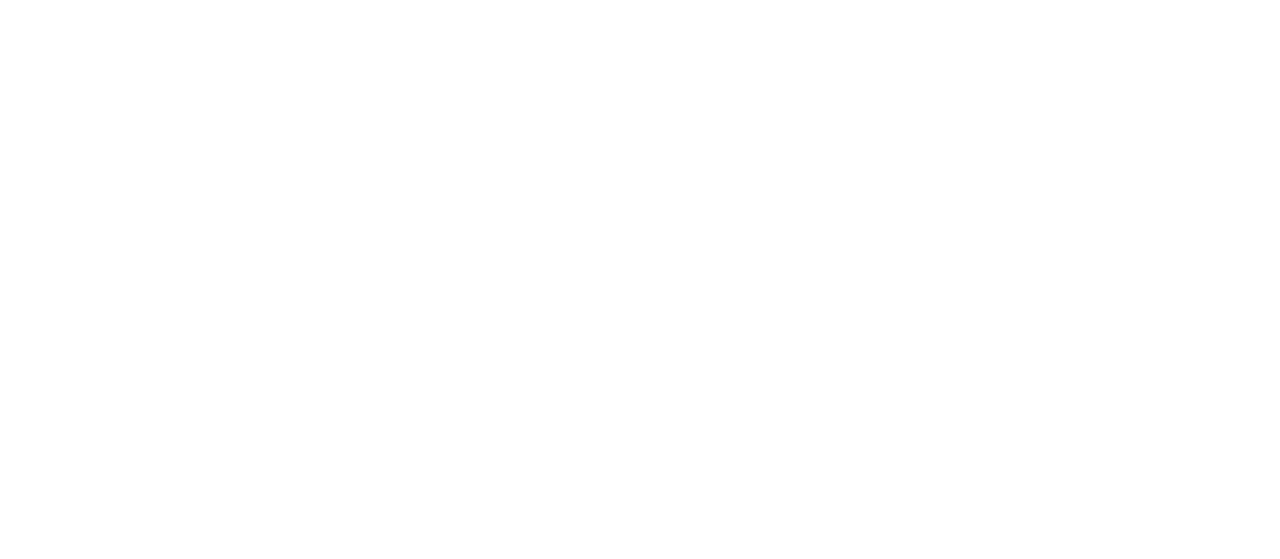 scroll, scrollTop: 0, scrollLeft: 0, axis: both 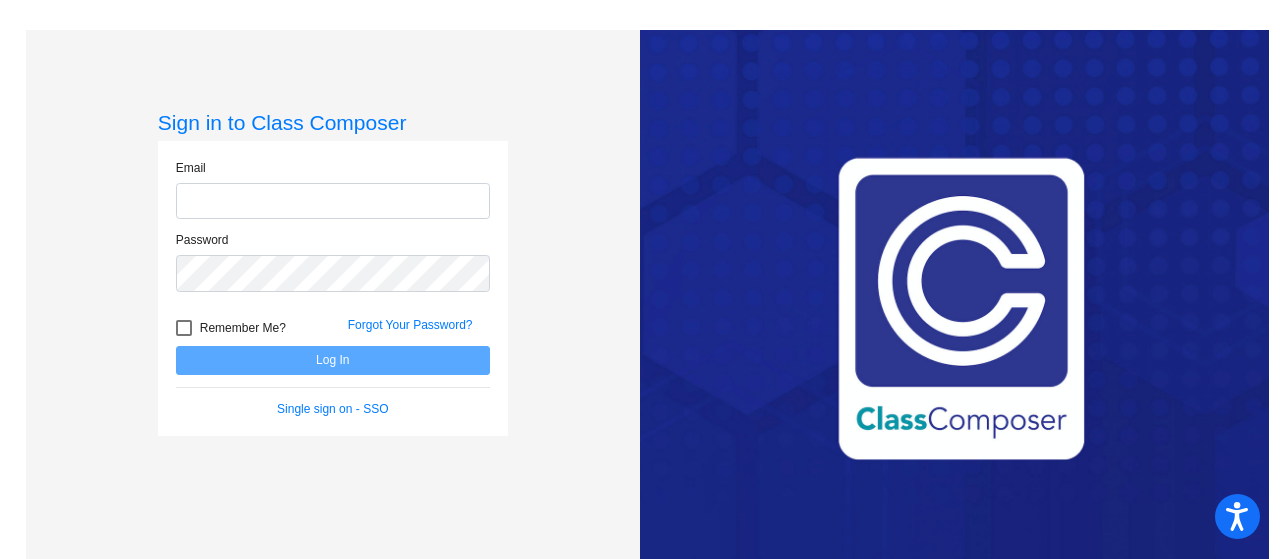 click 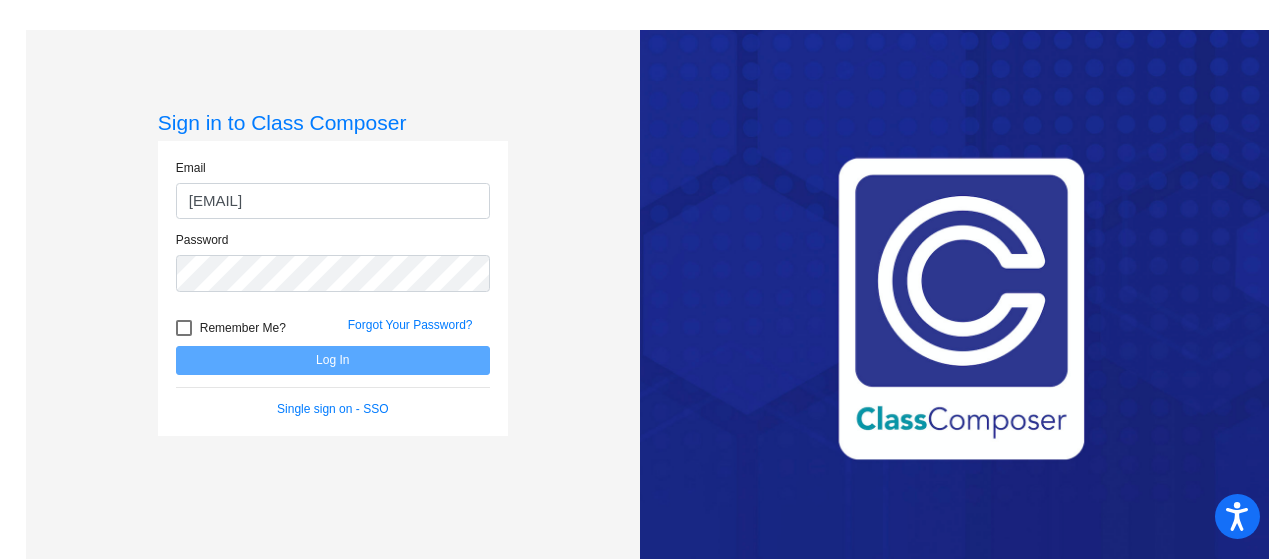 type on "[EMAIL]" 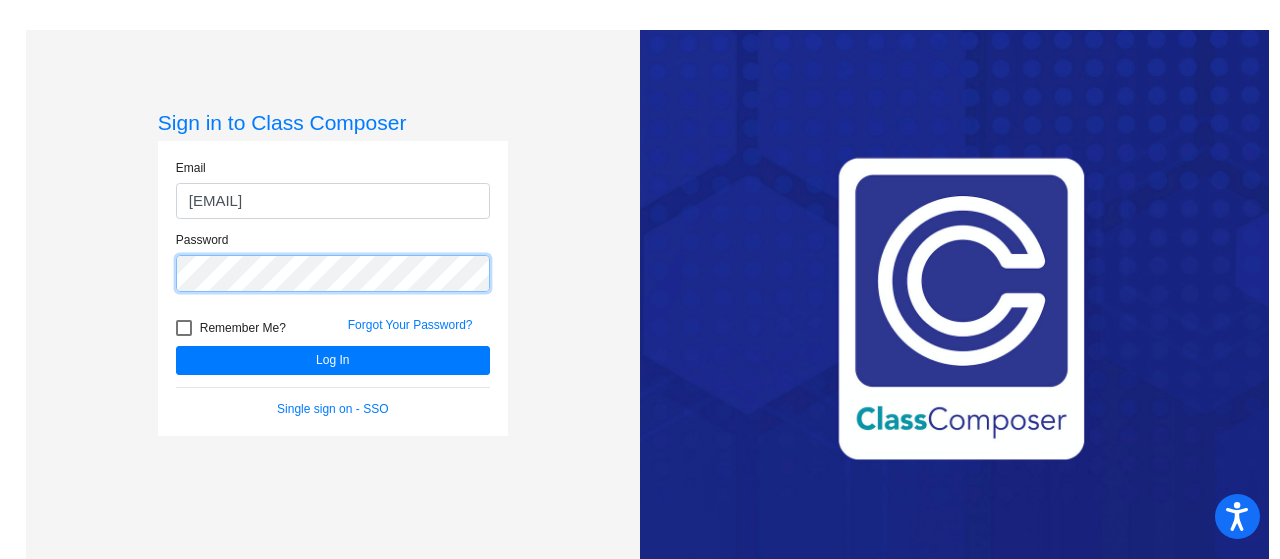 click on "Log In" 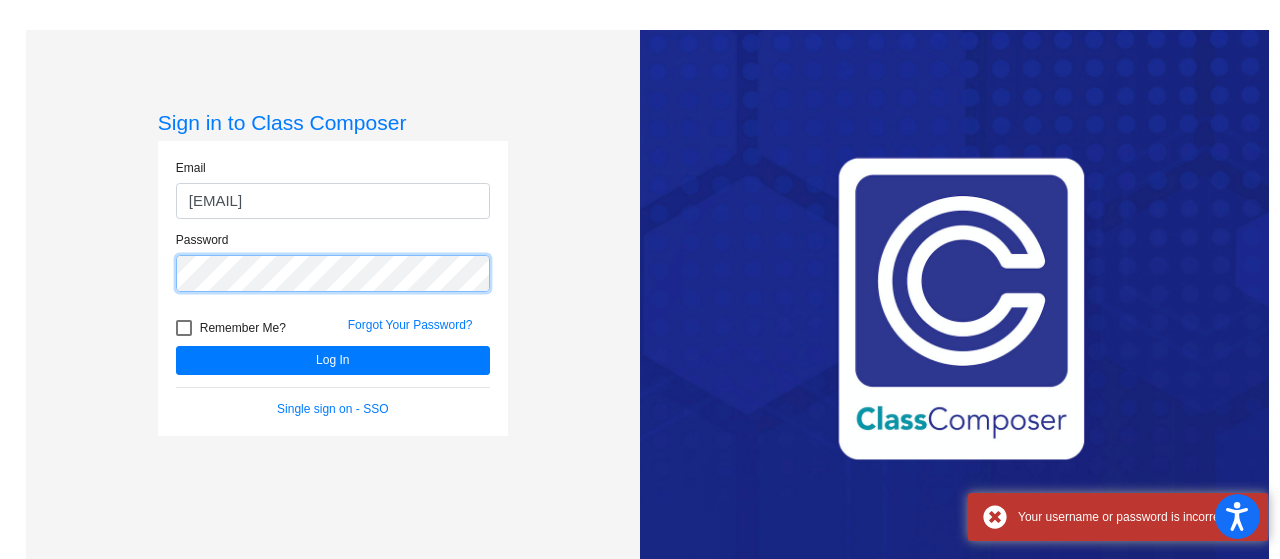 click on "Sign in to Class Composer Email [EMAIL] Password   Remember Me? Forgot Your Password?  Log In   Single sign on - SSO" 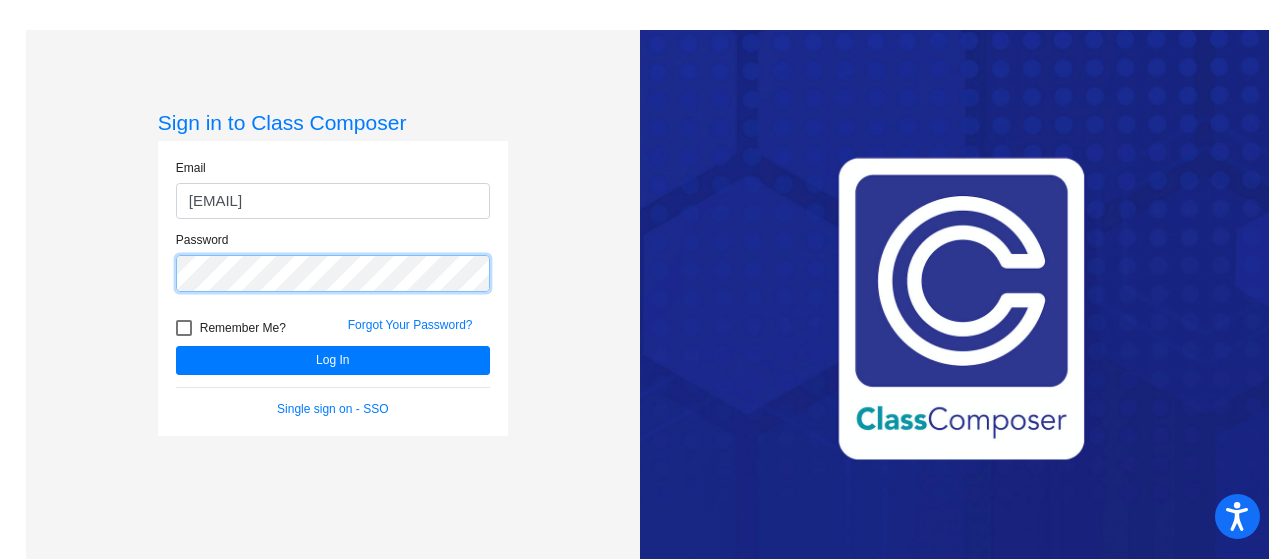 click on "Log In" 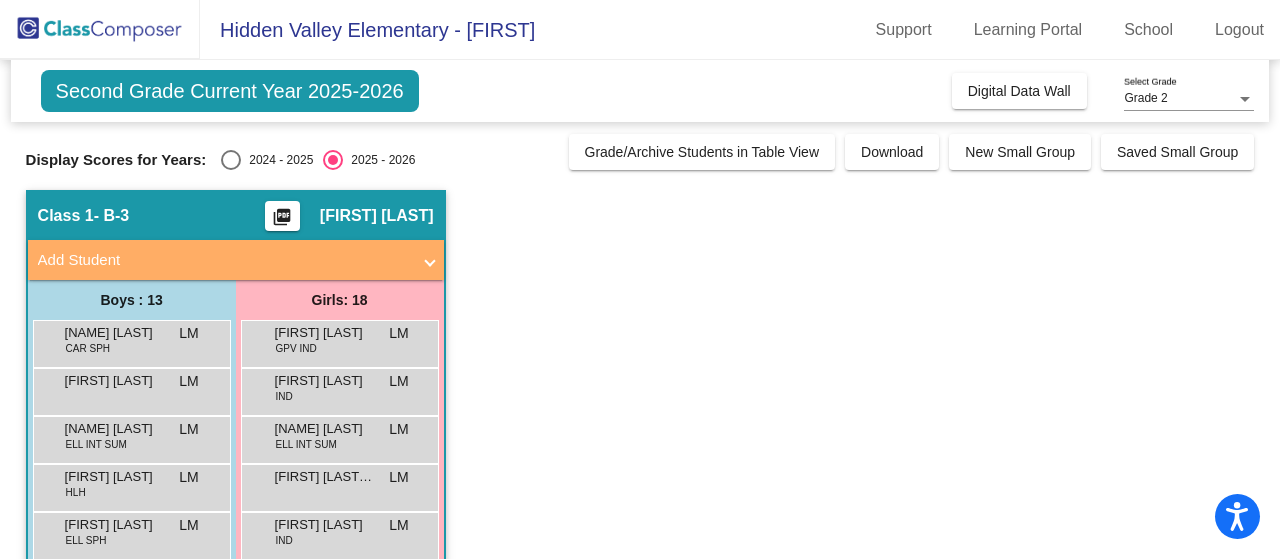 scroll, scrollTop: 100, scrollLeft: 0, axis: vertical 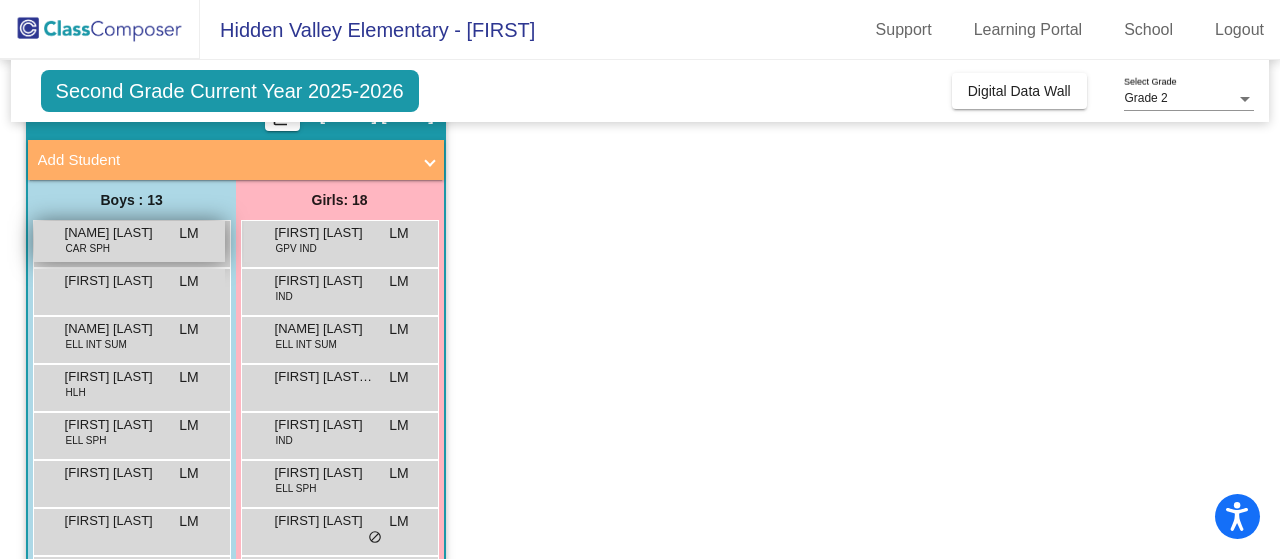 click on "[FIRST] [LAST]" at bounding box center (129, 241) 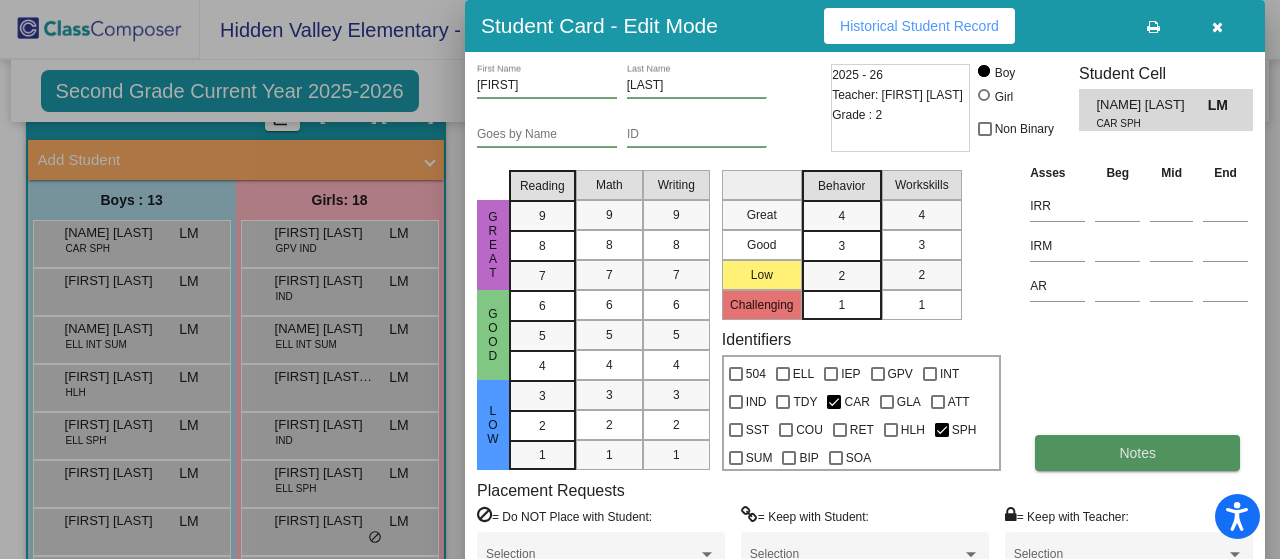 click on "Notes" at bounding box center [1137, 453] 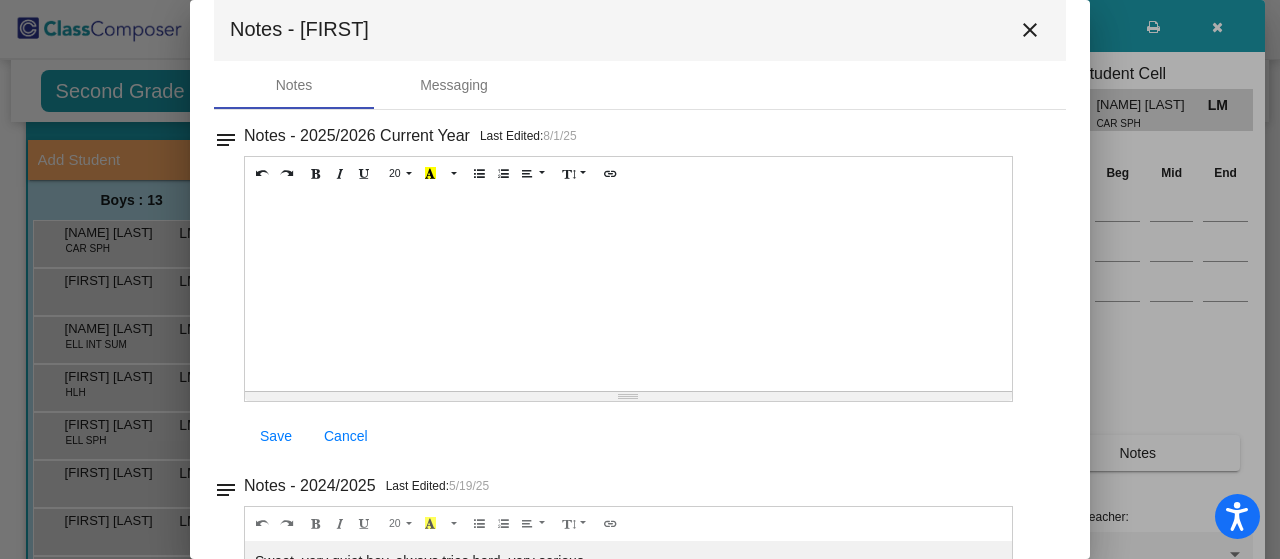 scroll, scrollTop: 0, scrollLeft: 0, axis: both 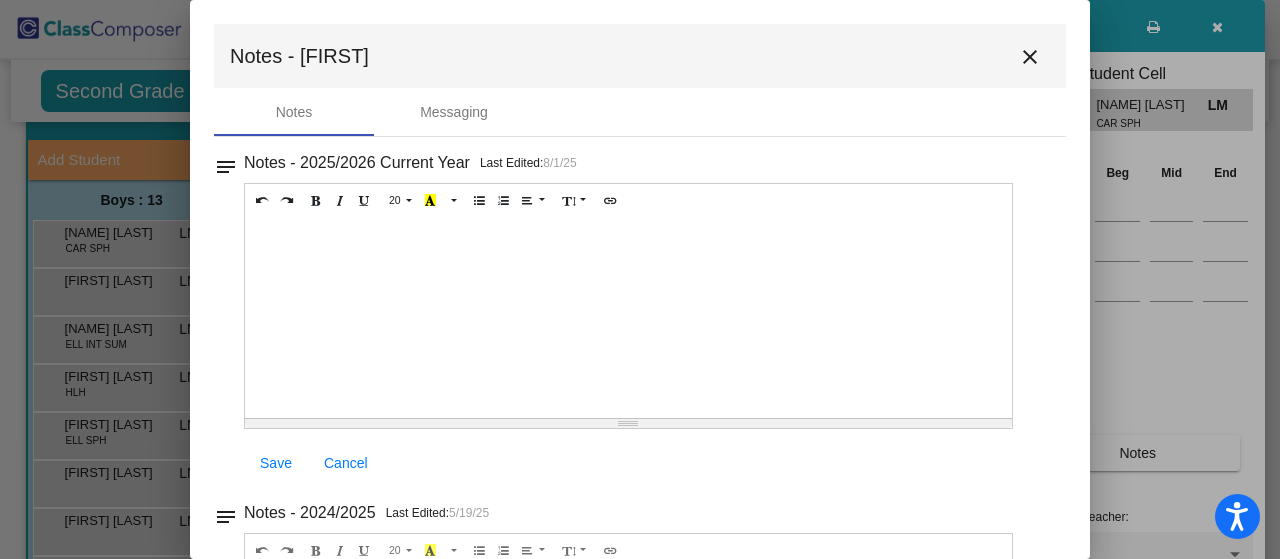 click on "close" at bounding box center (1030, 57) 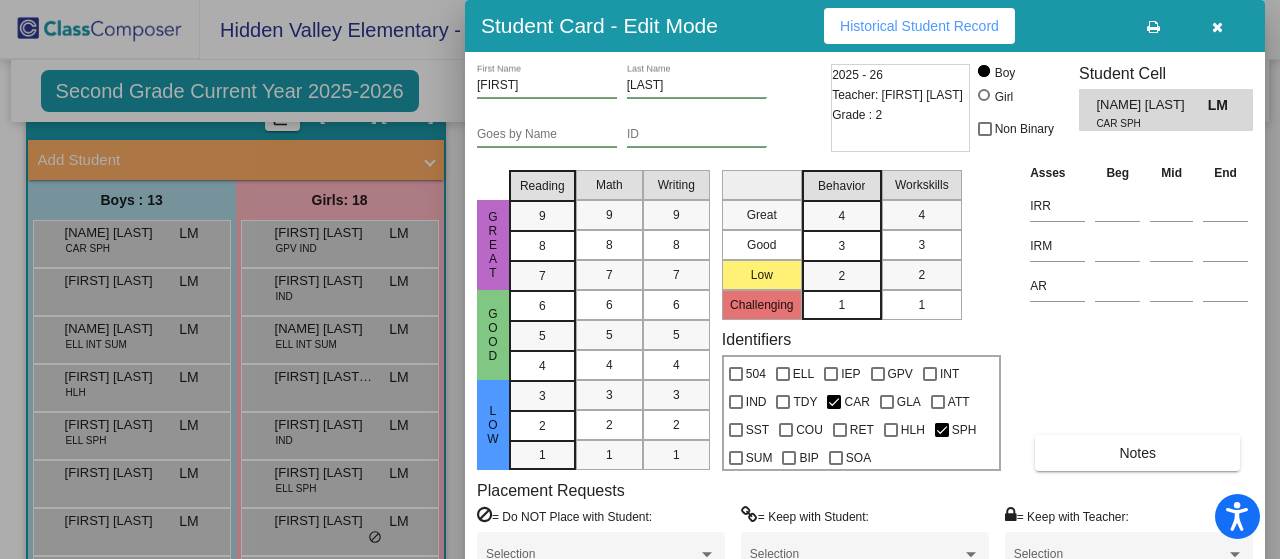click at bounding box center (1217, 26) 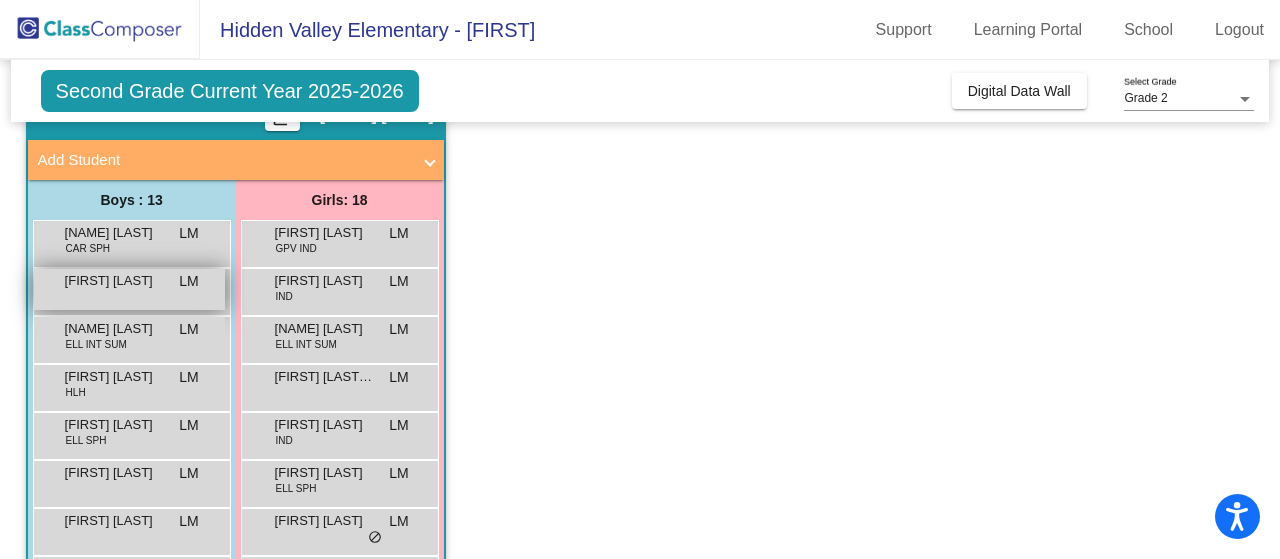 click on "[FIRST] [LAST]" at bounding box center [115, 281] 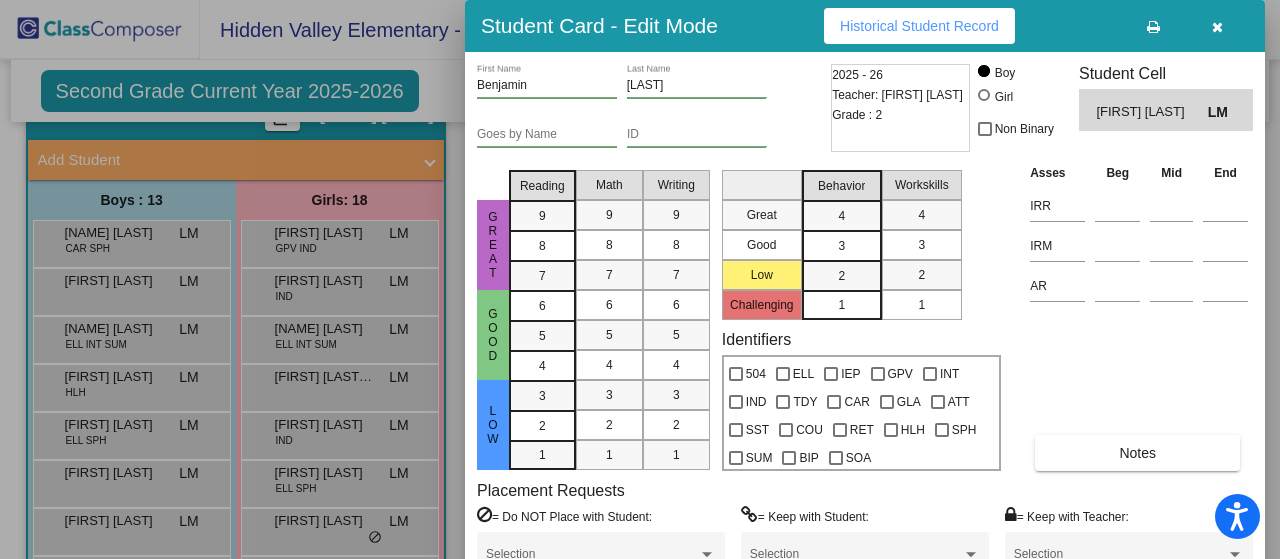 click on "Asses Beg Mid End IRR IRM AR  Notes" at bounding box center (1139, 316) 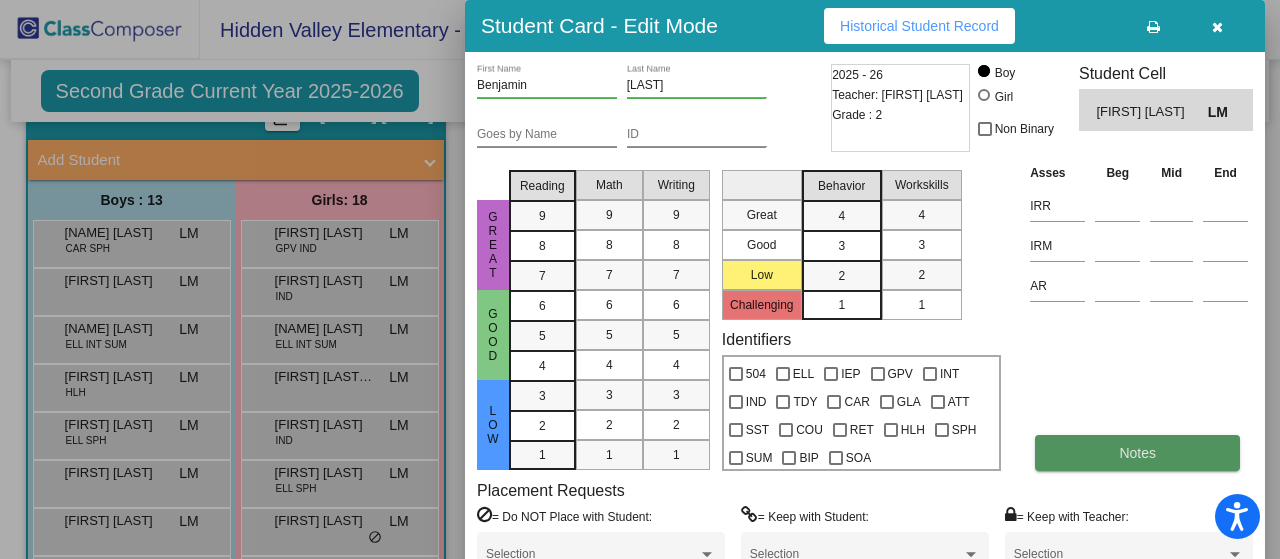 click on "Notes" at bounding box center [1137, 453] 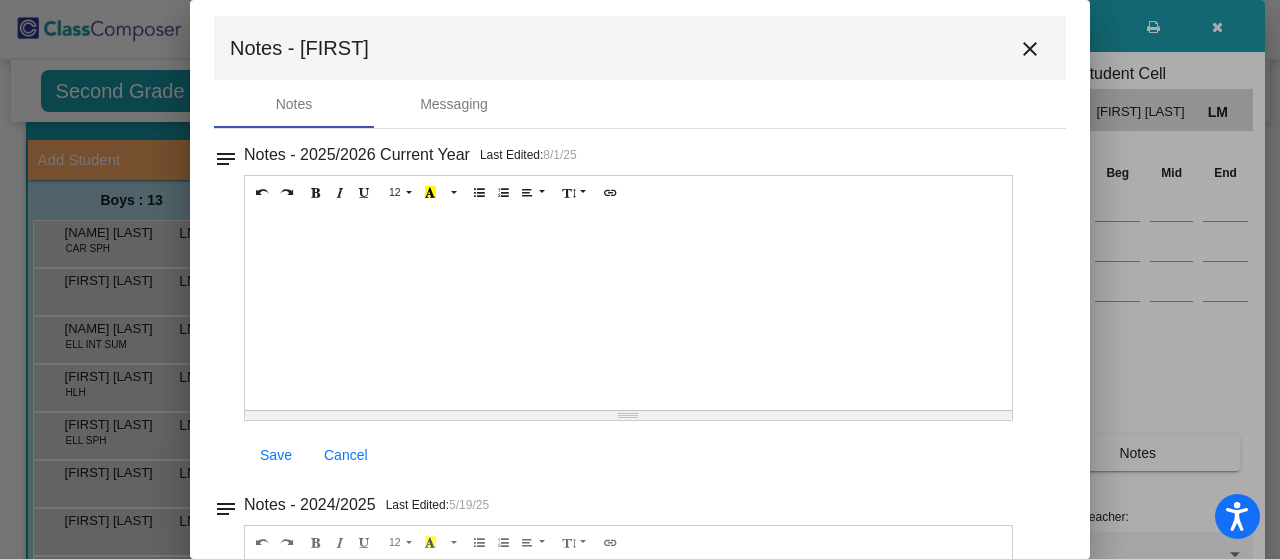 scroll, scrollTop: 0, scrollLeft: 0, axis: both 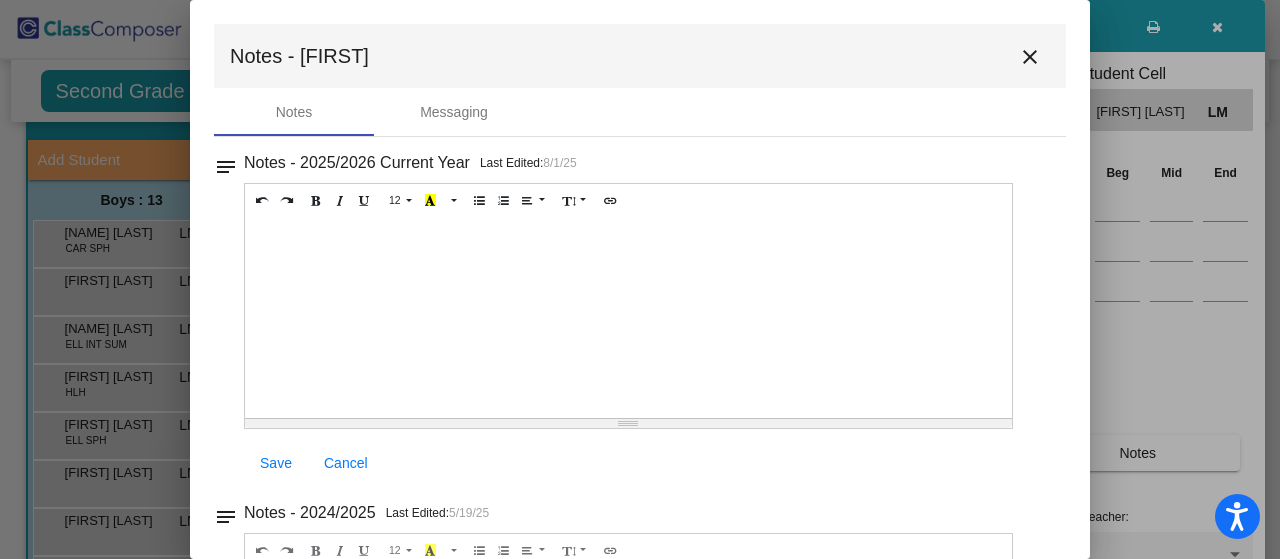 click on "close" at bounding box center [1030, 57] 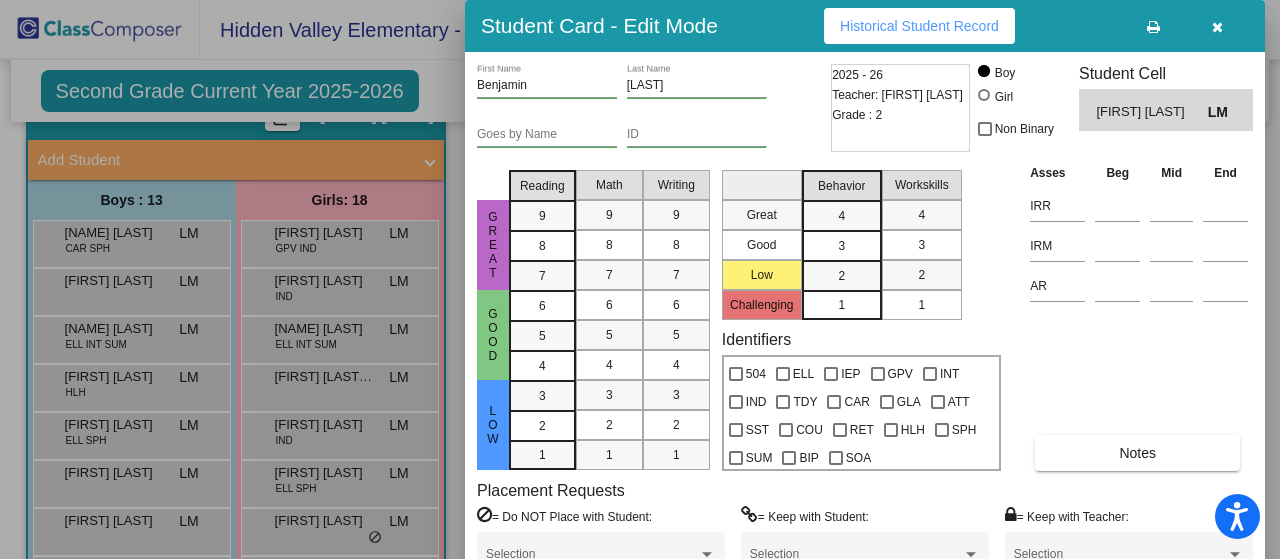 click at bounding box center (1217, 27) 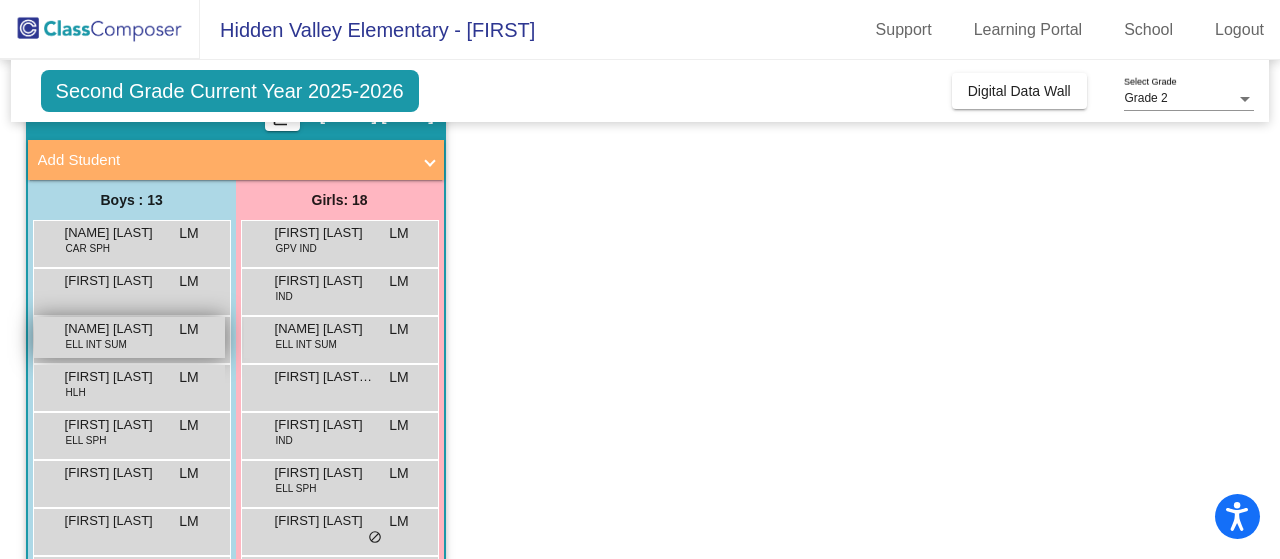 click on "[FIRST] [LAST] ELL INT SUM LM lock do_not_disturb_alt" at bounding box center [129, 337] 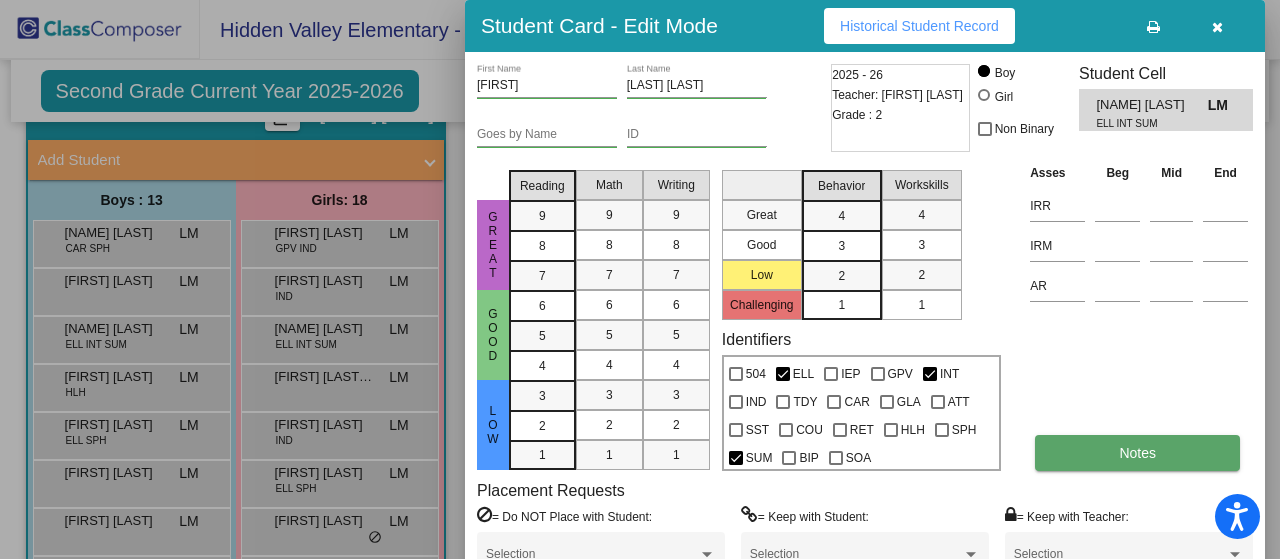 click on "Notes" at bounding box center [1137, 453] 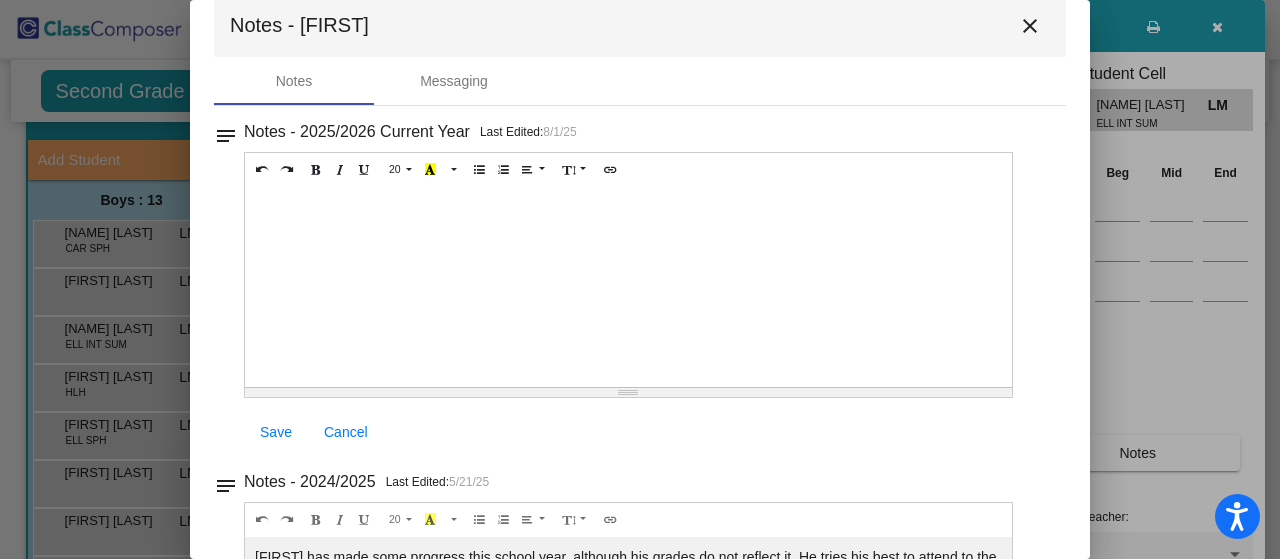 scroll, scrollTop: 0, scrollLeft: 0, axis: both 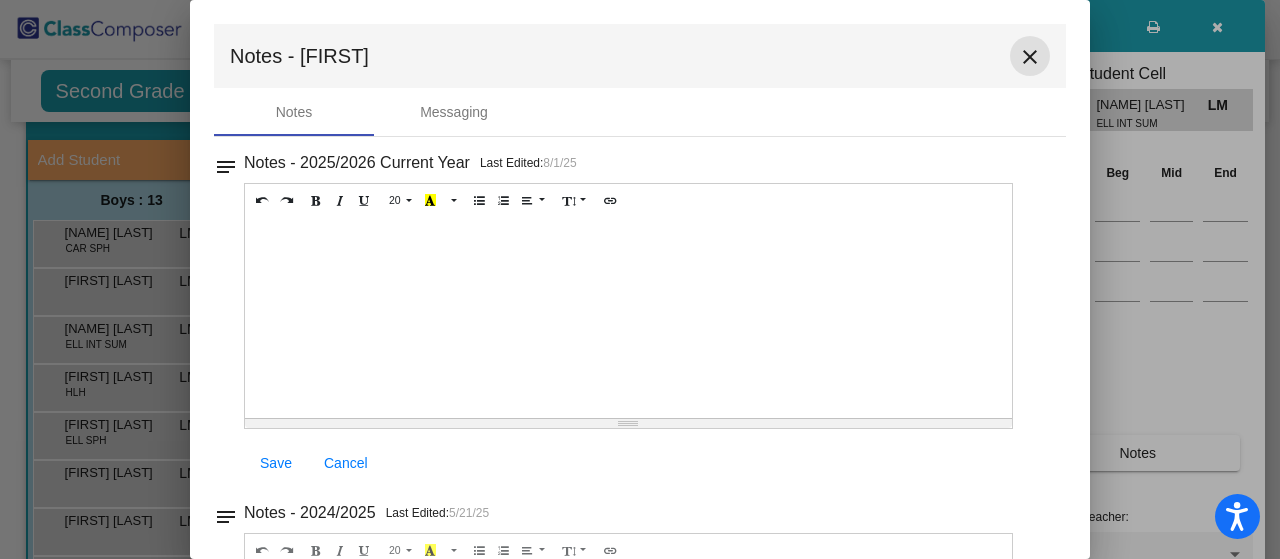 click on "close" at bounding box center (1030, 57) 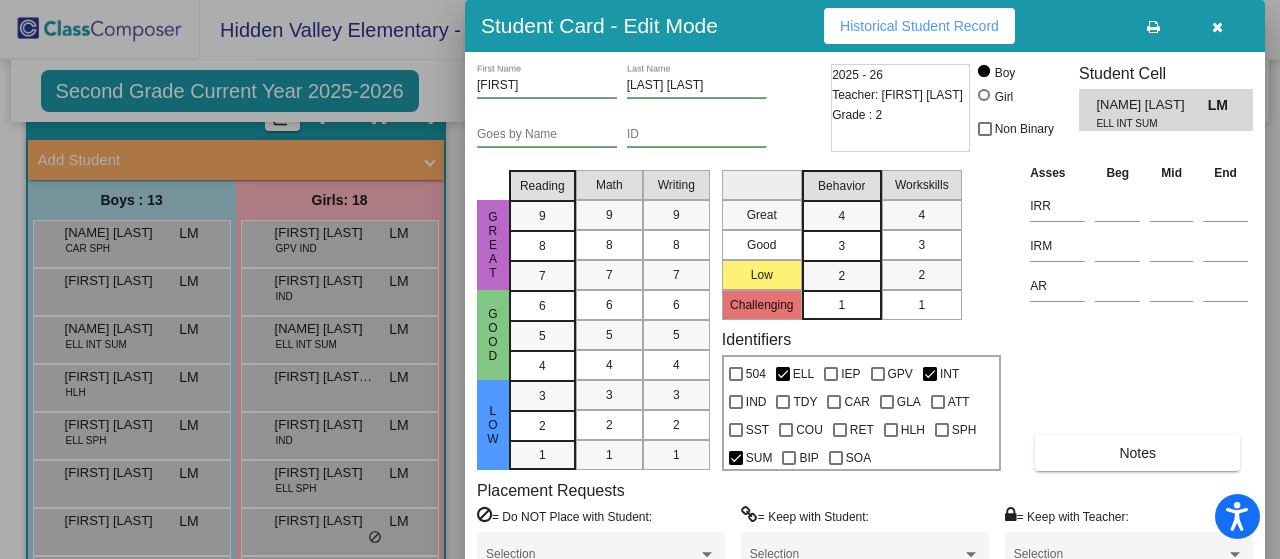 click at bounding box center [1217, 27] 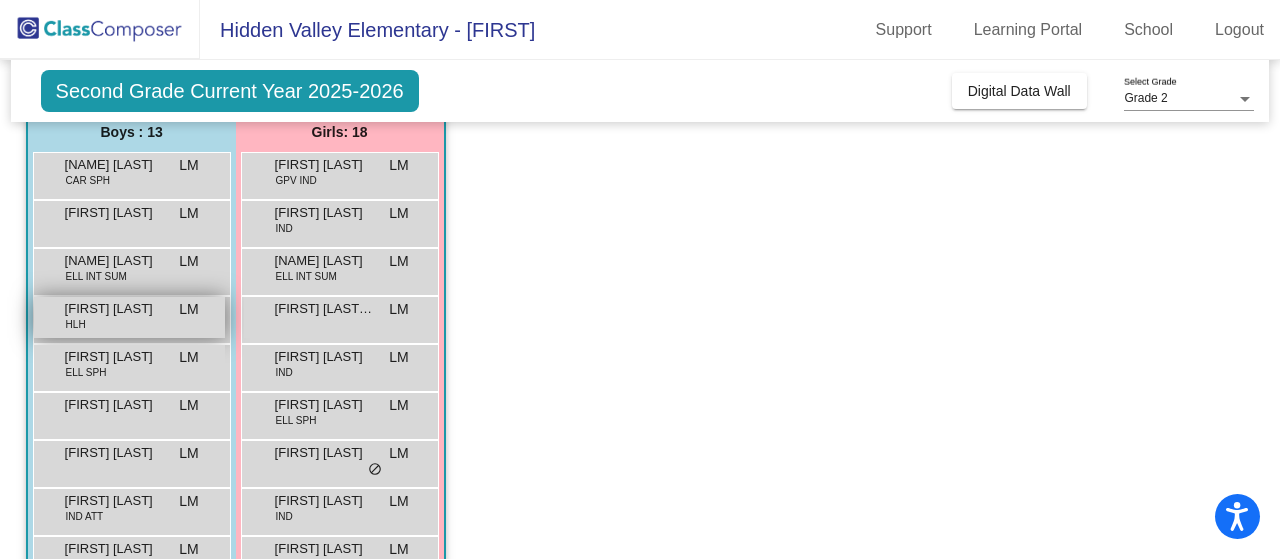 scroll, scrollTop: 200, scrollLeft: 0, axis: vertical 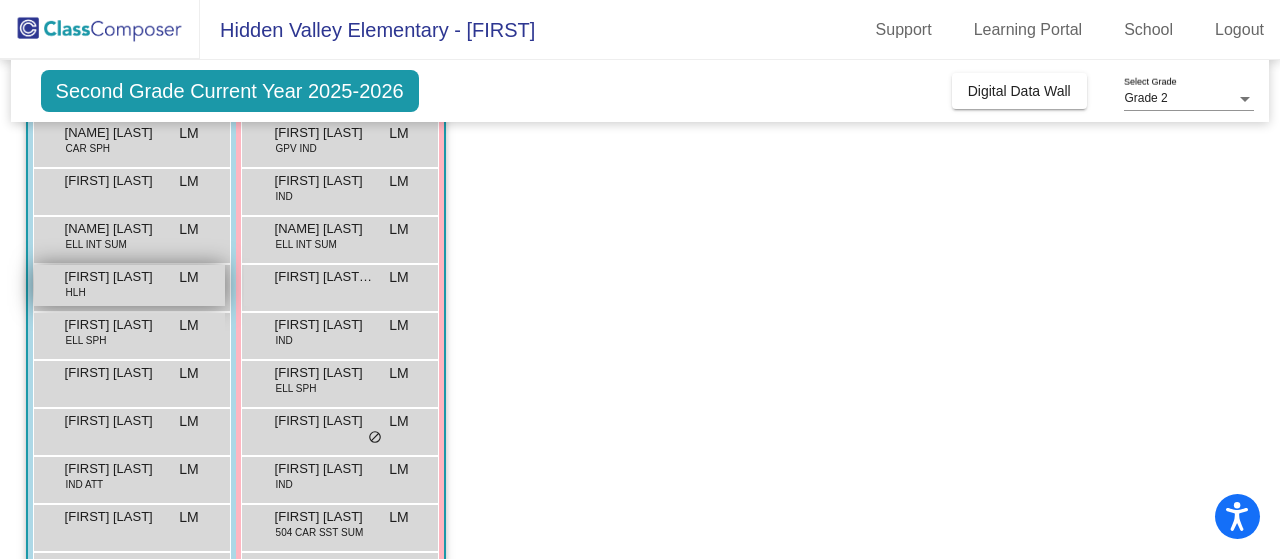 click on "[NAME] [LAST] HLH LM lock do_not_disturb_alt" at bounding box center [129, 285] 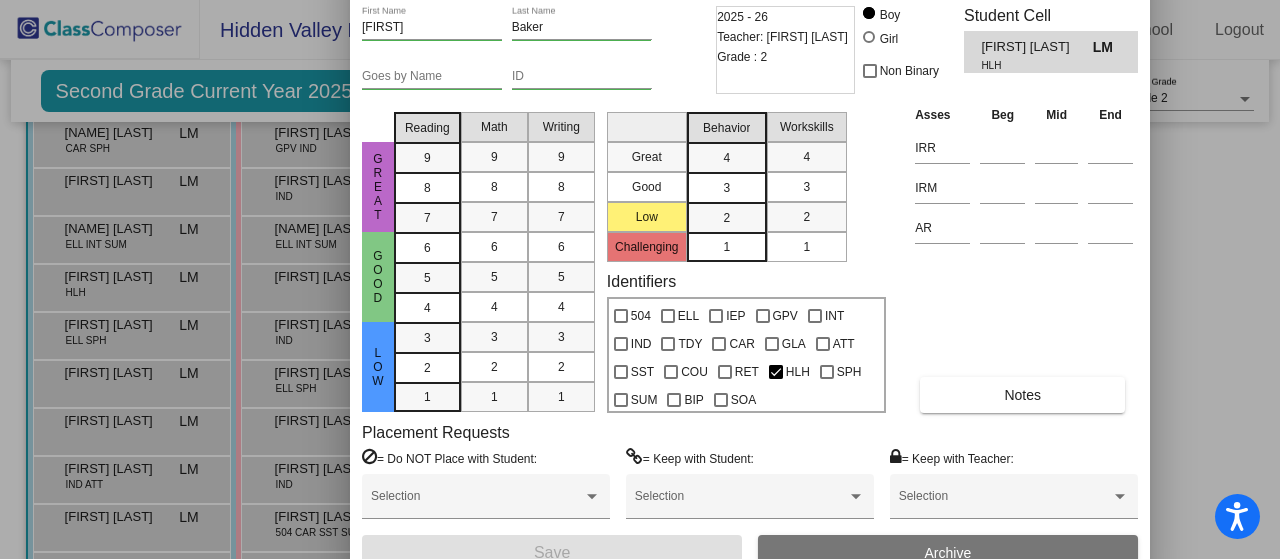 drag, startPoint x: 1057, startPoint y: 18, endPoint x: 942, endPoint y: -41, distance: 129.2517 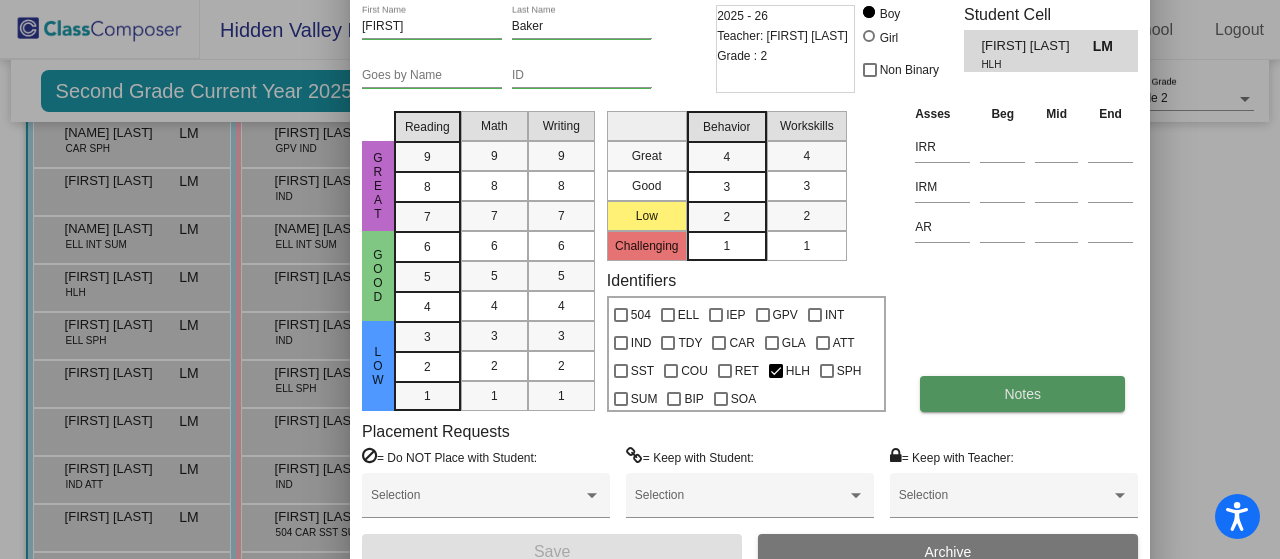 click on "Notes" at bounding box center (1022, 394) 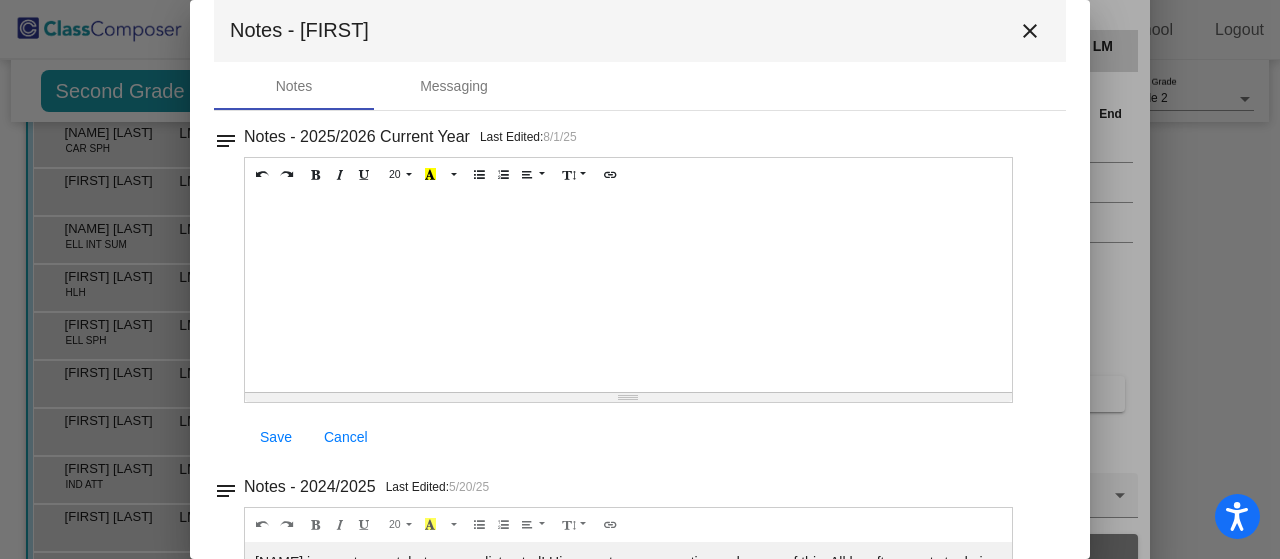 scroll, scrollTop: 0, scrollLeft: 0, axis: both 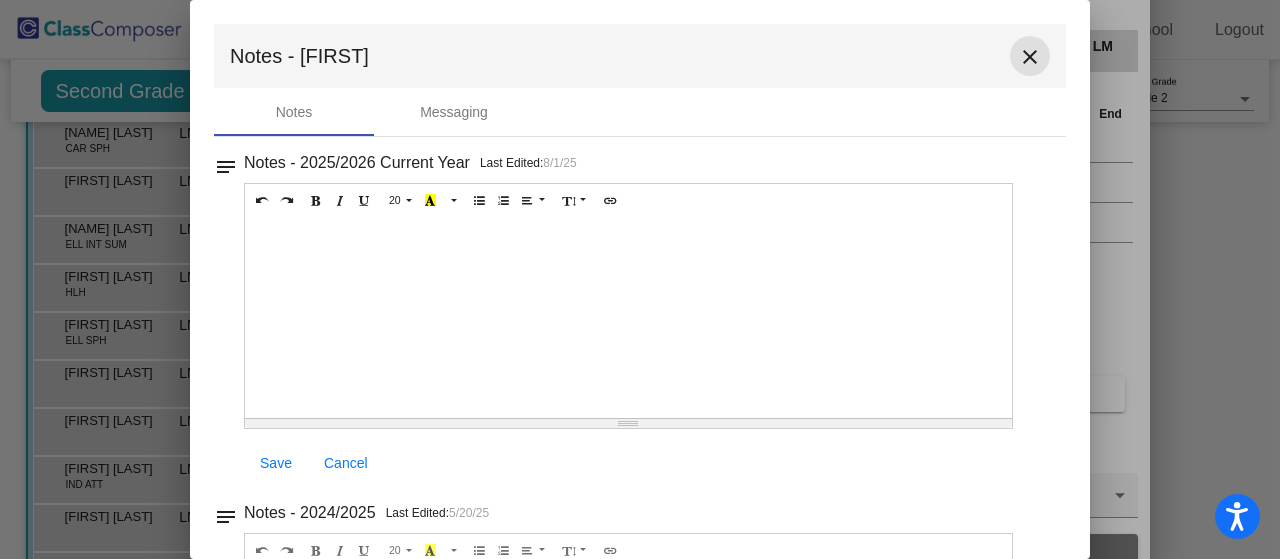 click on "close" at bounding box center [1030, 57] 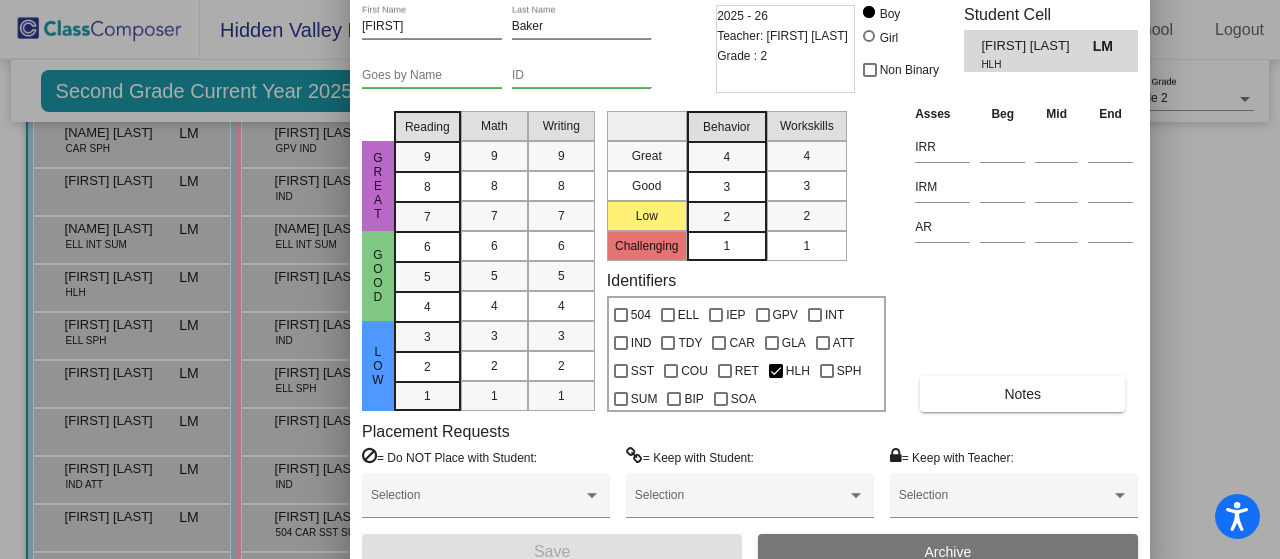 click at bounding box center [640, 279] 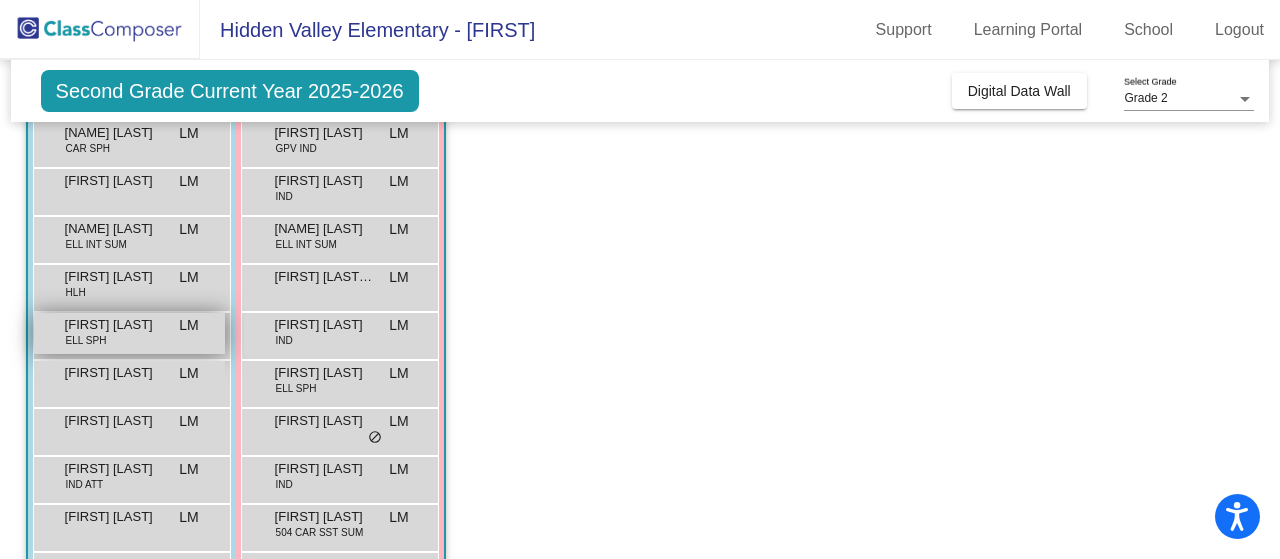 click on "[FIRST] [LAST]" at bounding box center (115, 325) 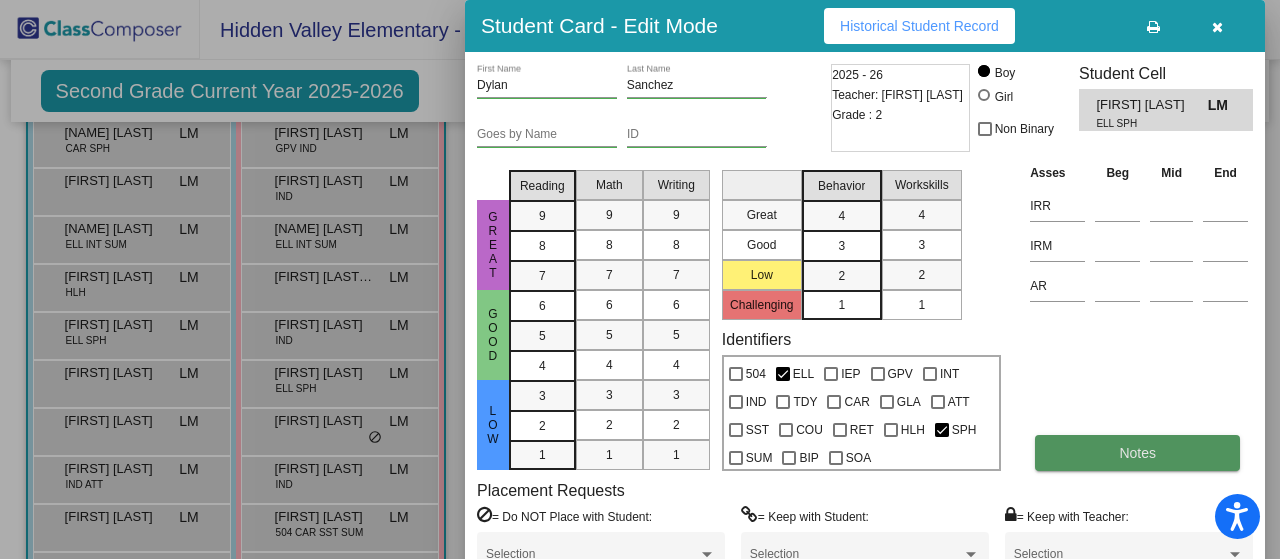 click on "Notes" at bounding box center (1137, 453) 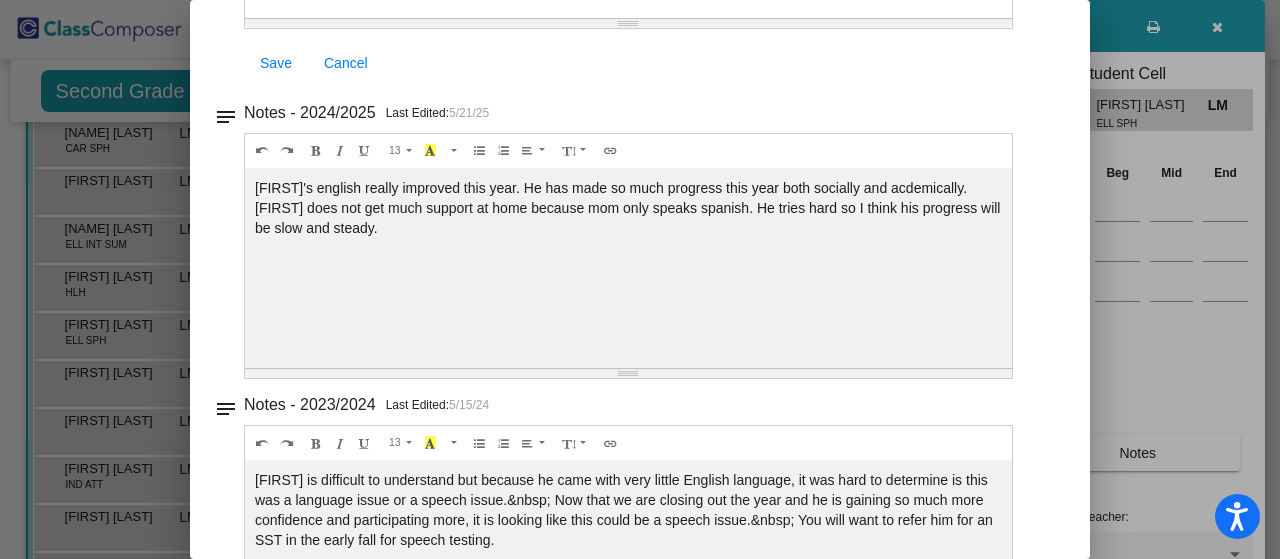 scroll, scrollTop: 0, scrollLeft: 0, axis: both 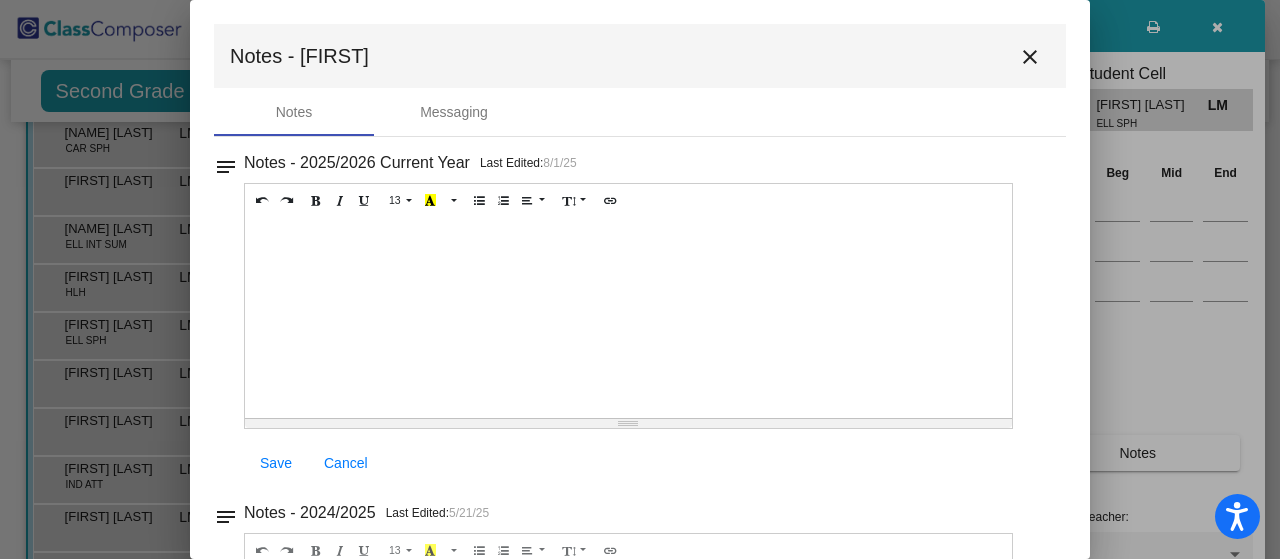 click on "close" at bounding box center [1030, 57] 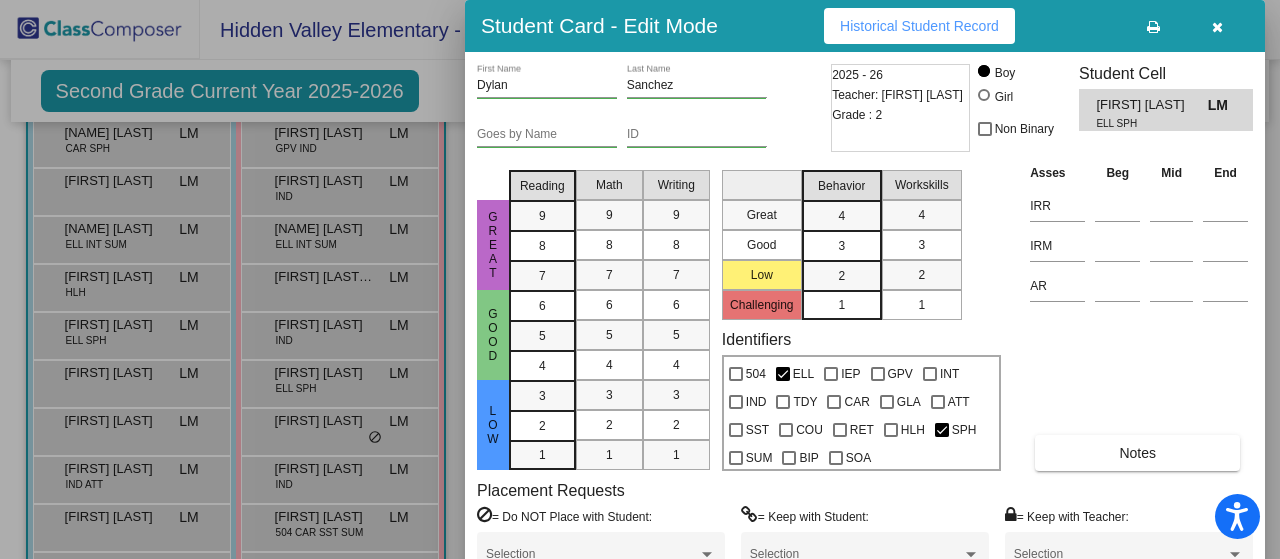 click at bounding box center (1217, 27) 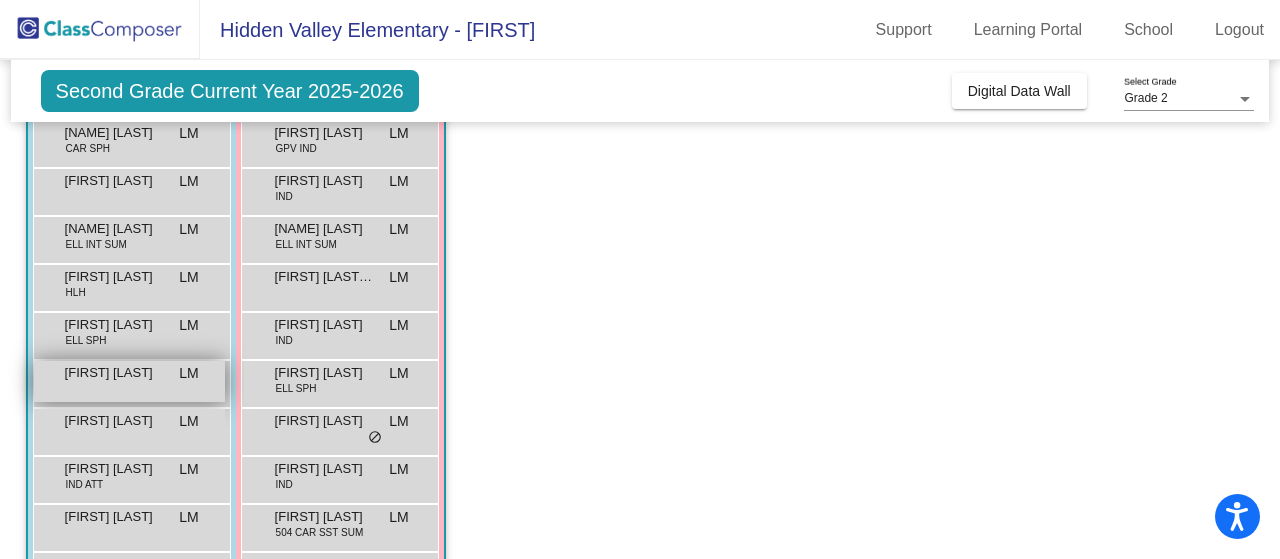 click on "[FIRST] [LAST] LM lock do_not_disturb_alt" at bounding box center (129, 381) 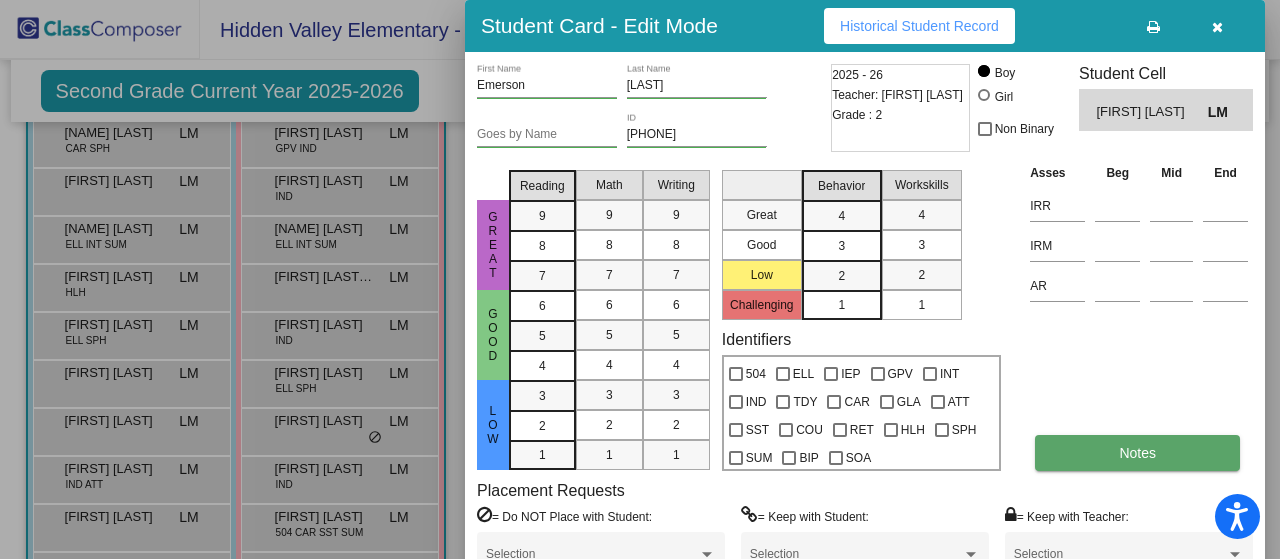 click on "Notes" at bounding box center [1137, 453] 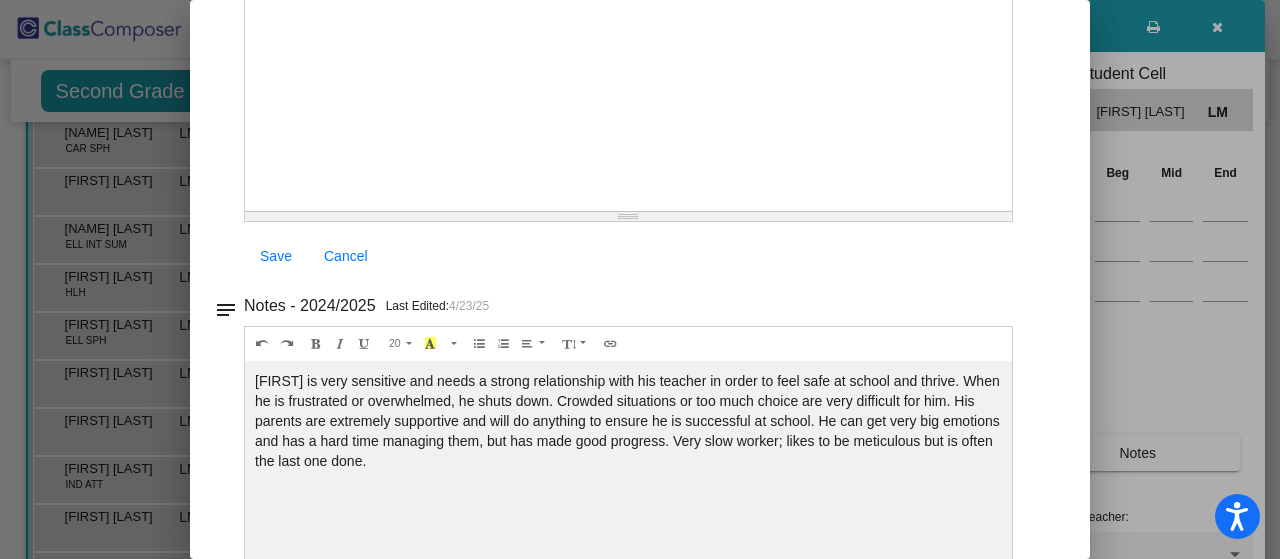 scroll, scrollTop: 0, scrollLeft: 0, axis: both 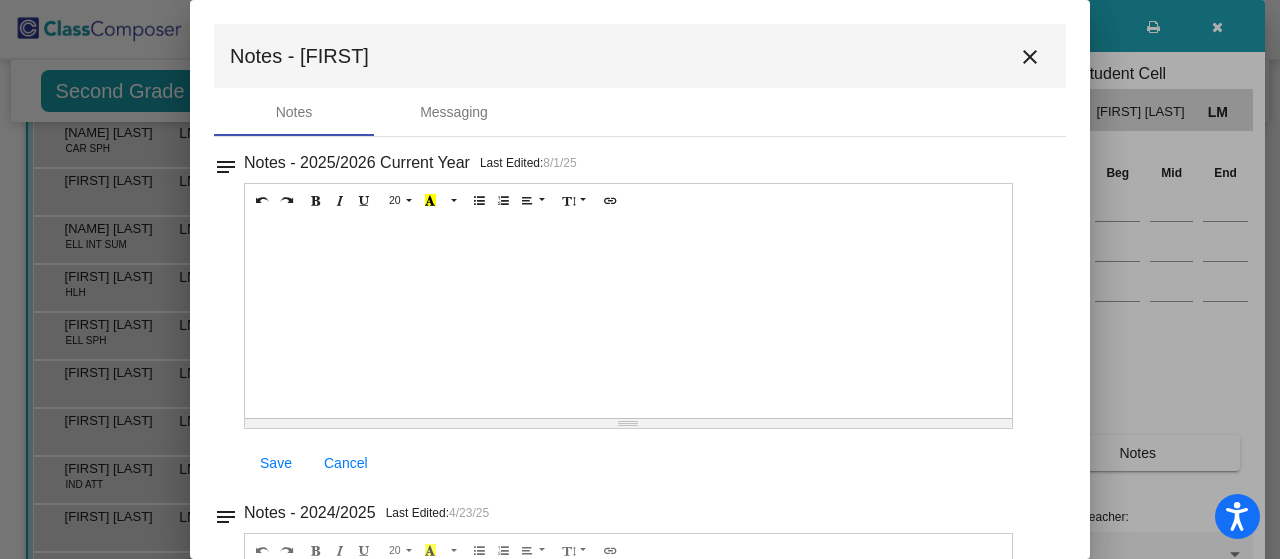 click on "close" at bounding box center [1030, 57] 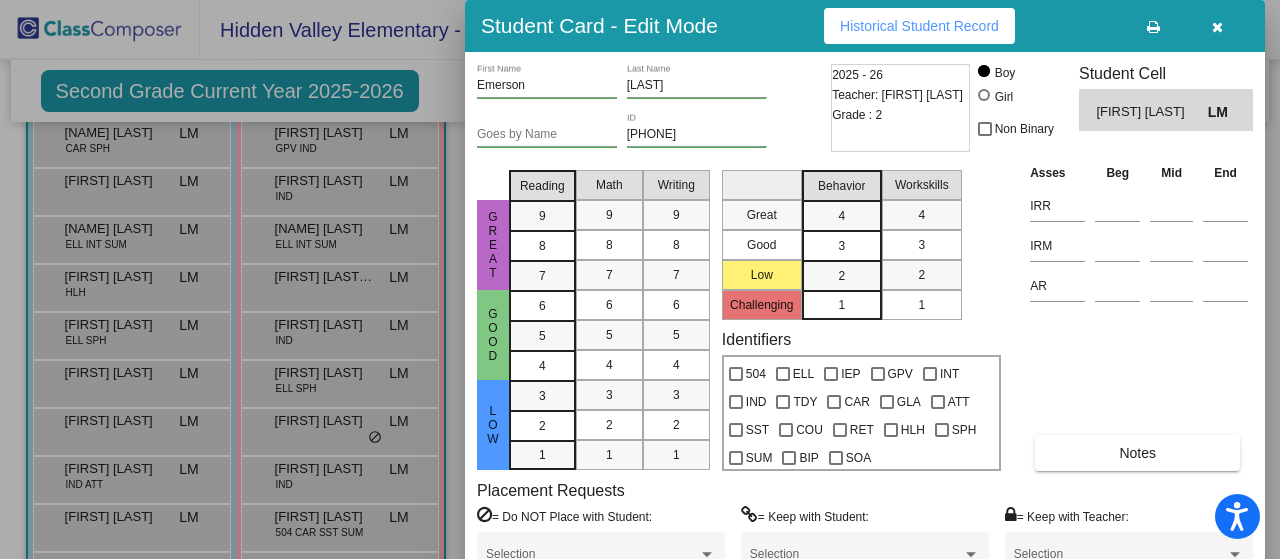 click at bounding box center (1217, 26) 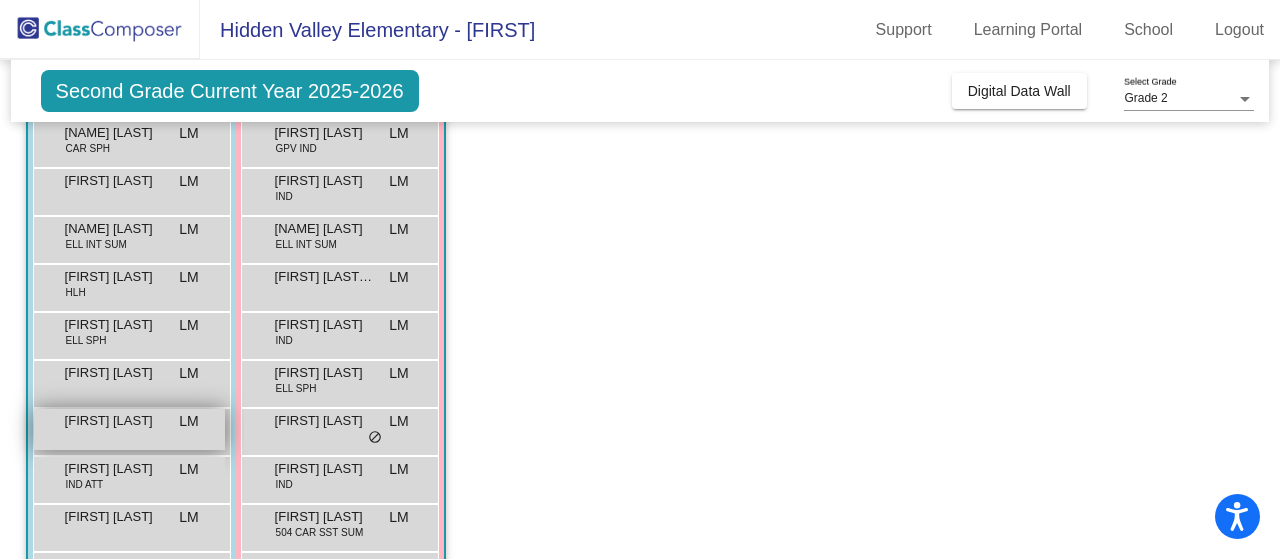 click on "[FIRST] [LAST] LM lock do_not_disturb_alt" at bounding box center (129, 429) 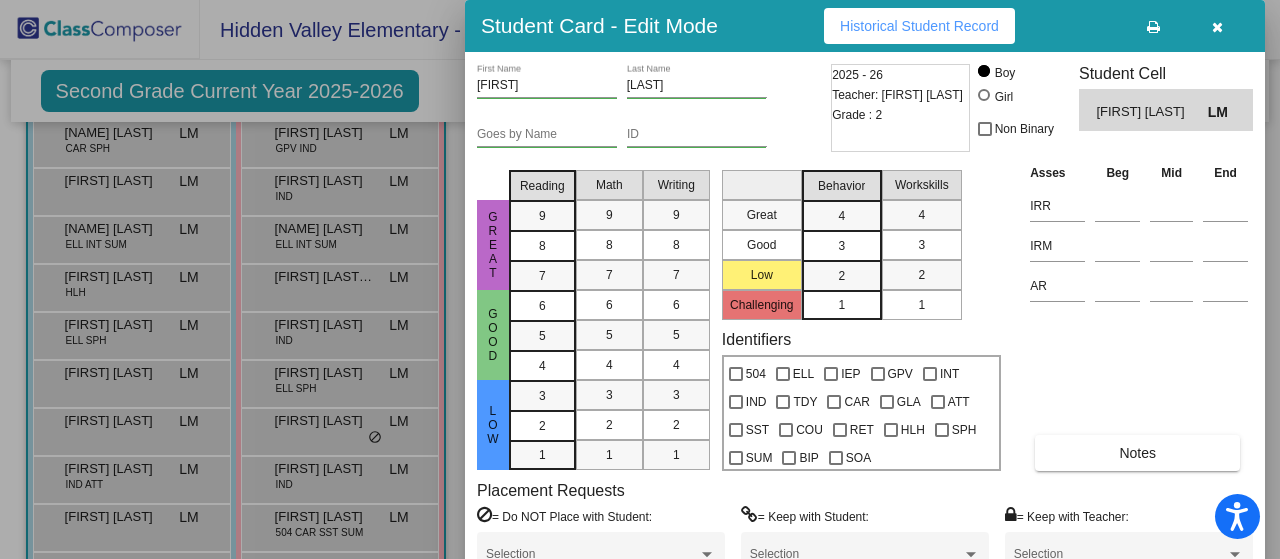 click on "Asses Beg Mid End IRR IRM AR  Notes" at bounding box center [1139, 316] 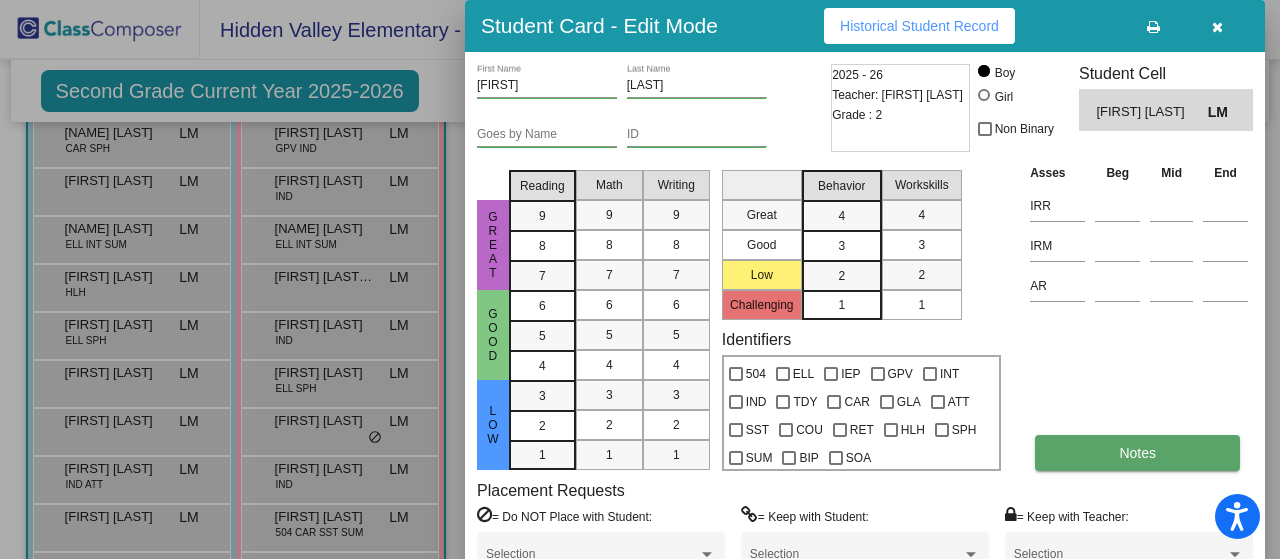 click on "Notes" at bounding box center [1137, 453] 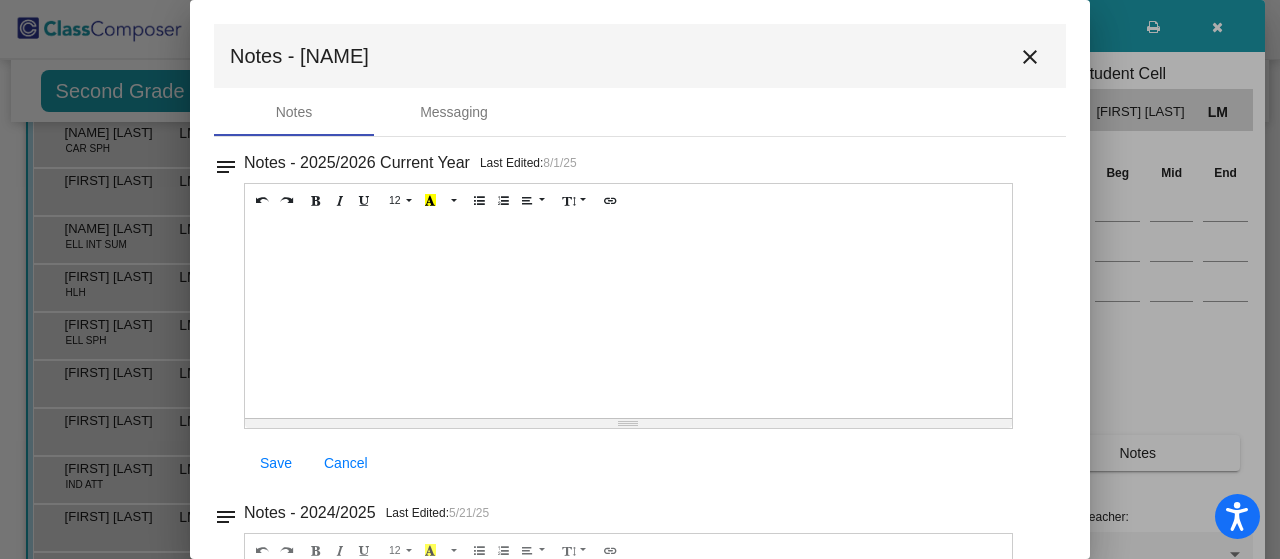 scroll, scrollTop: 300, scrollLeft: 0, axis: vertical 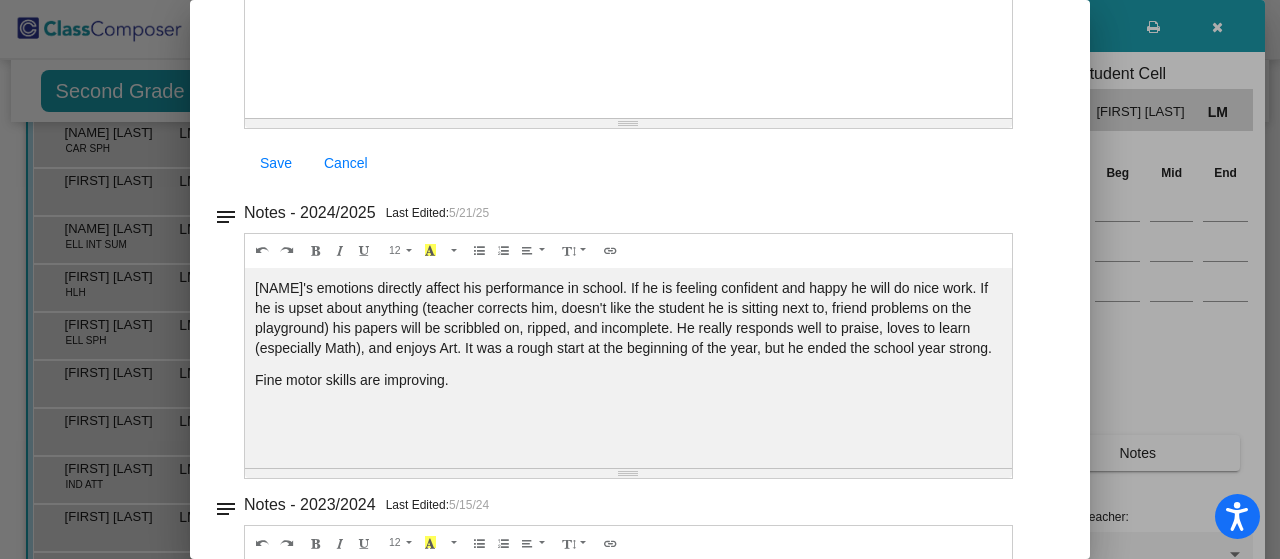 click at bounding box center [640, 279] 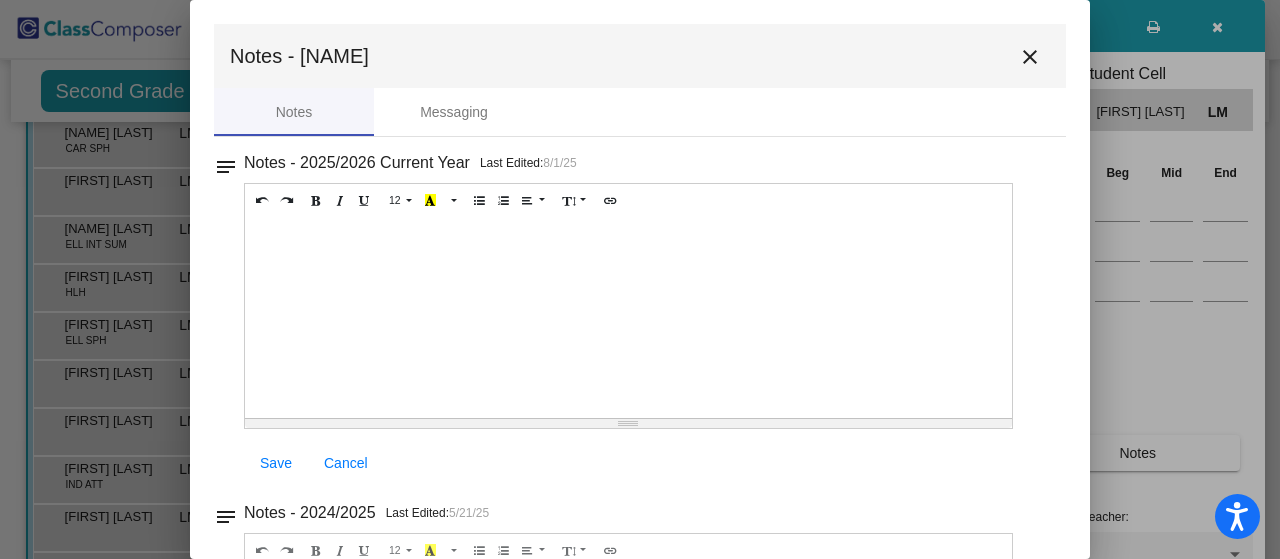 click on "close" at bounding box center [1030, 57] 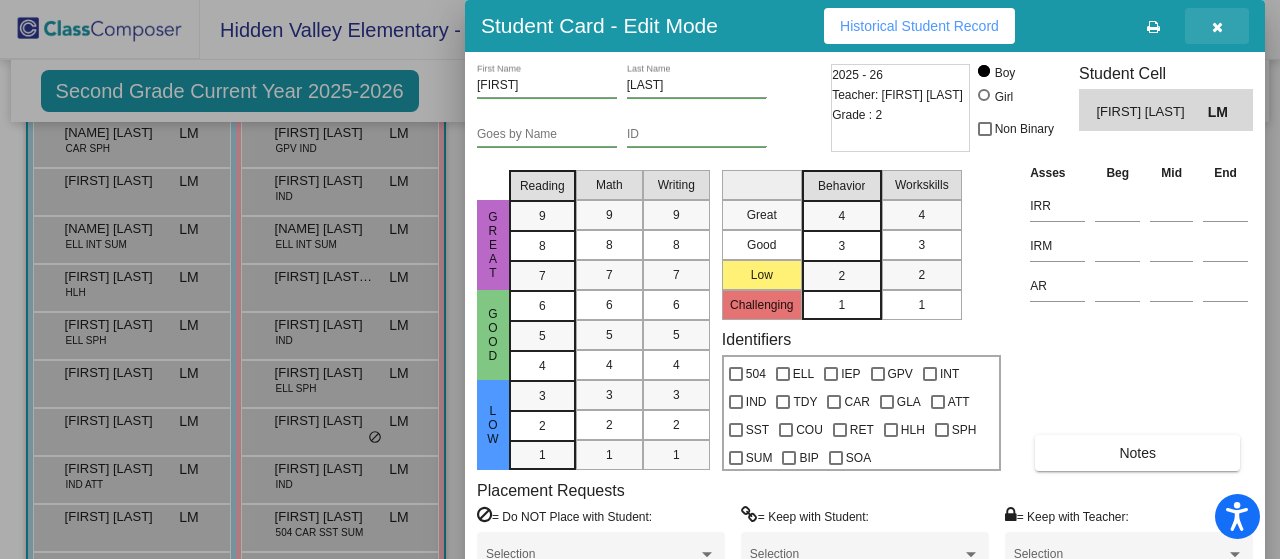 click at bounding box center [1217, 27] 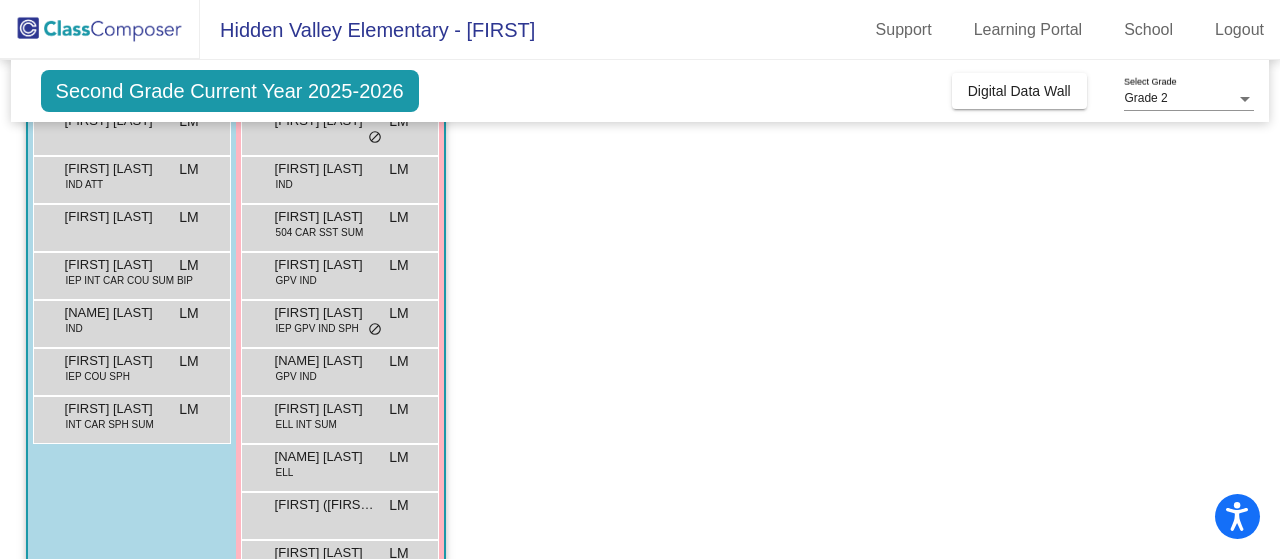 scroll, scrollTop: 400, scrollLeft: 0, axis: vertical 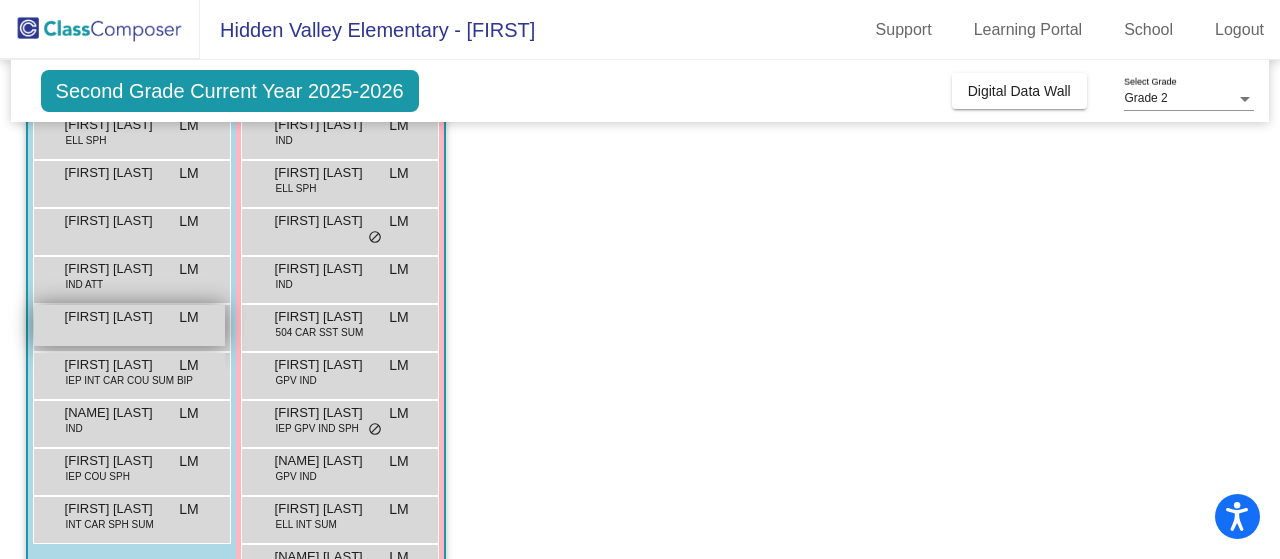 click on "[FIRST] [LAST] LM lock do_not_disturb_alt" at bounding box center (129, 325) 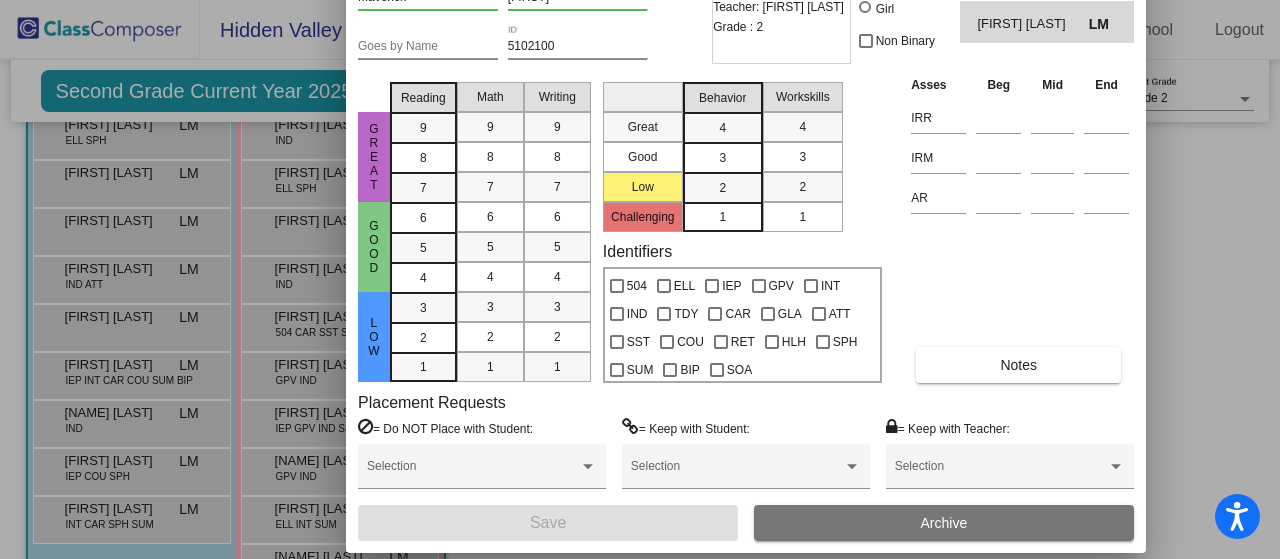 drag, startPoint x: 1030, startPoint y: 13, endPoint x: 911, endPoint y: -75, distance: 148.00337 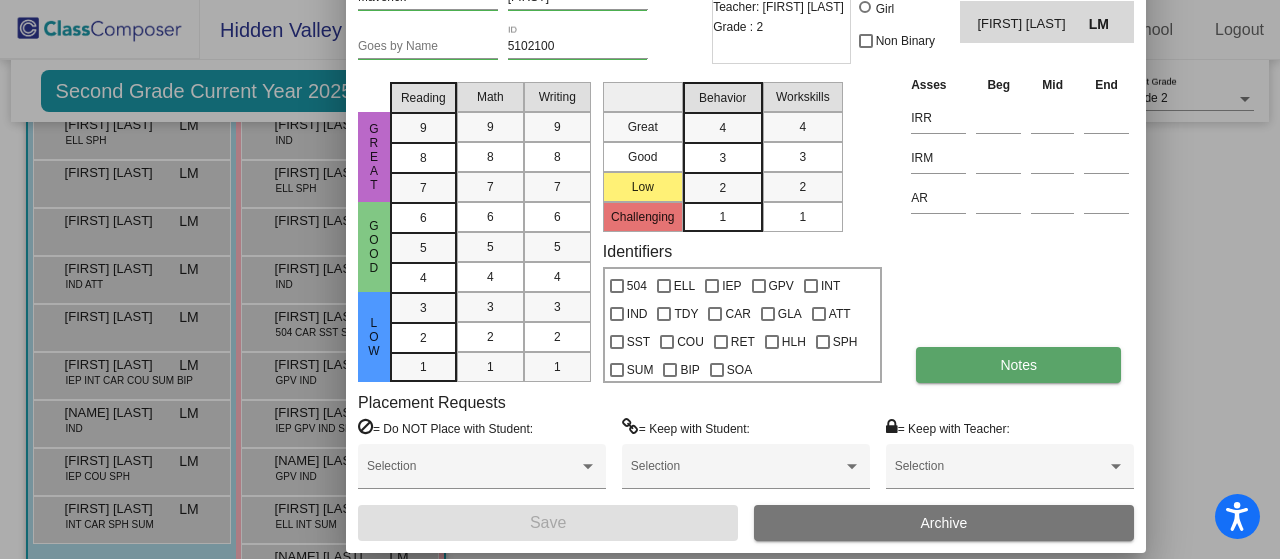 click on "Notes" at bounding box center (1018, 365) 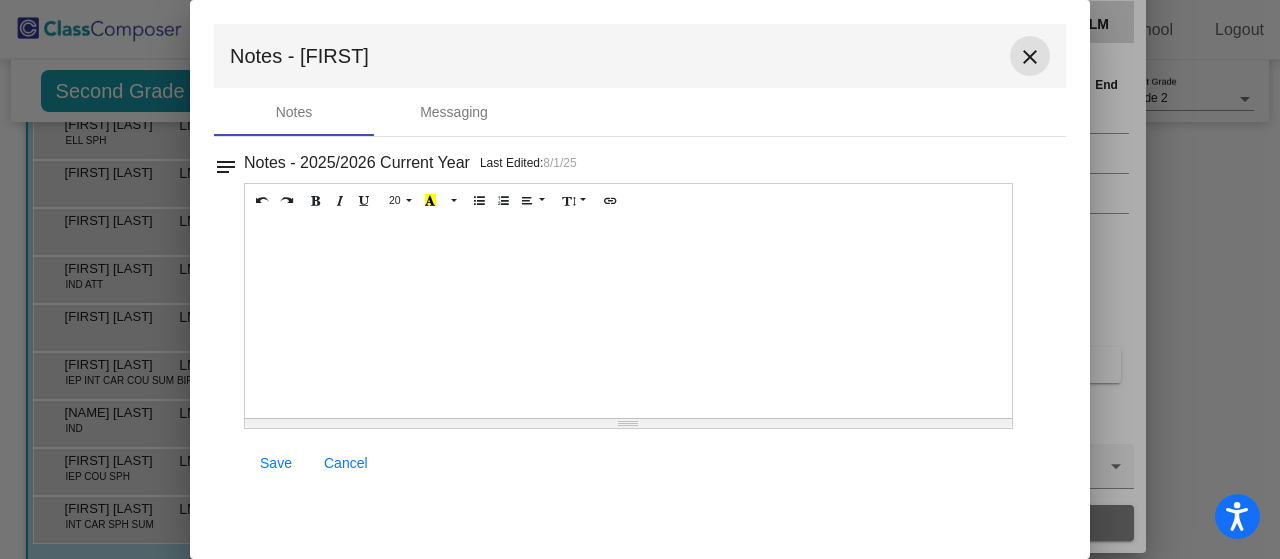 click on "close" at bounding box center [1030, 56] 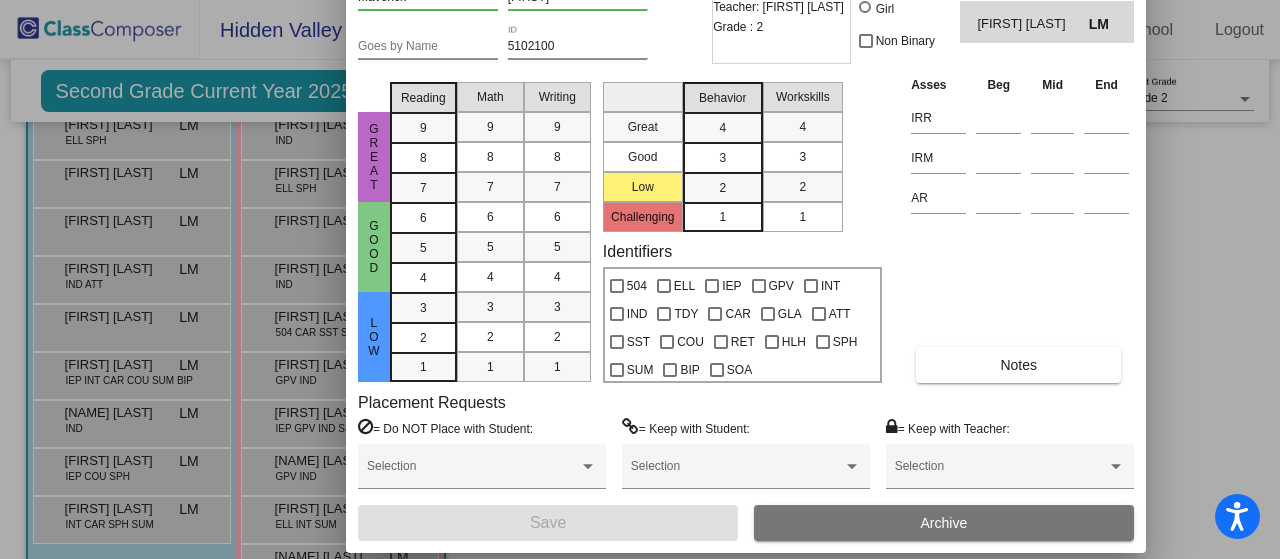 click at bounding box center (640, 279) 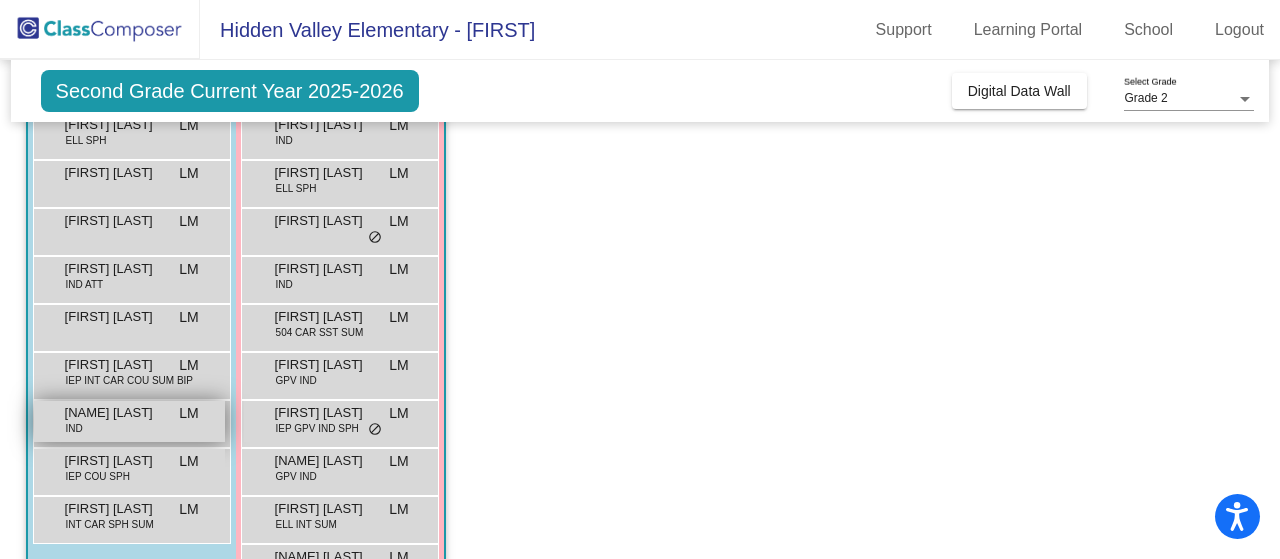 click on "[NAME] [LAST]" at bounding box center [115, 413] 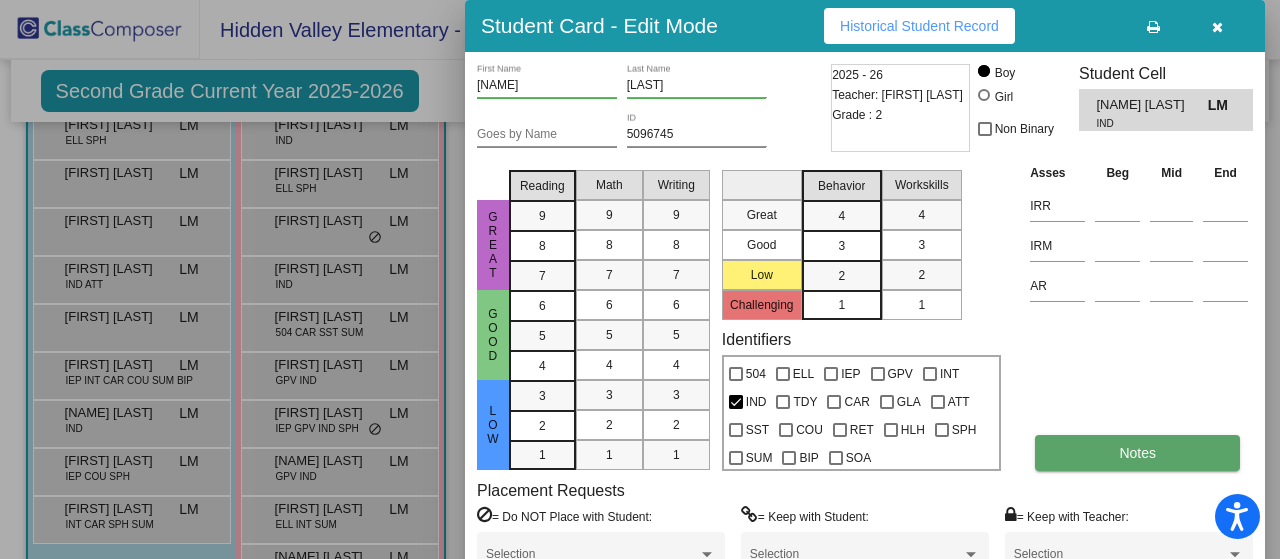 click on "Notes" at bounding box center (1137, 453) 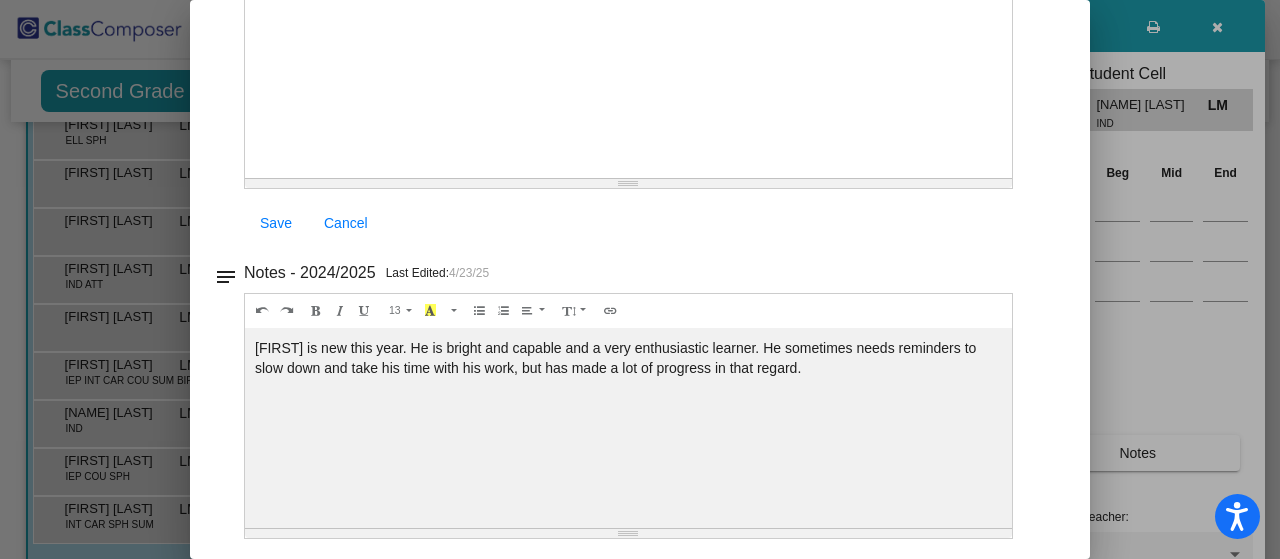 scroll, scrollTop: 0, scrollLeft: 0, axis: both 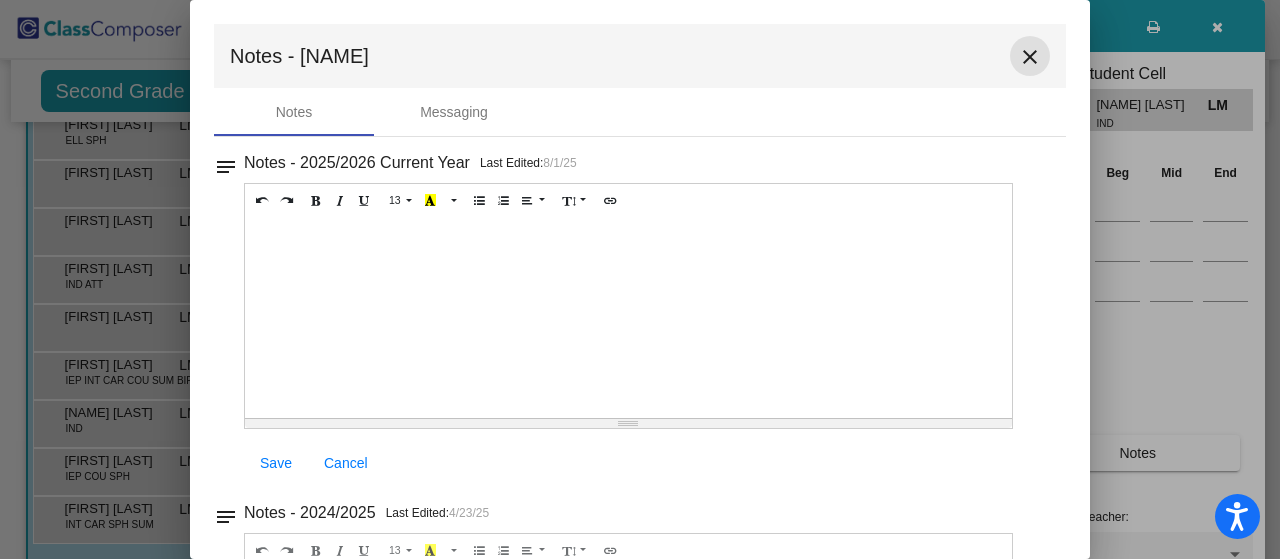 click on "close" at bounding box center (1030, 57) 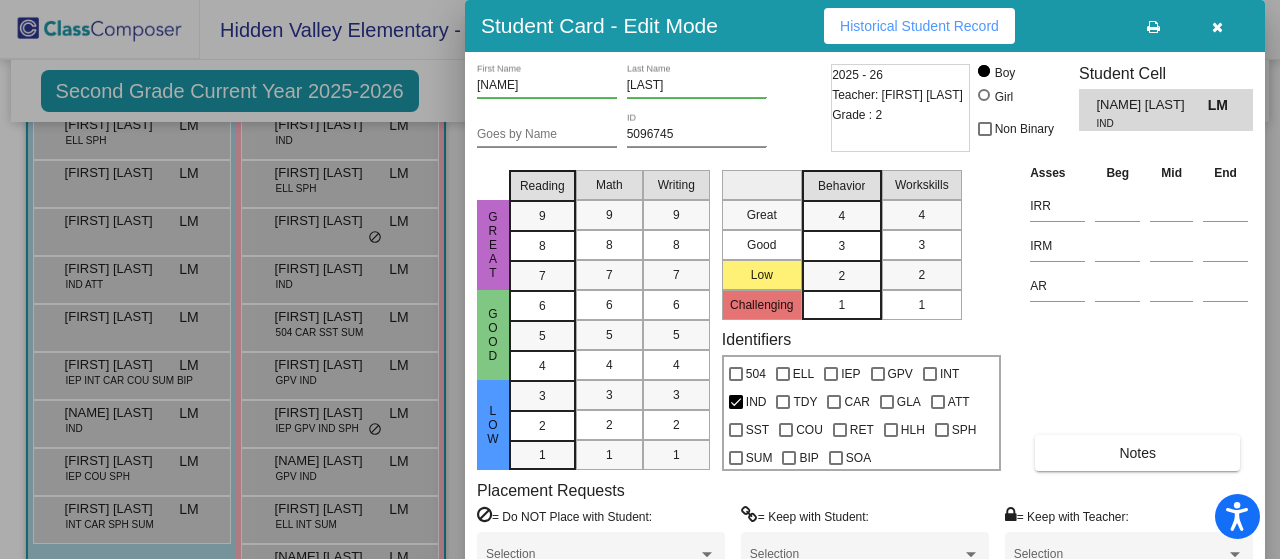 drag, startPoint x: 1210, startPoint y: 27, endPoint x: 1198, endPoint y: 28, distance: 12.0415945 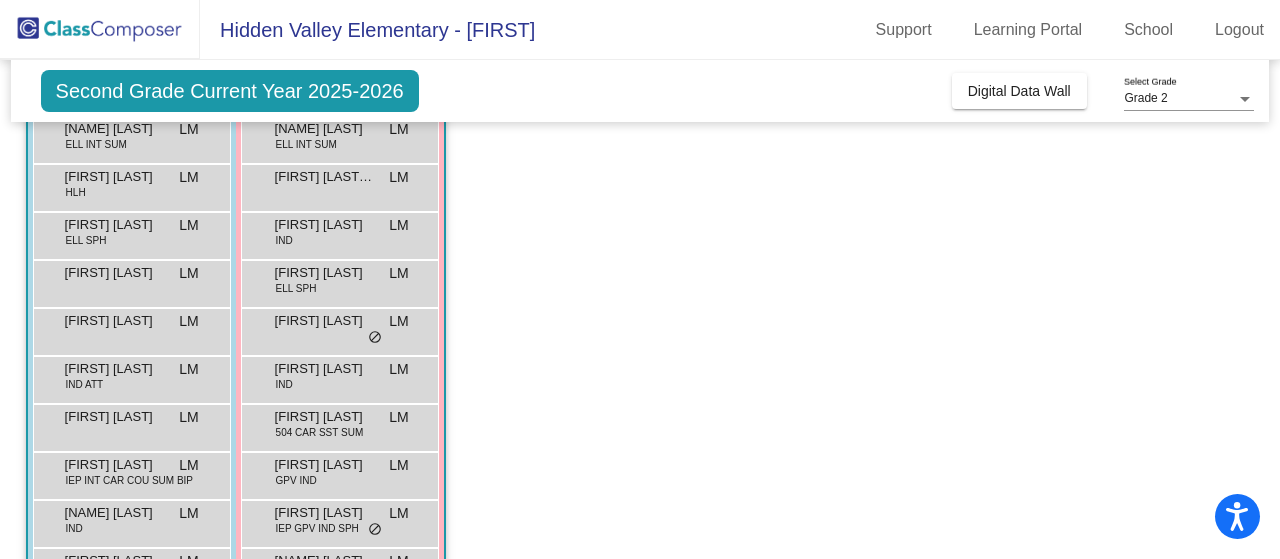 scroll, scrollTop: 0, scrollLeft: 0, axis: both 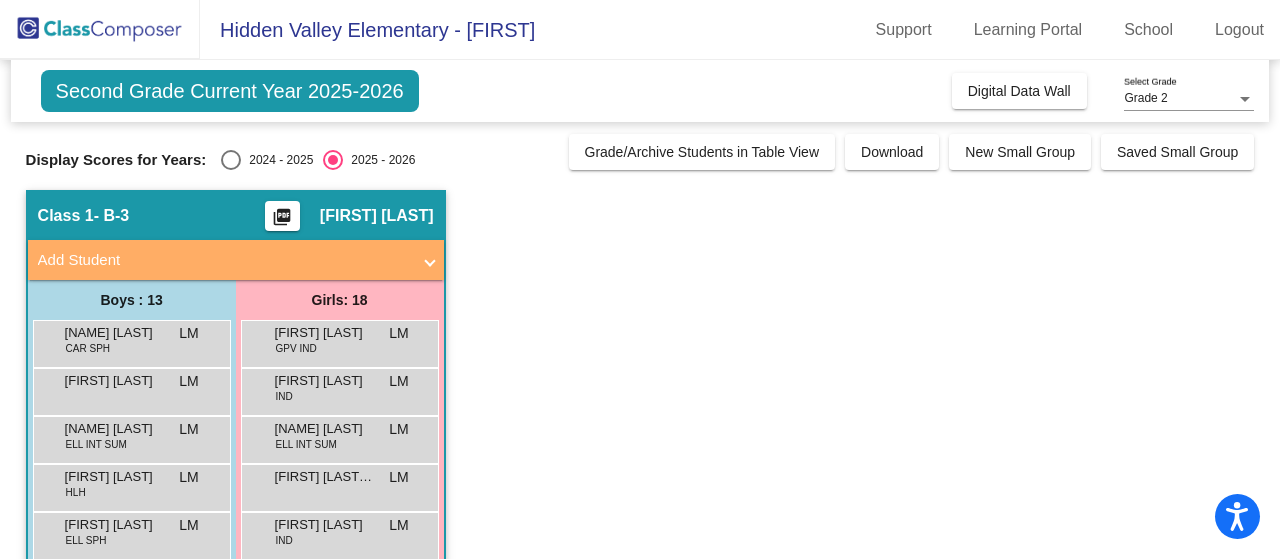 click at bounding box center [231, 160] 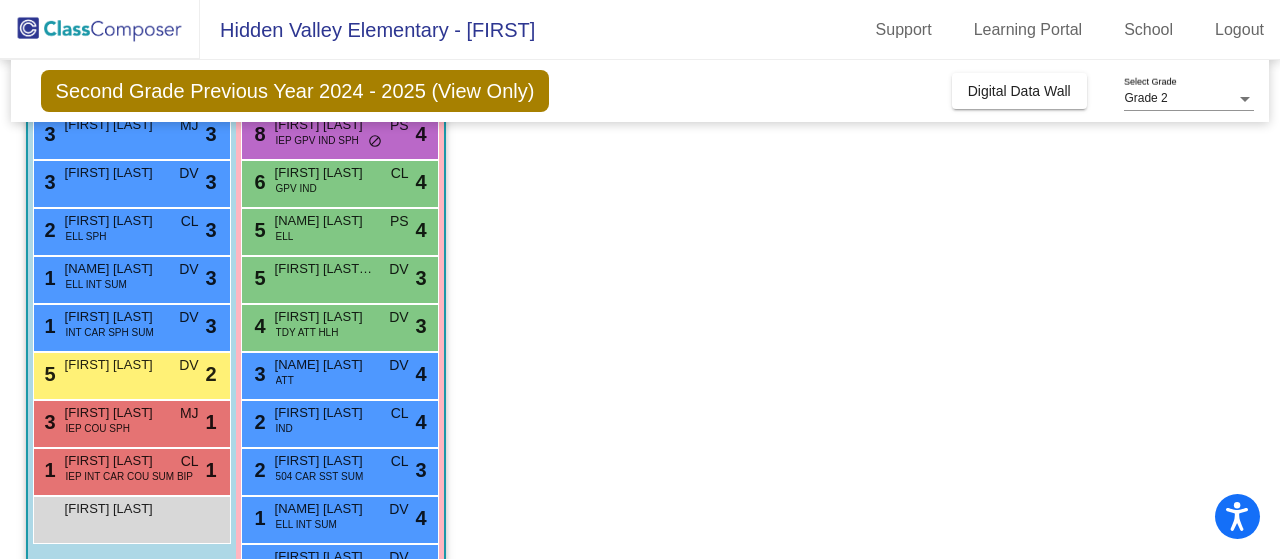 scroll, scrollTop: 500, scrollLeft: 0, axis: vertical 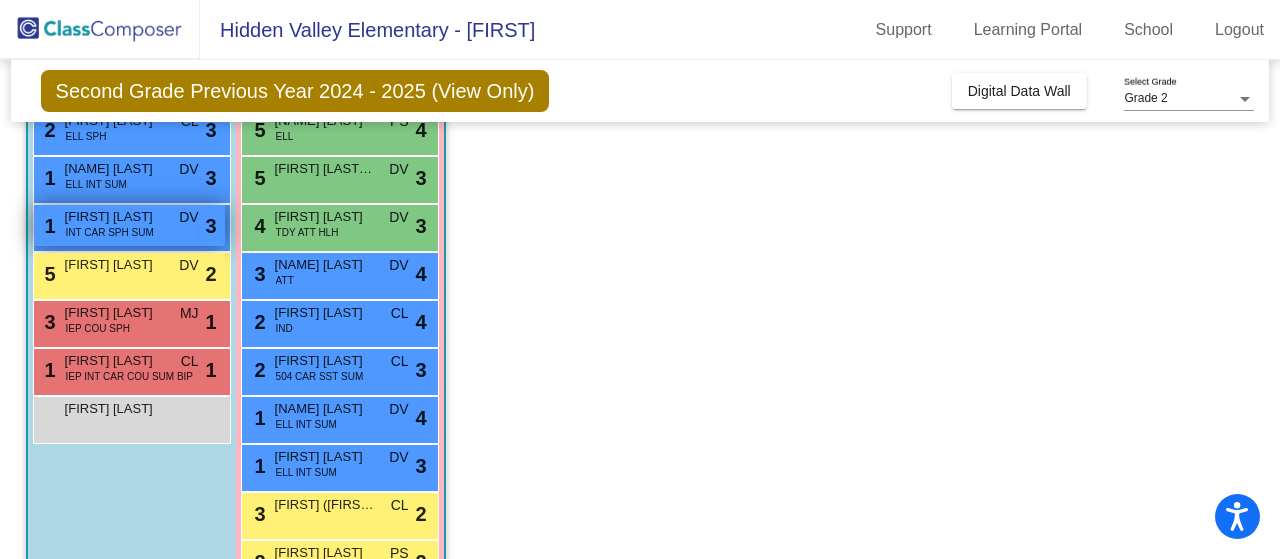 click on "[FIRST] [LAST]" at bounding box center (115, 217) 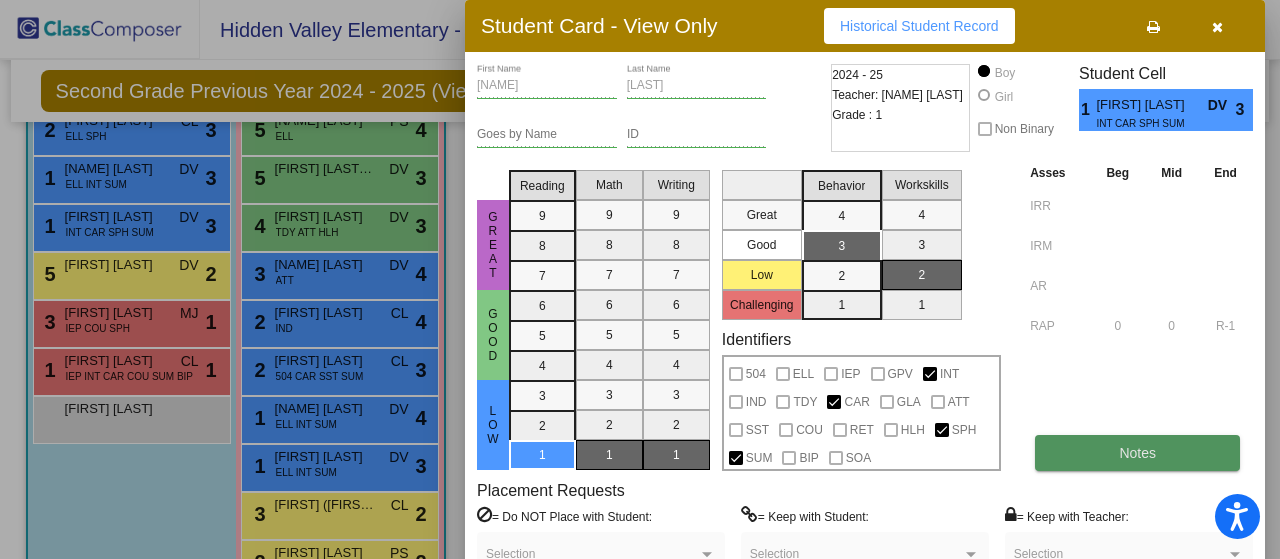 click on "Notes" at bounding box center [1137, 453] 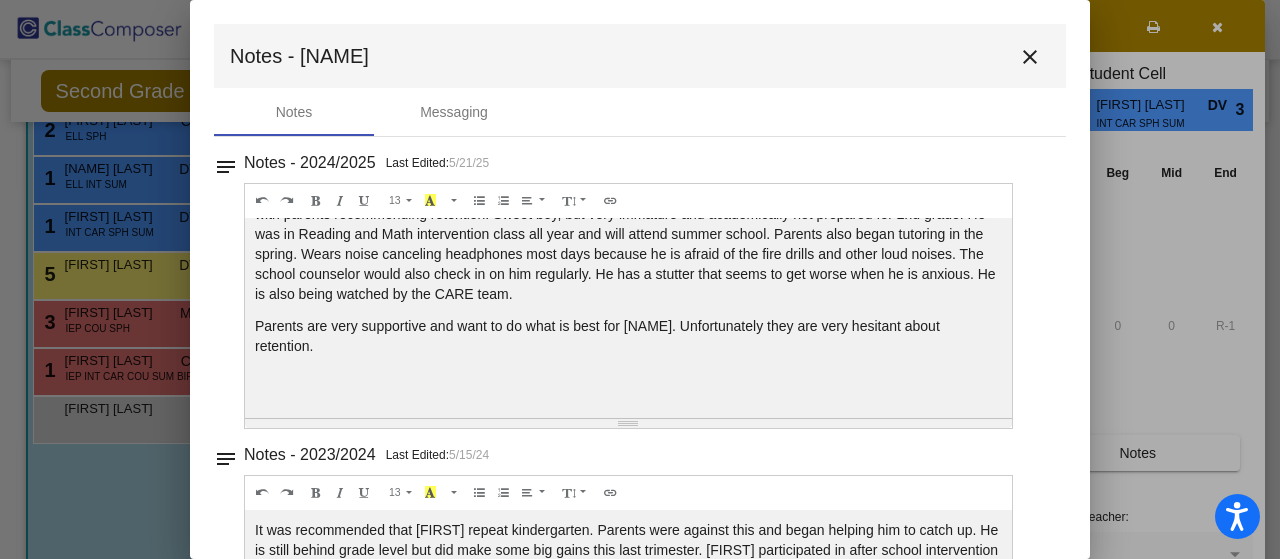 scroll, scrollTop: 68, scrollLeft: 0, axis: vertical 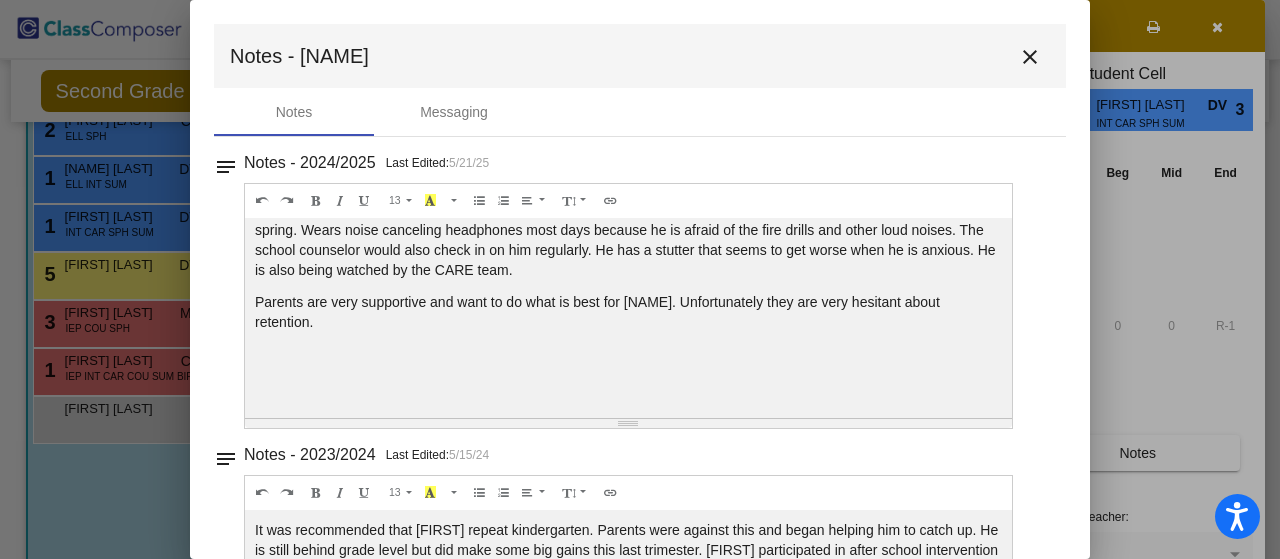 click on "close" at bounding box center [1030, 57] 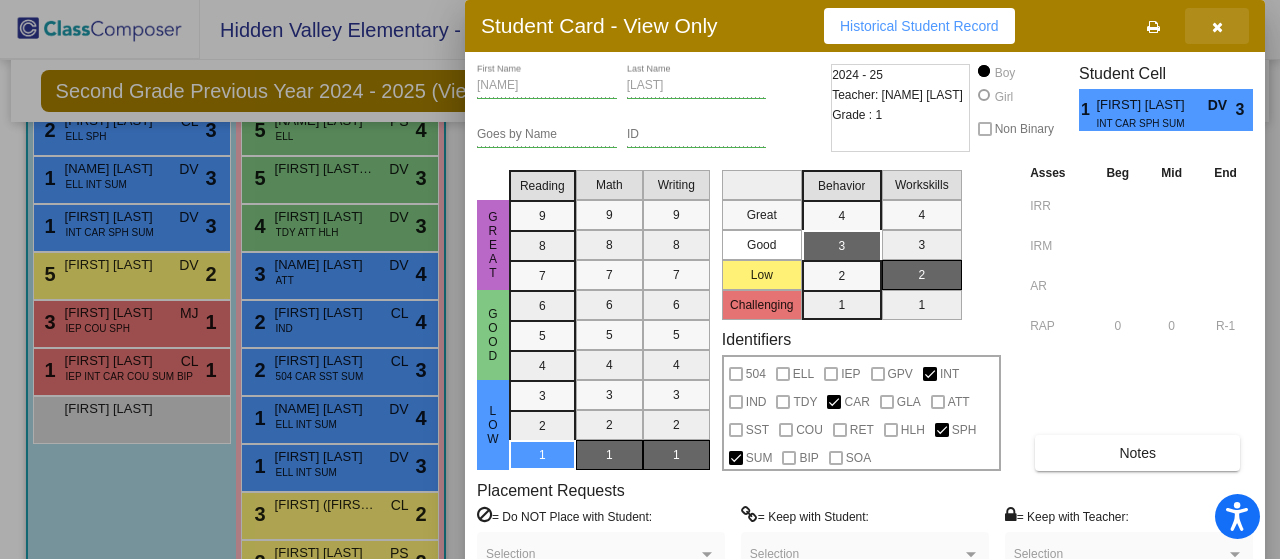 click at bounding box center [1217, 26] 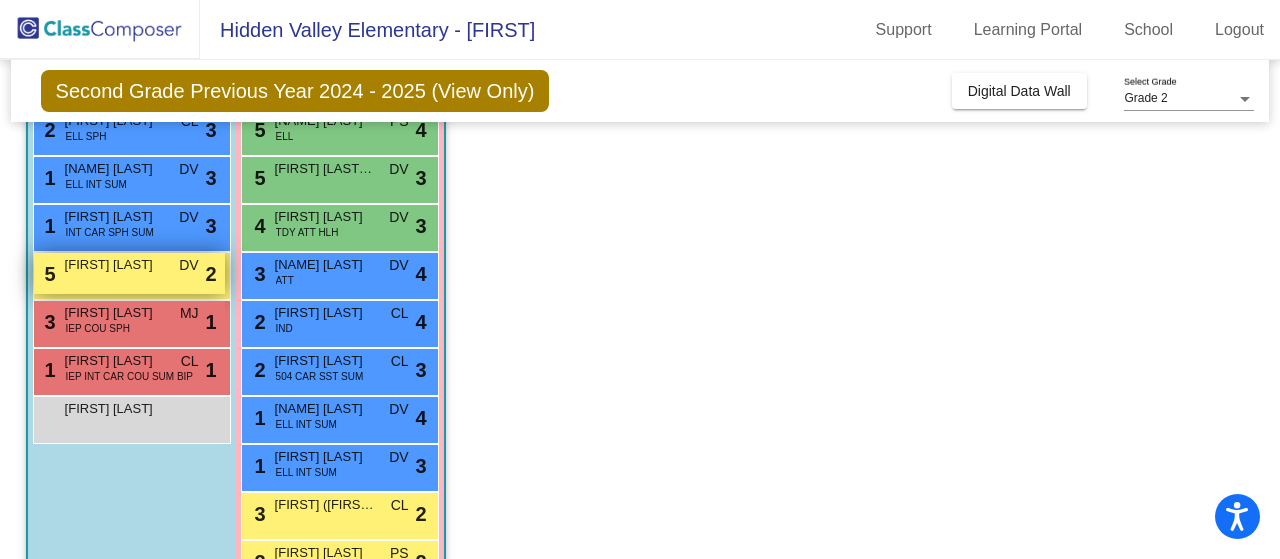 click on "[NUMBER] [NAME] [LAST] DV lock do_not_disturb_alt 2" at bounding box center [129, 273] 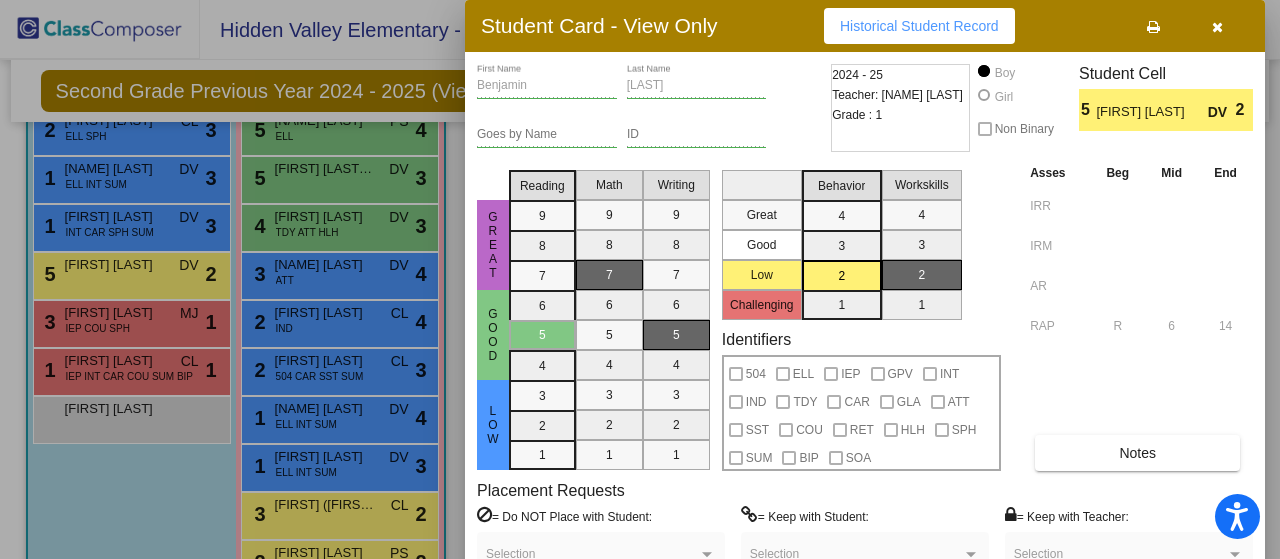 click at bounding box center [1217, 26] 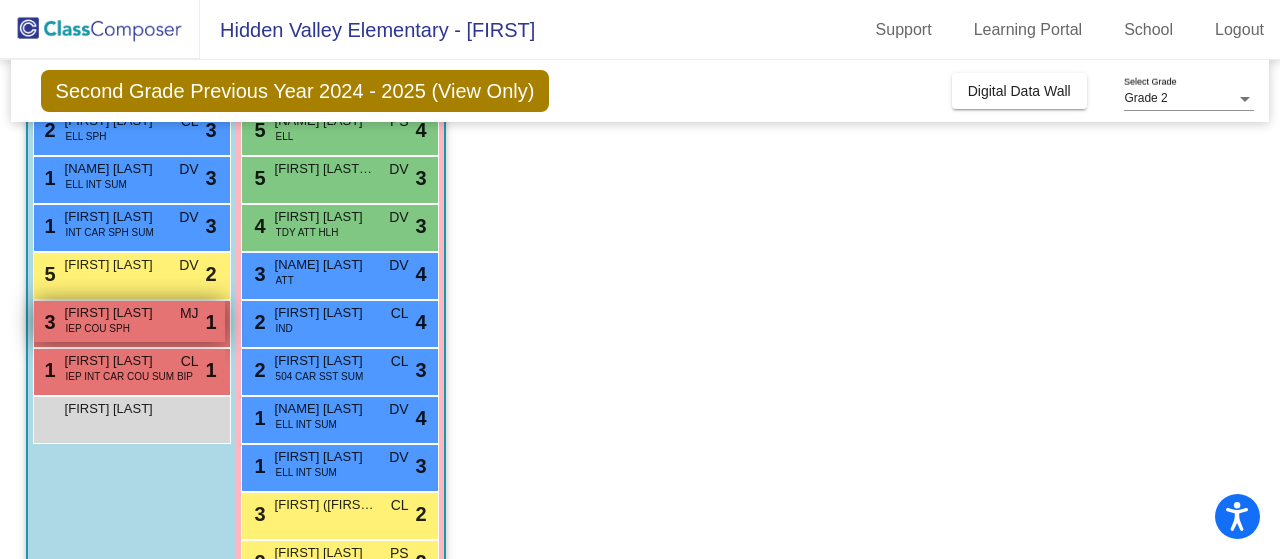 click on "IEP COU SPH" at bounding box center [98, 328] 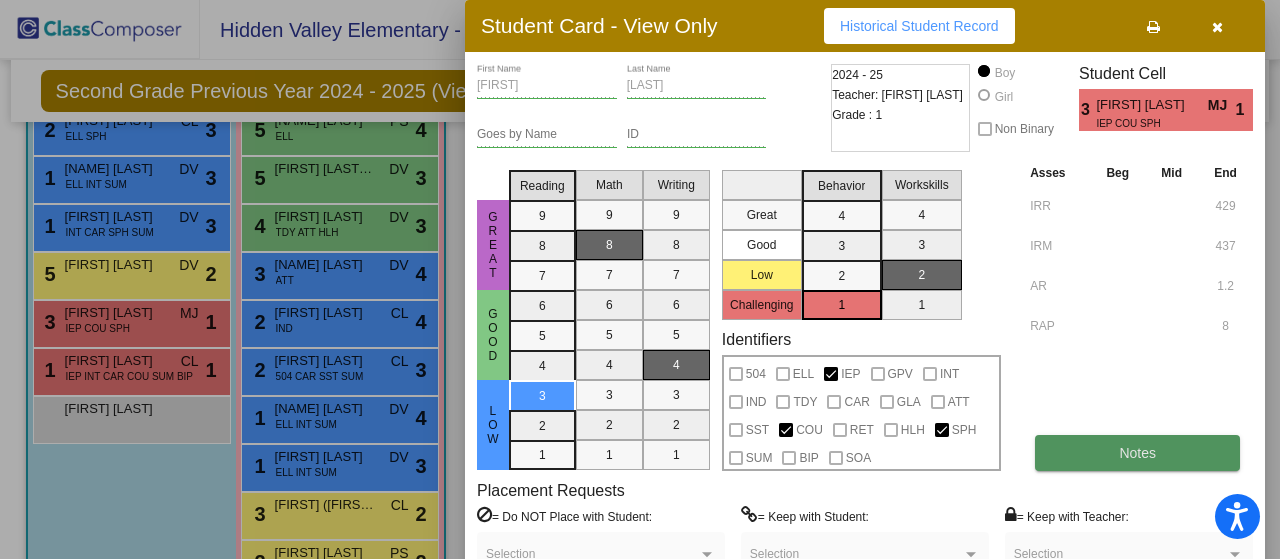click on "Notes" at bounding box center [1137, 453] 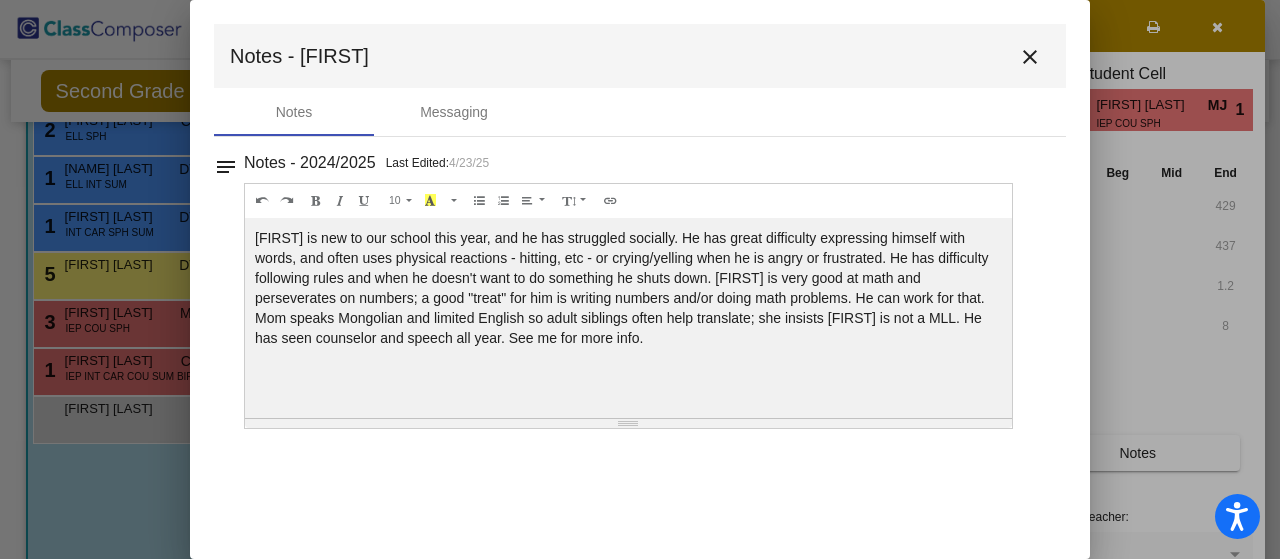 drag, startPoint x: 1017, startPoint y: 51, endPoint x: 1028, endPoint y: 53, distance: 11.18034 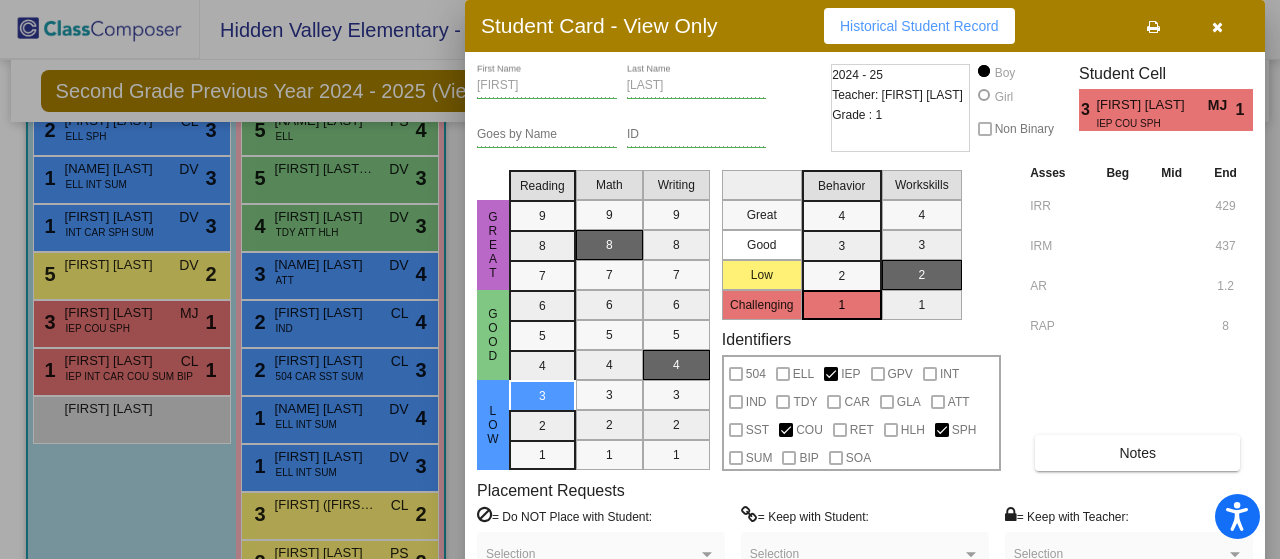click at bounding box center (1217, 27) 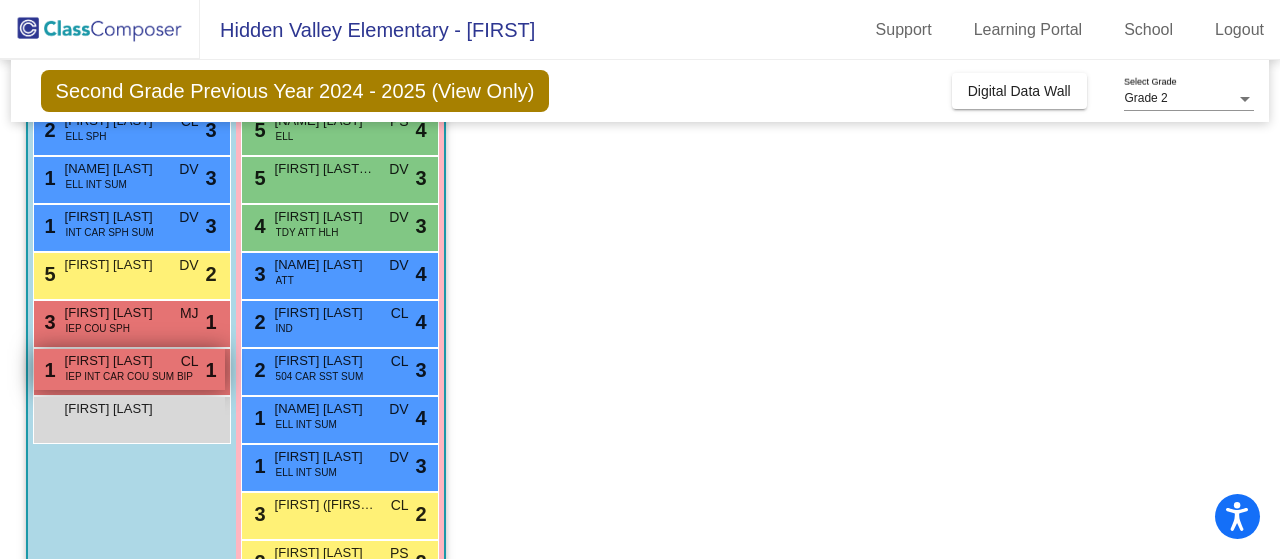 click on "[FIRST] [LAST]" at bounding box center (115, 361) 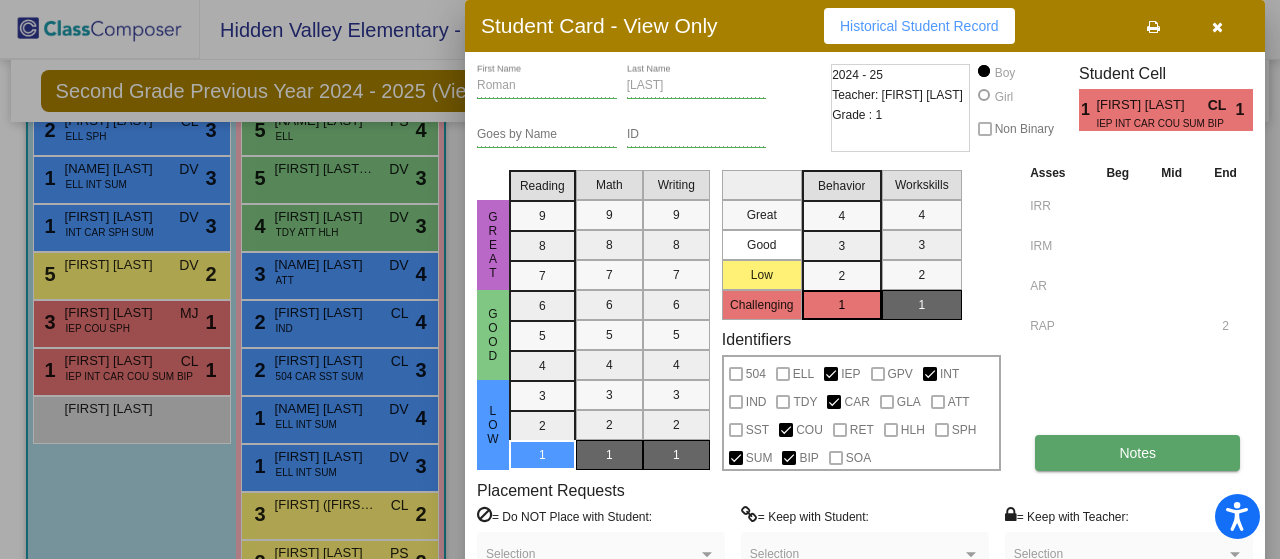 click on "Notes" at bounding box center [1137, 453] 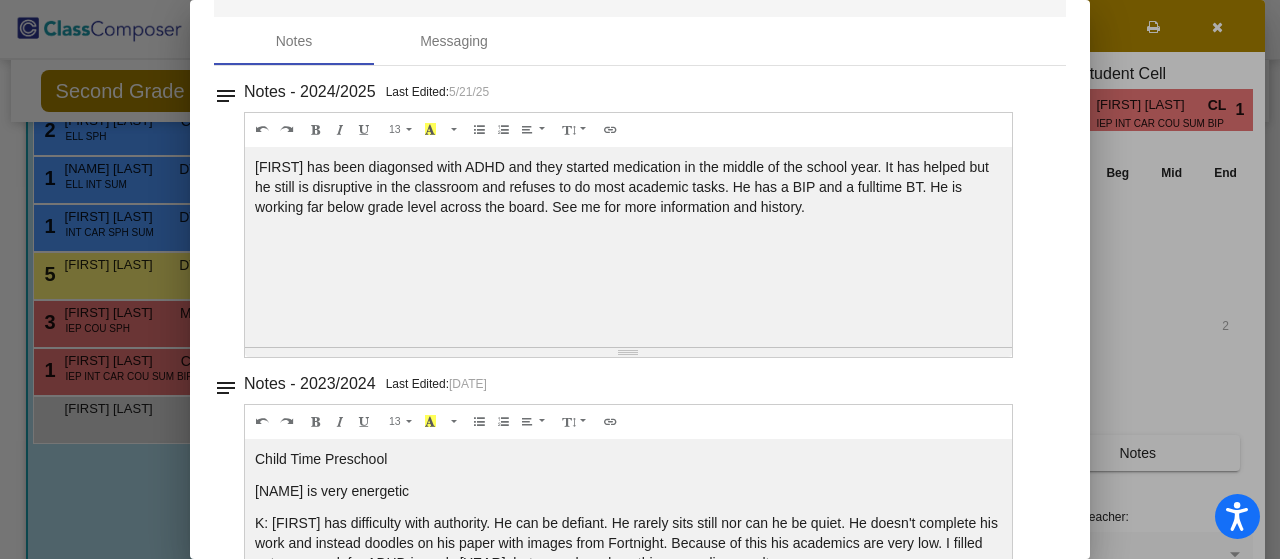 scroll, scrollTop: 0, scrollLeft: 0, axis: both 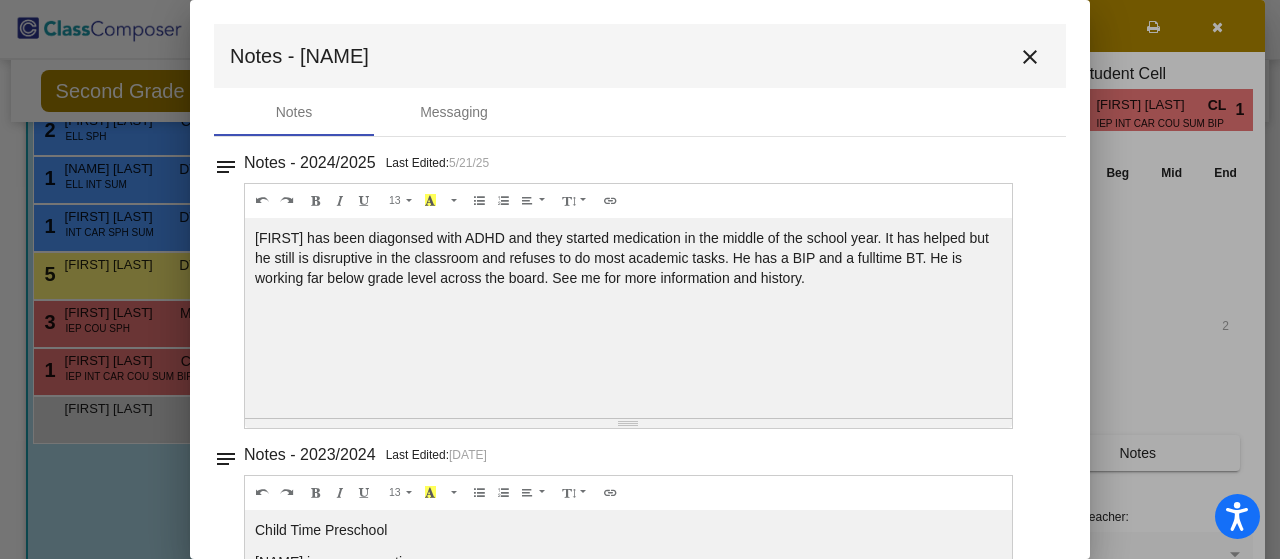 drag, startPoint x: 984, startPoint y: 67, endPoint x: 1009, endPoint y: 73, distance: 25.70992 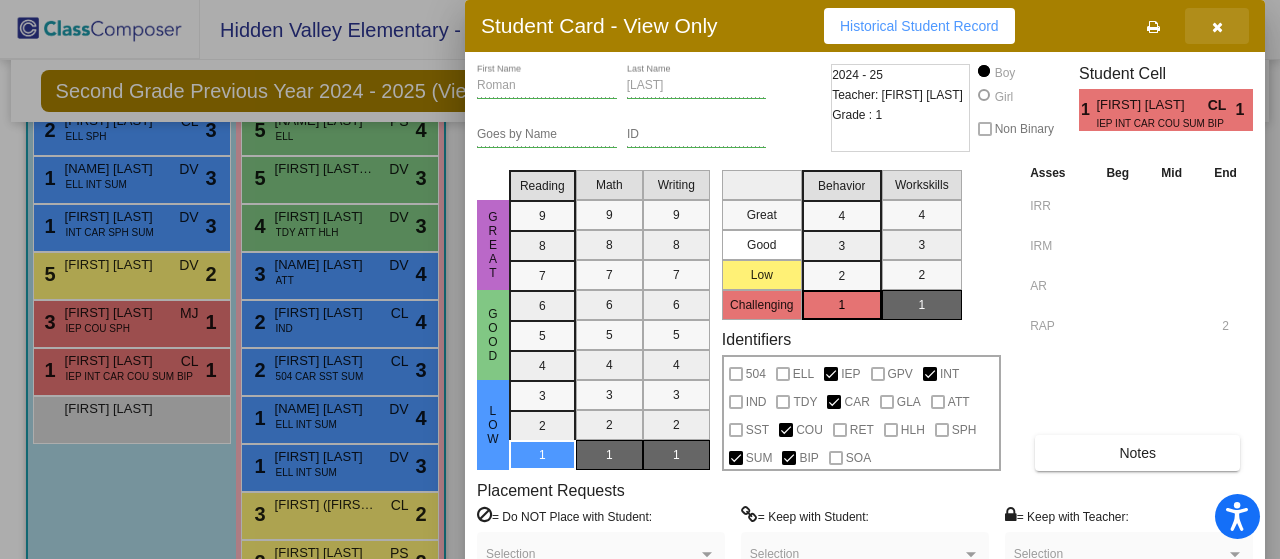 click at bounding box center [1217, 26] 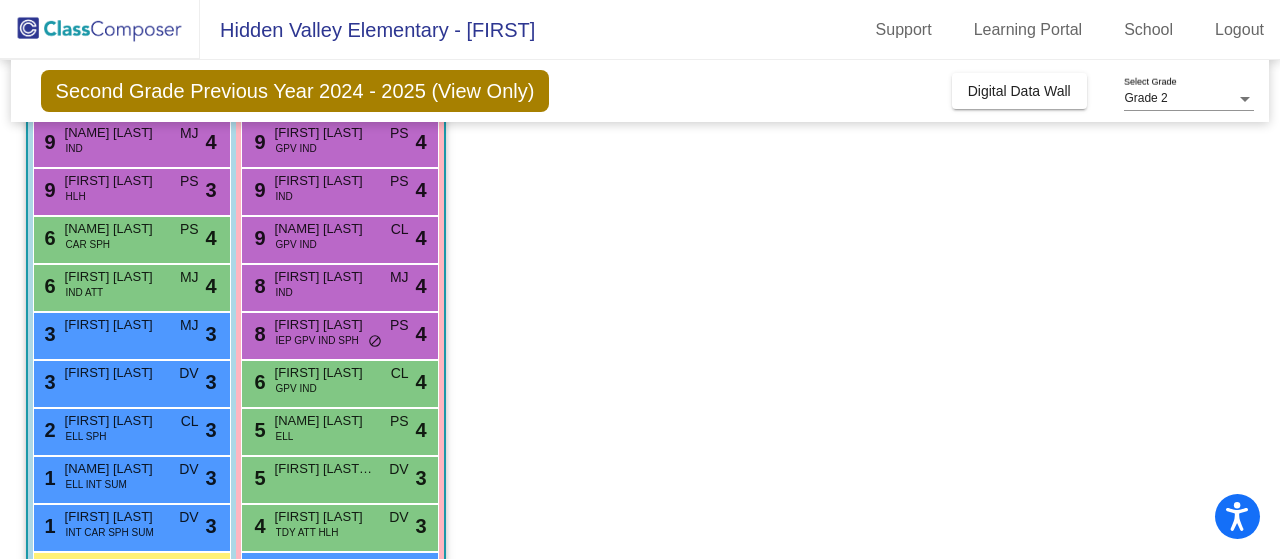 scroll, scrollTop: 100, scrollLeft: 0, axis: vertical 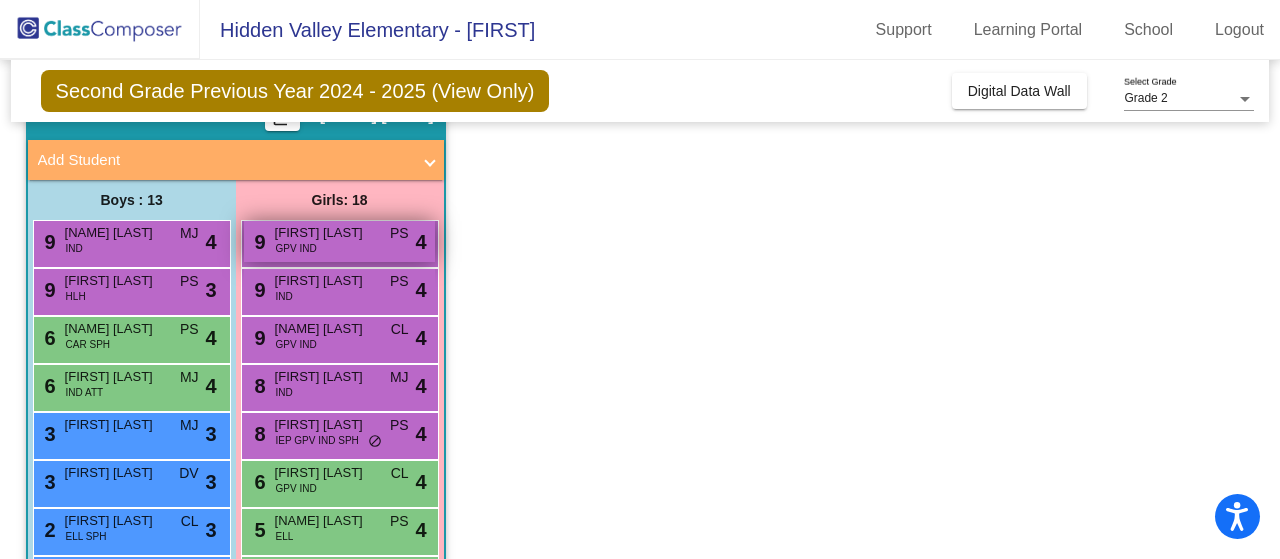 click on "[NUMBER] [FIRST] [LAST]" at bounding box center (339, 241) 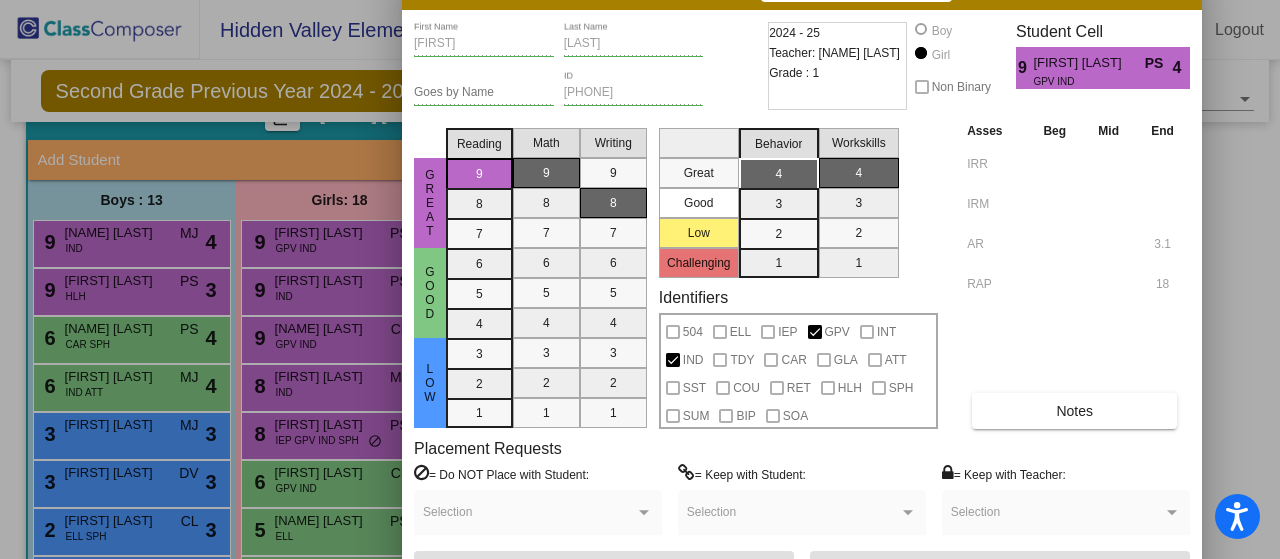 drag, startPoint x: 1102, startPoint y: 27, endPoint x: 1040, endPoint y: -15, distance: 74.88658 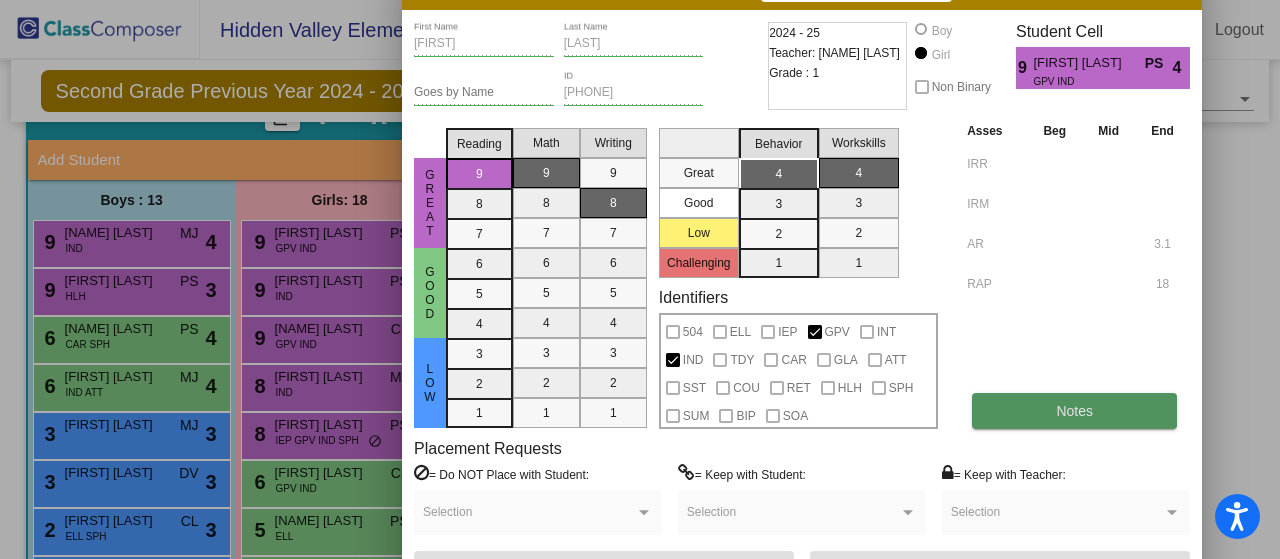 click on "Notes" at bounding box center [1074, 411] 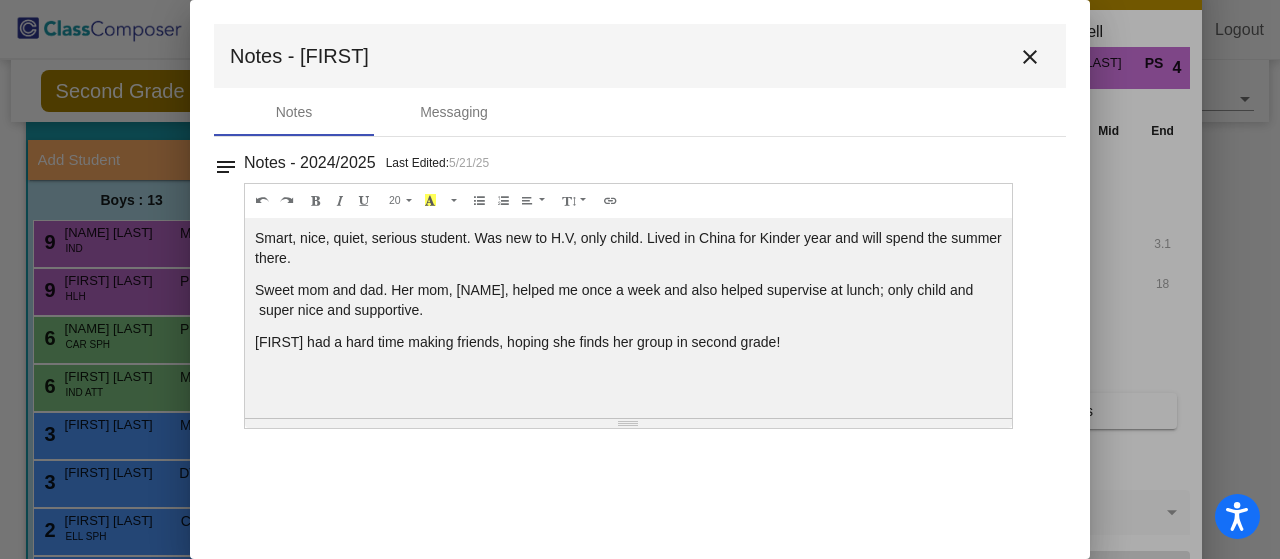 click on "close" at bounding box center [1030, 57] 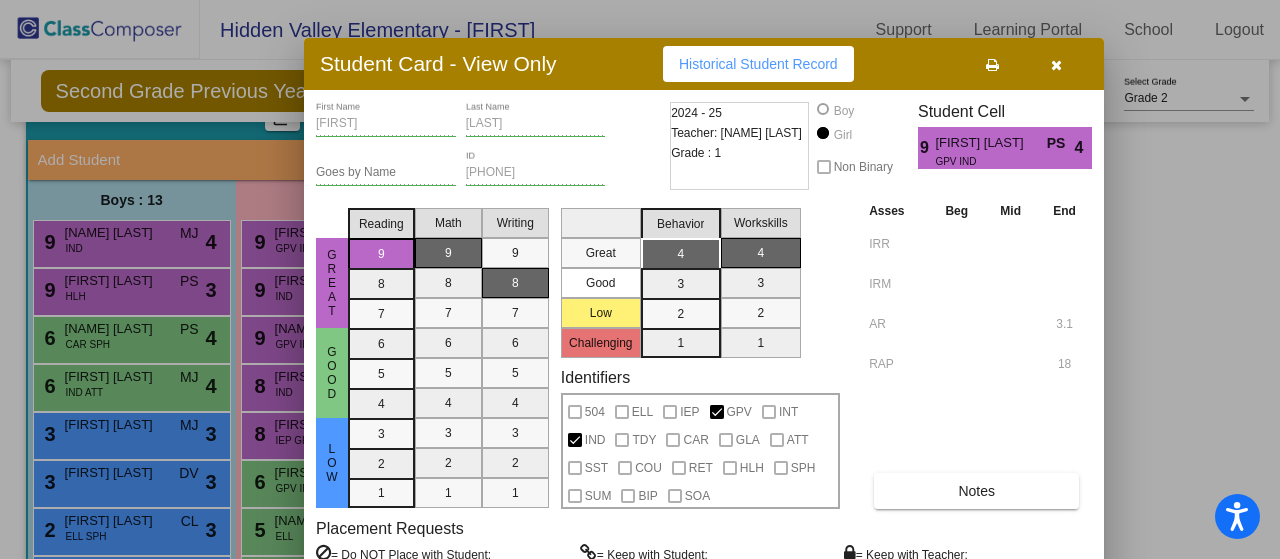 drag, startPoint x: 1122, startPoint y: 3, endPoint x: 1024, endPoint y: 83, distance: 126.50692 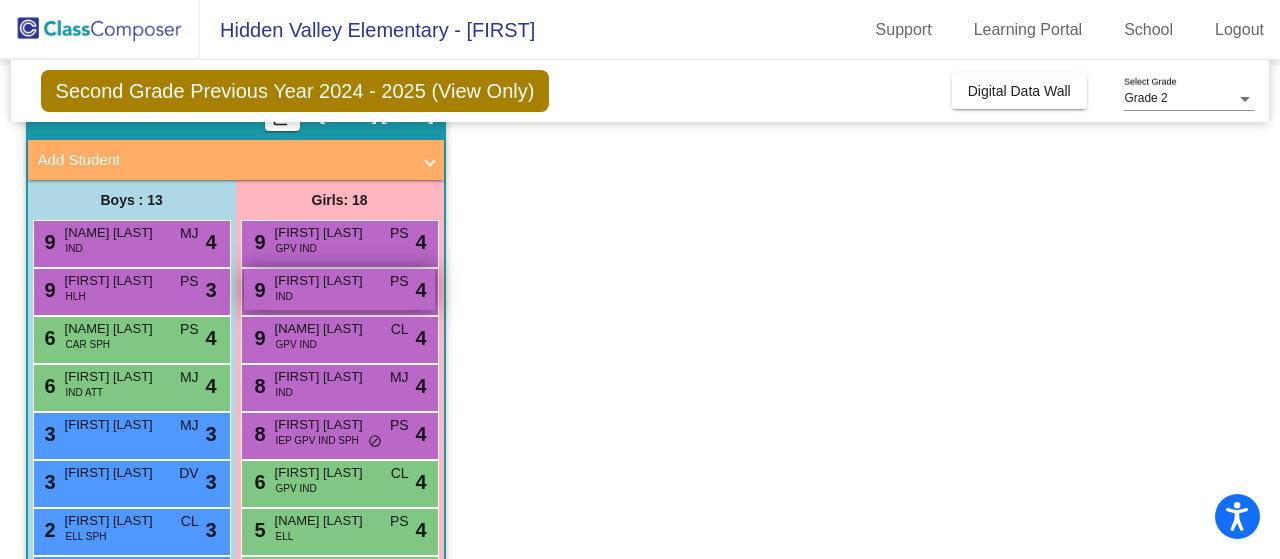 click on "[NUMBER] [FIRST] [LAST] IND PS lock do_not_disturb_alt [NUMBER]" at bounding box center [339, 289] 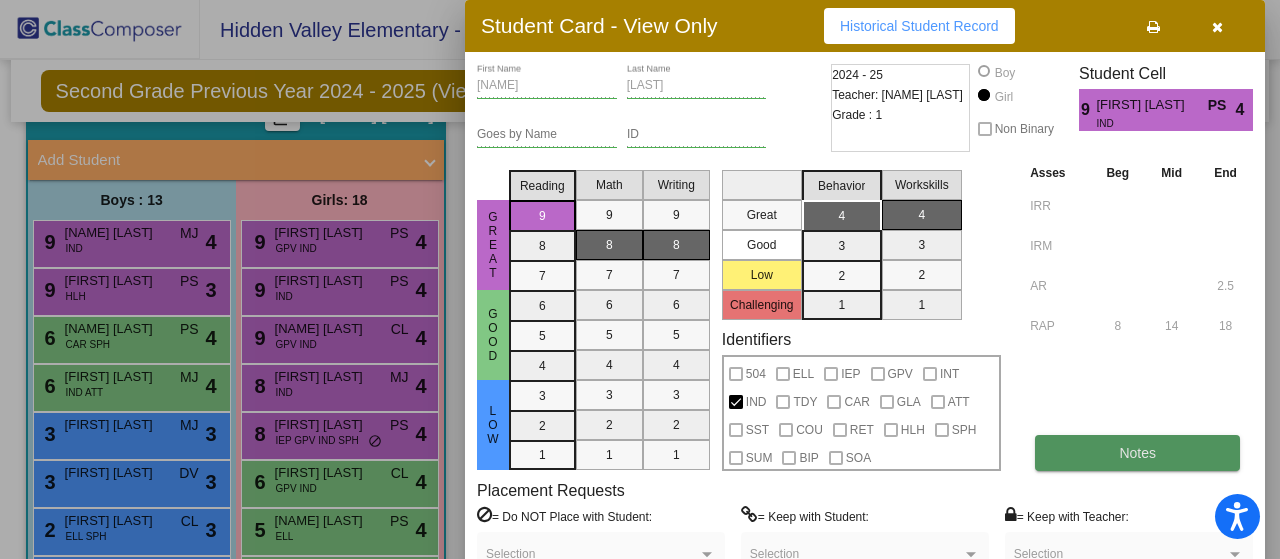 click on "Notes" at bounding box center [1137, 453] 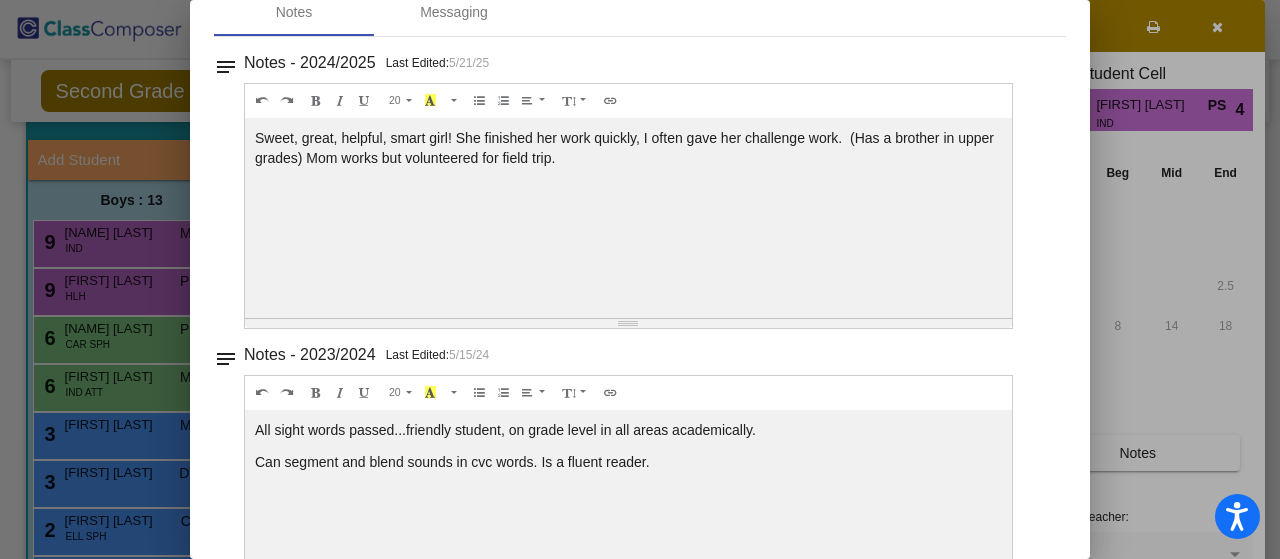 scroll, scrollTop: 0, scrollLeft: 0, axis: both 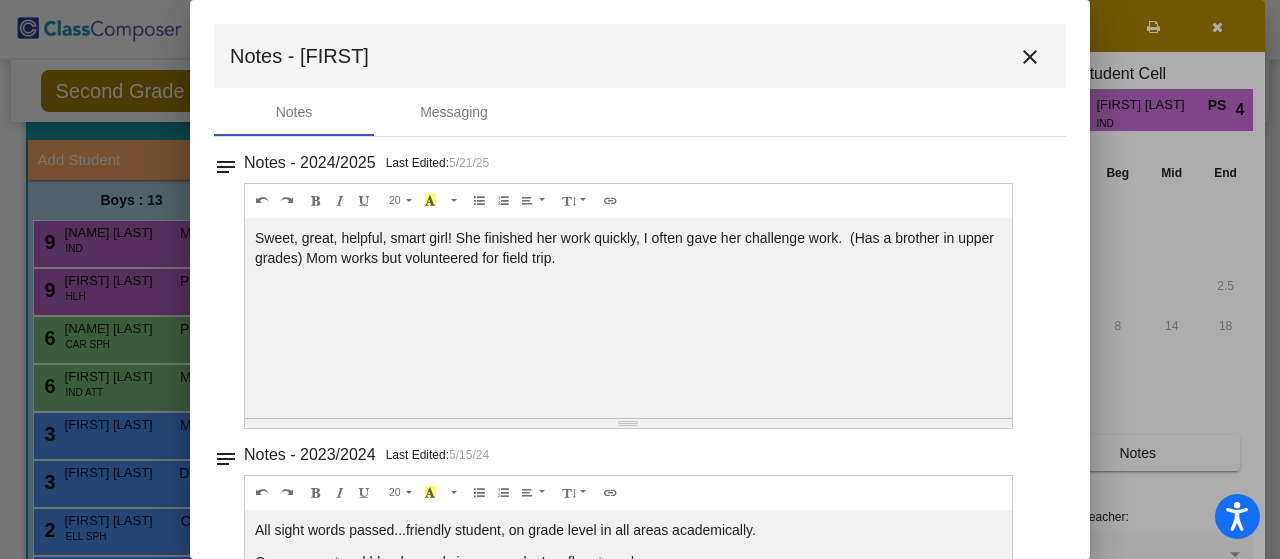 click on "close" at bounding box center [1030, 57] 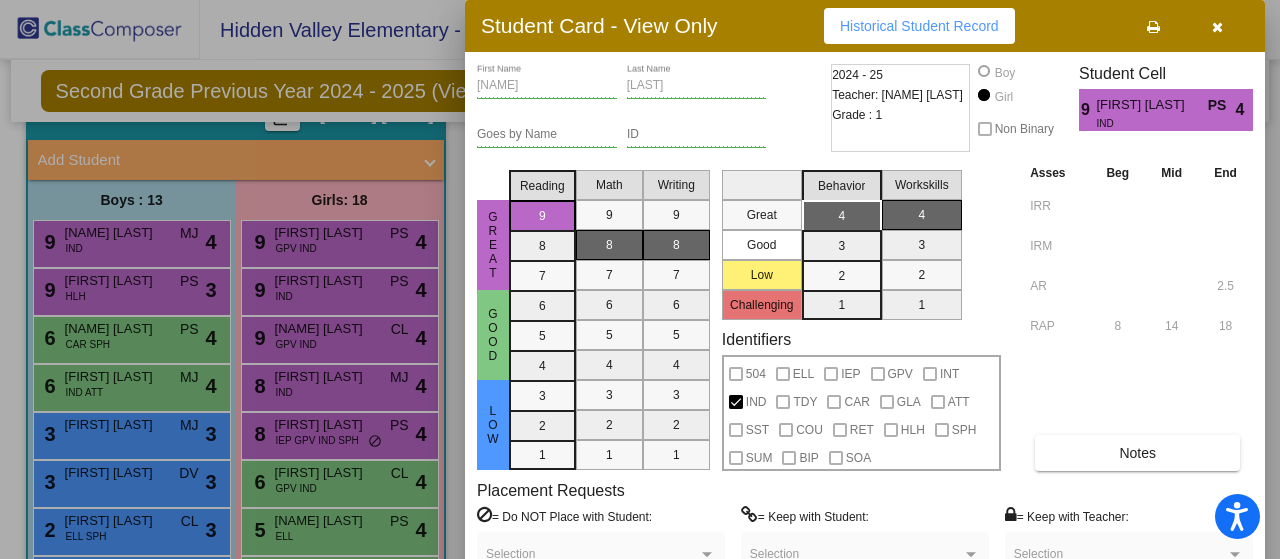 click at bounding box center [1217, 27] 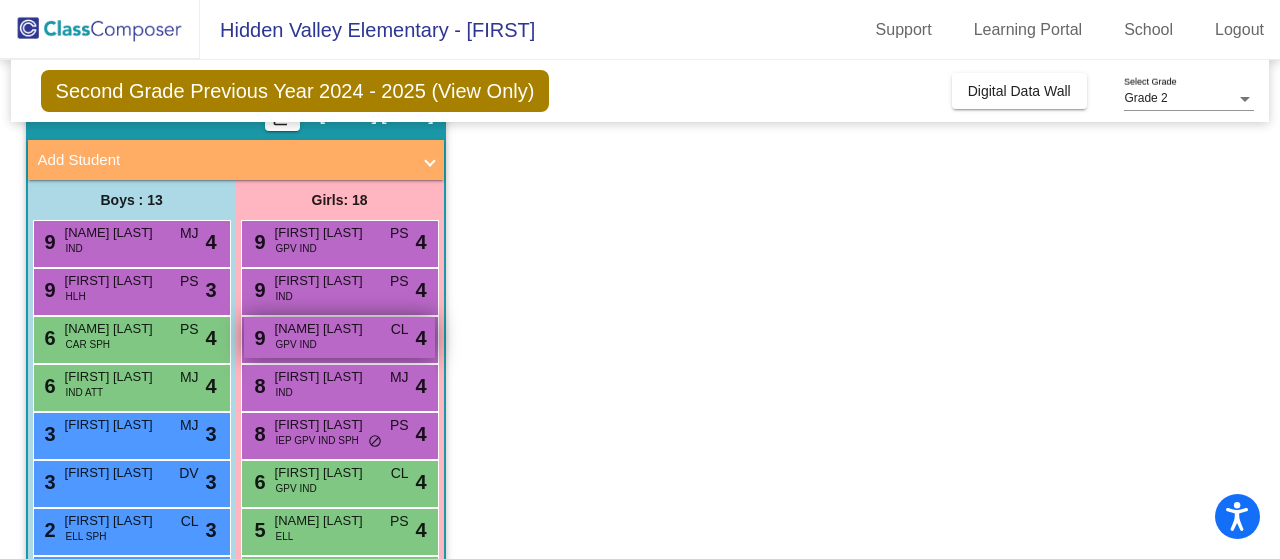 click on "[NUMBER] [FIRST] [LAST] GPV IND CL lock do_not_disturb_alt [NUMBER]" at bounding box center (339, 337) 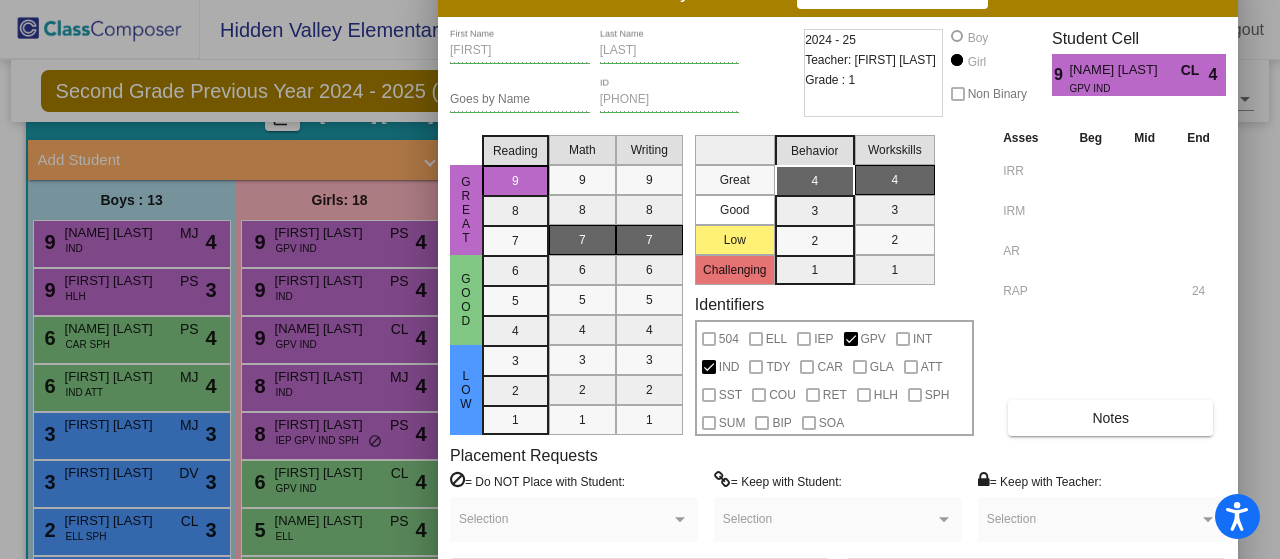 drag, startPoint x: 1081, startPoint y: 29, endPoint x: 1054, endPoint y: -5, distance: 43.416588 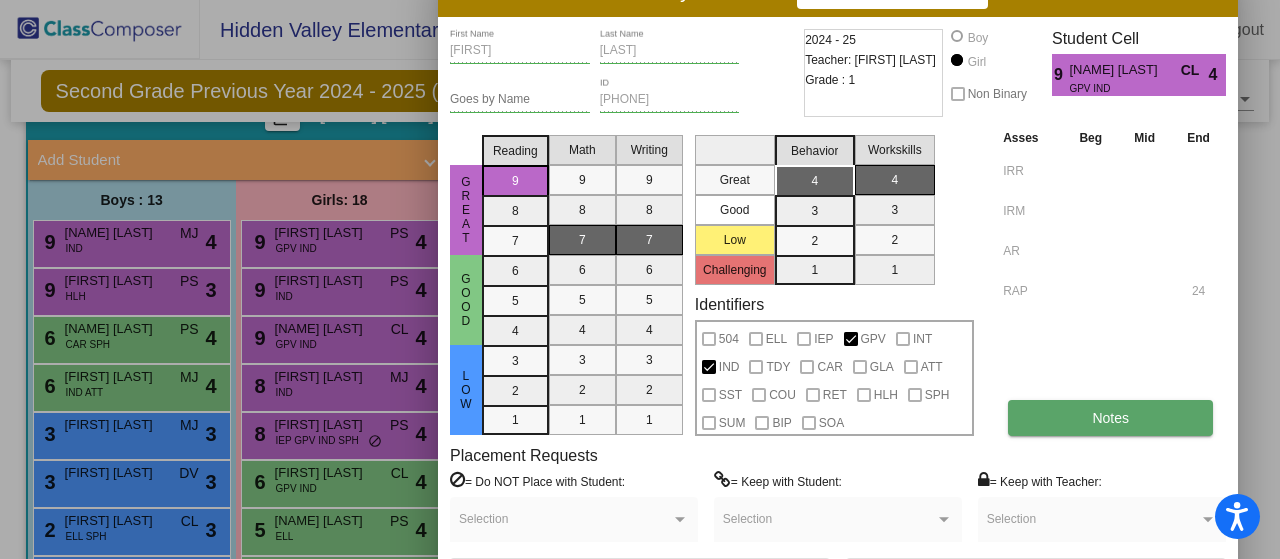 click on "Notes" at bounding box center (1110, 418) 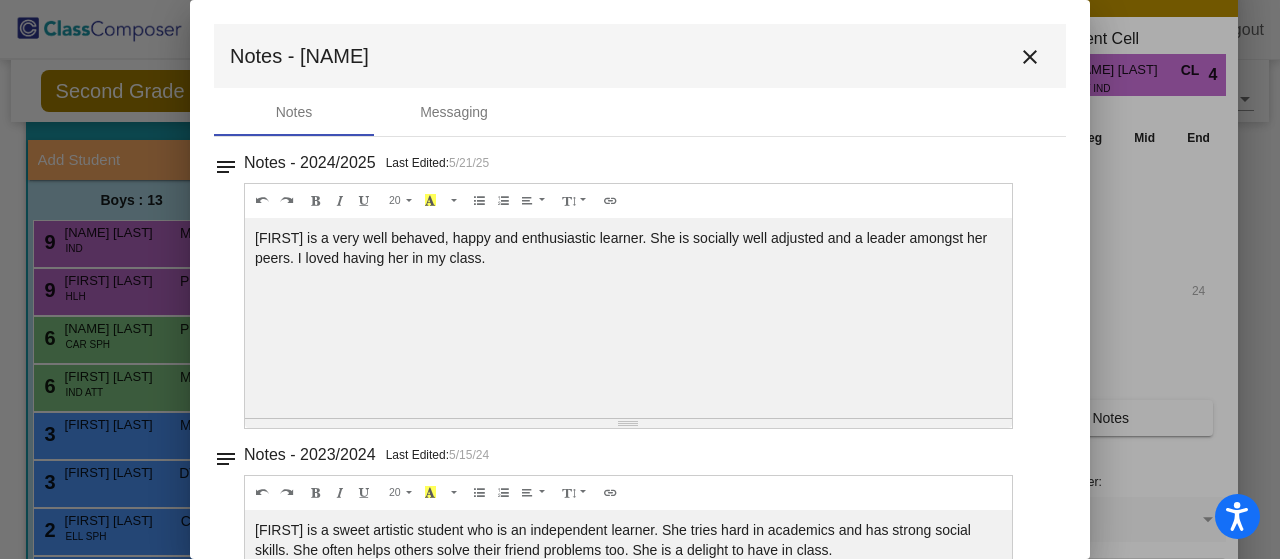 scroll, scrollTop: 0, scrollLeft: 0, axis: both 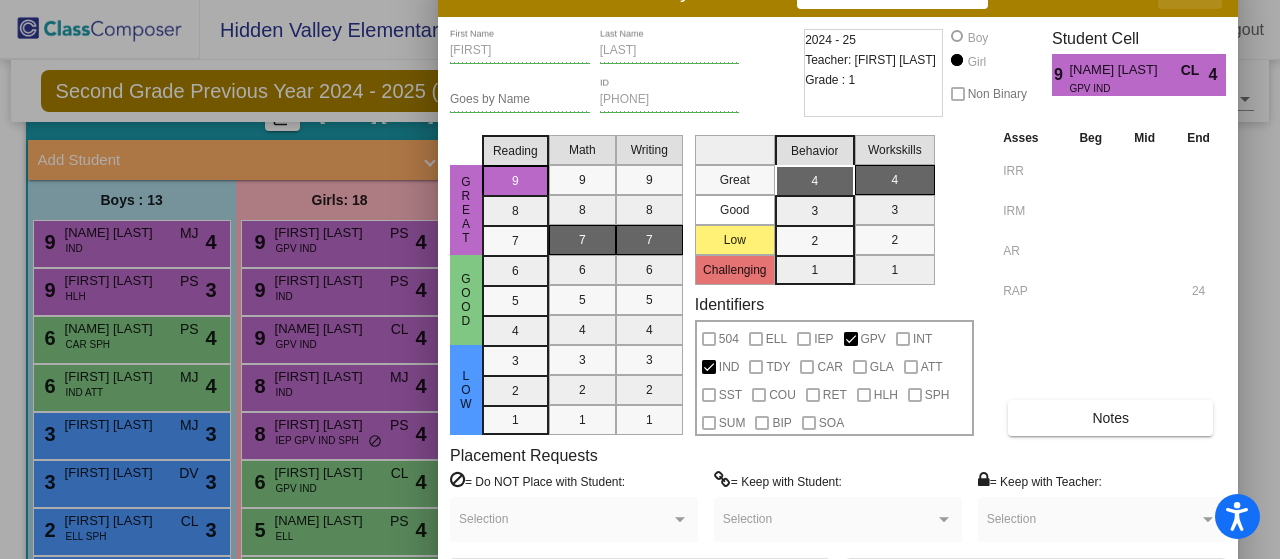 click at bounding box center (1190, -9) 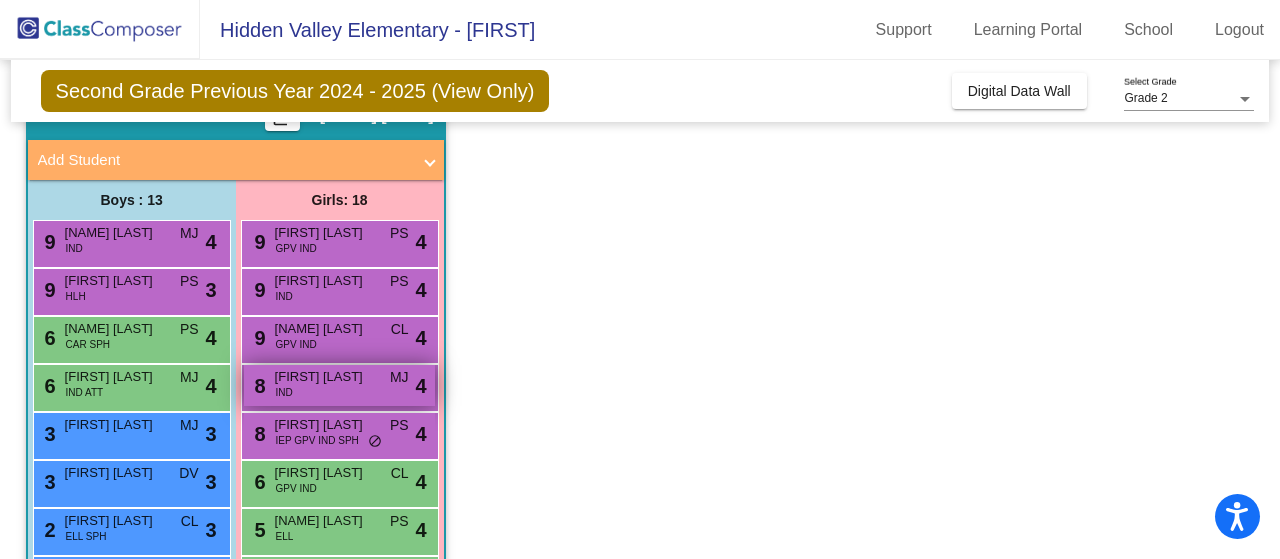 click on "8 [FIRST] [LAST] IND MJ lock do_not_disturb_alt 4" at bounding box center [339, 385] 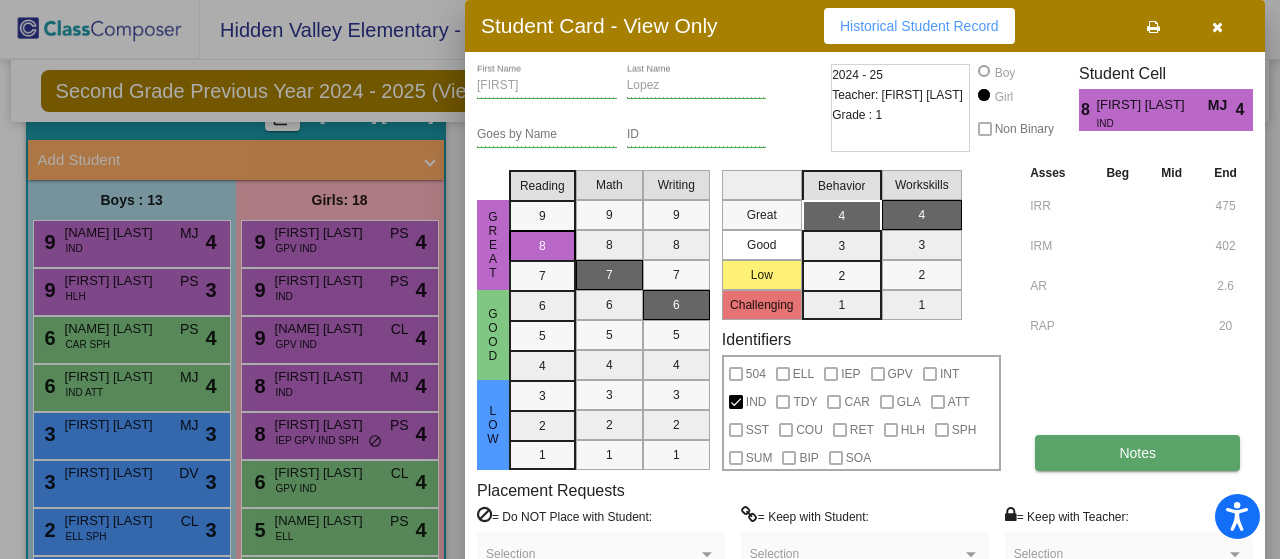 click on "Notes" at bounding box center (1137, 453) 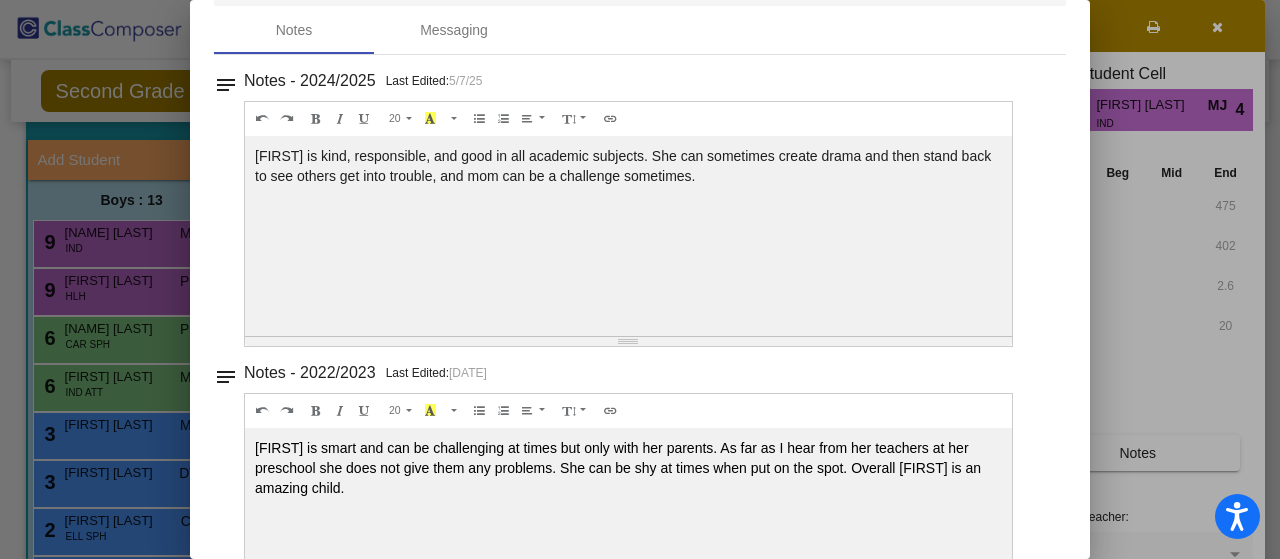 scroll, scrollTop: 0, scrollLeft: 0, axis: both 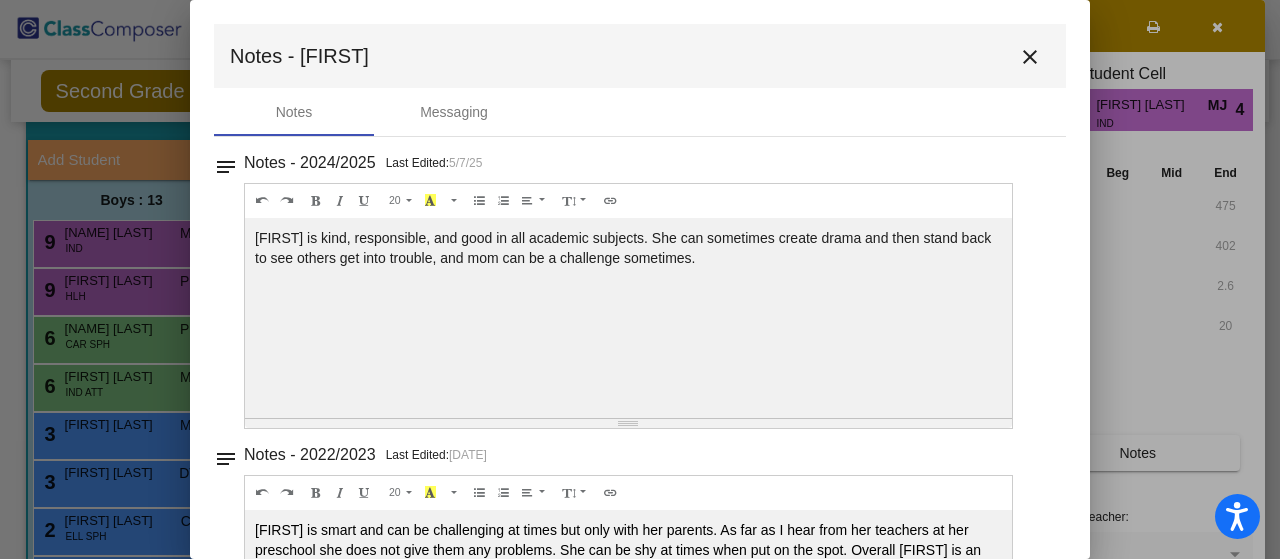 click on "close" at bounding box center (1030, 57) 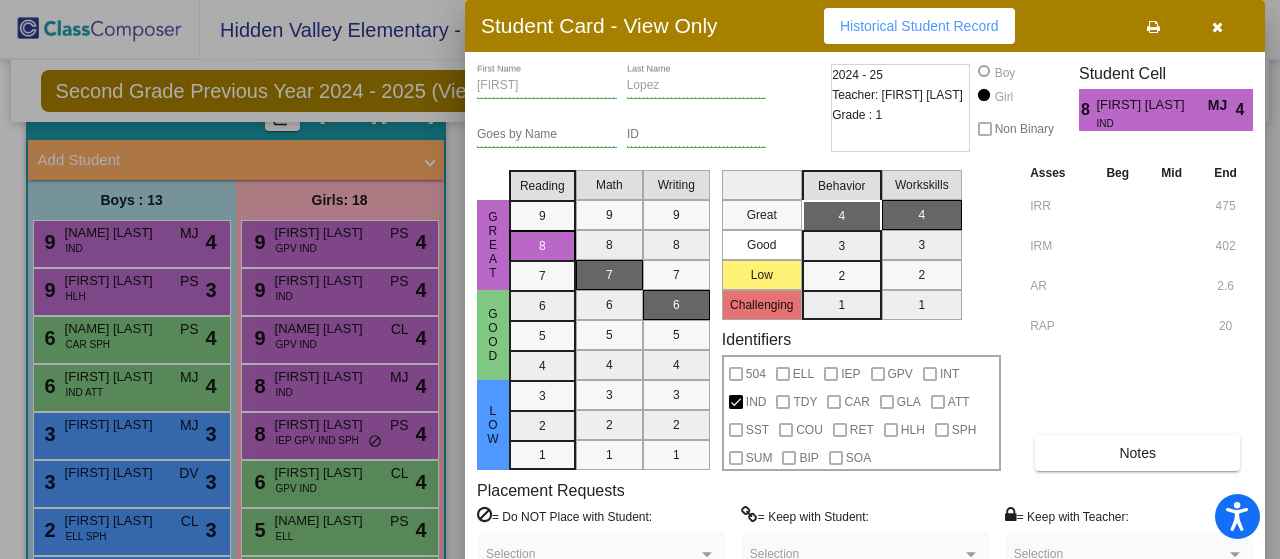 click at bounding box center (1217, 26) 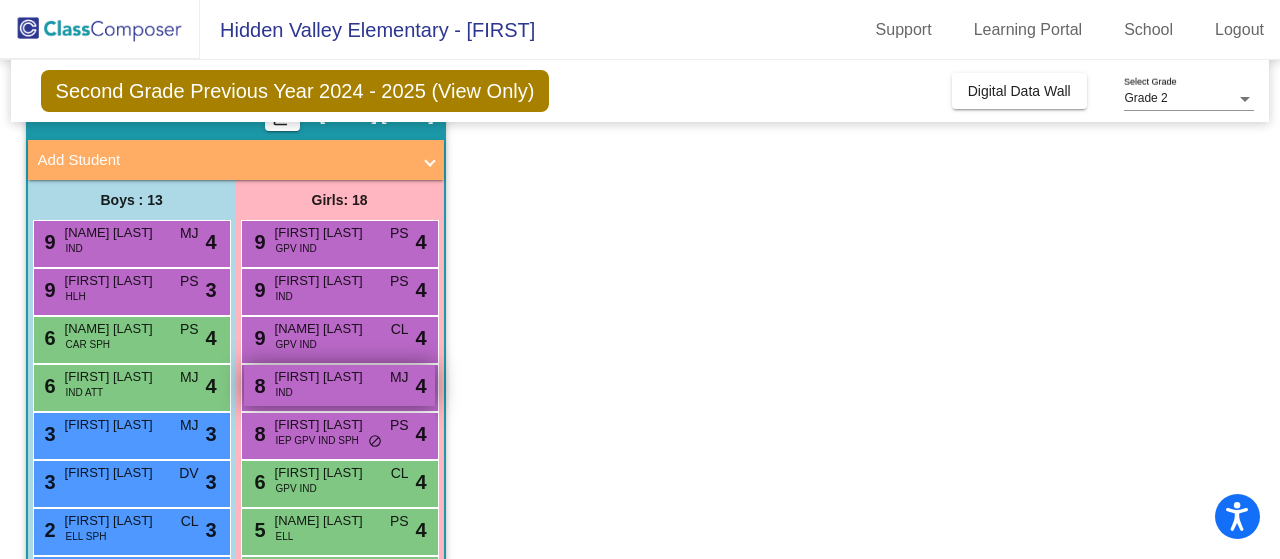 click on "8 [FIRST] [LAST] IND MJ lock do_not_disturb_alt 4" at bounding box center [339, 385] 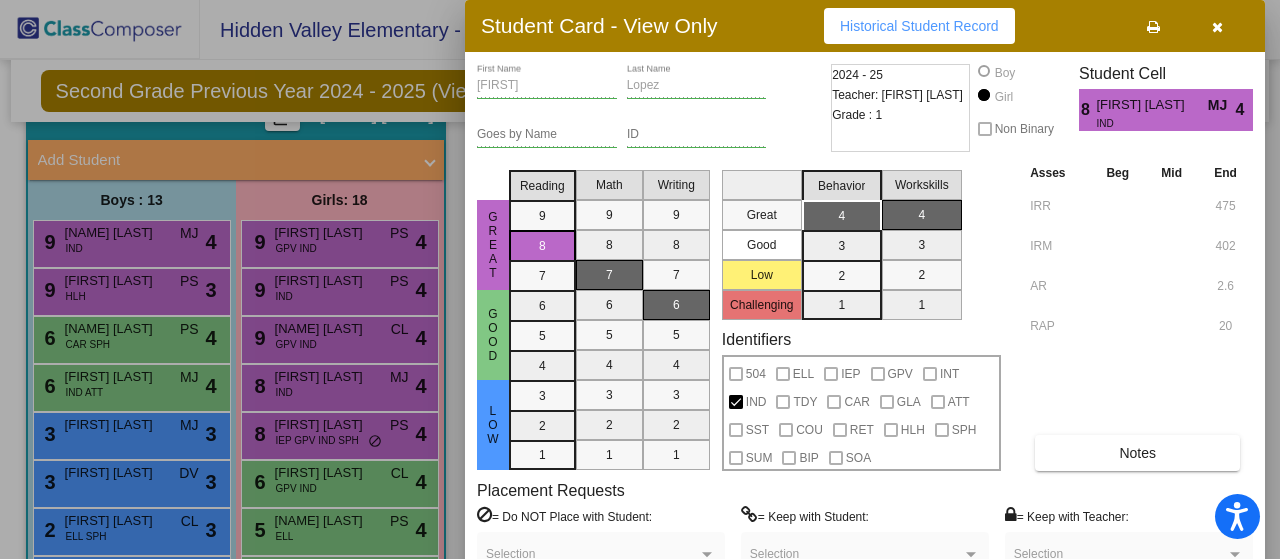 click at bounding box center (1217, 26) 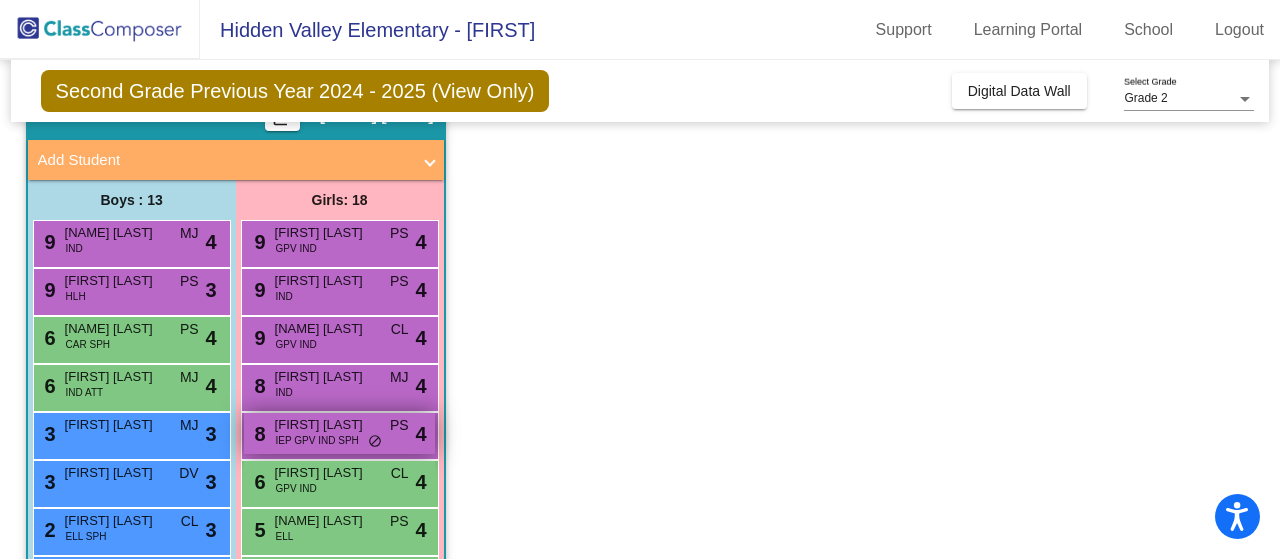click on "IEP GPV IND SPH" at bounding box center [317, 440] 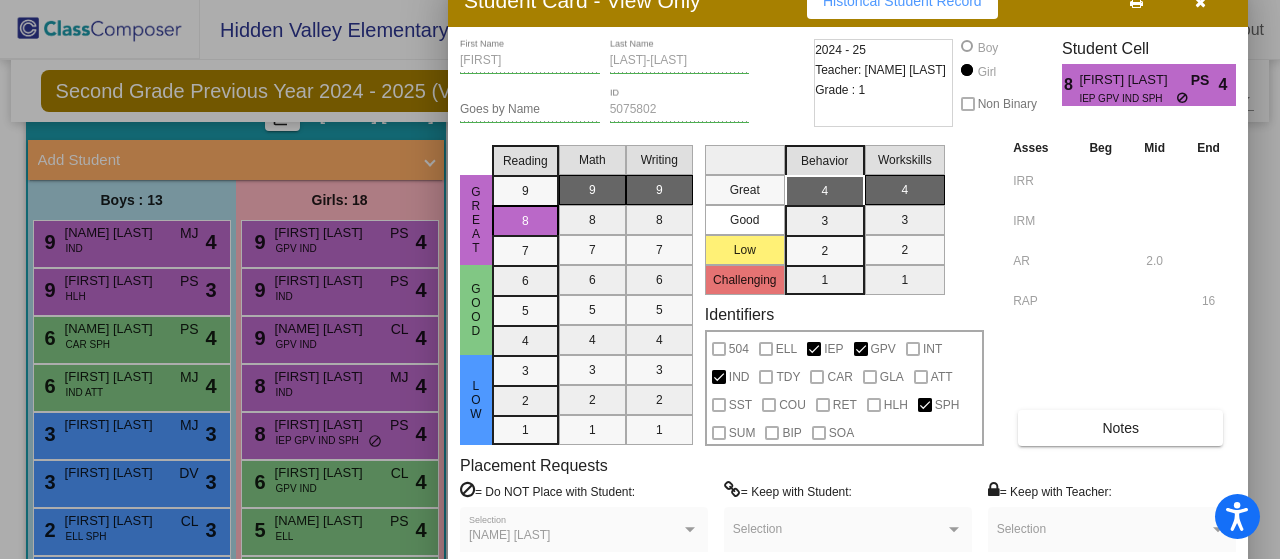 drag, startPoint x: 1067, startPoint y: 30, endPoint x: 1050, endPoint y: 5, distance: 30.232433 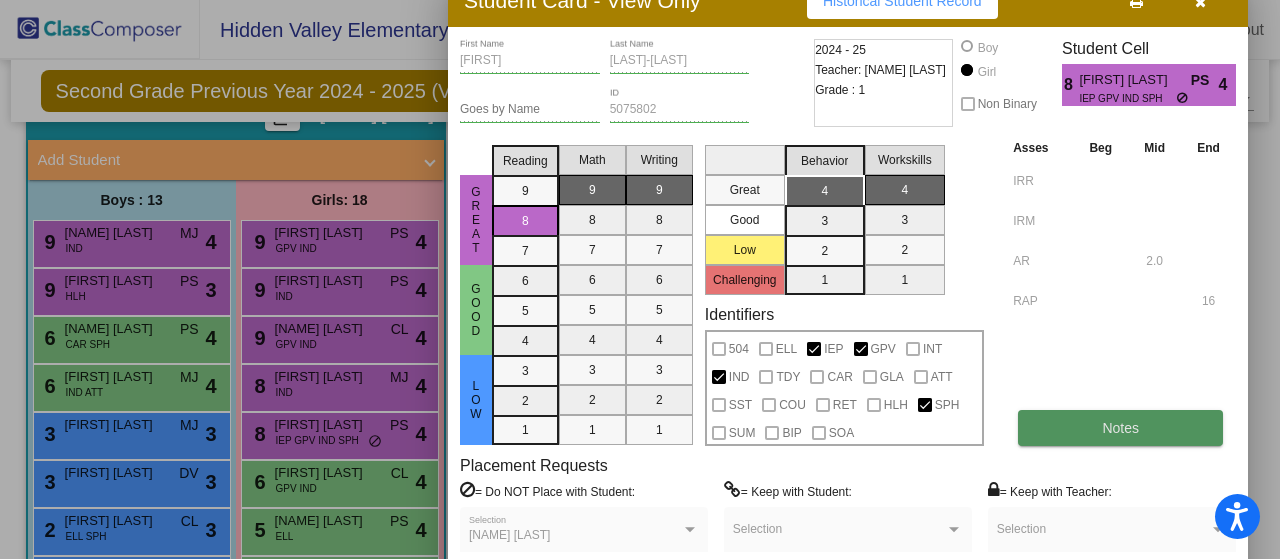 click on "Notes" at bounding box center [1120, 428] 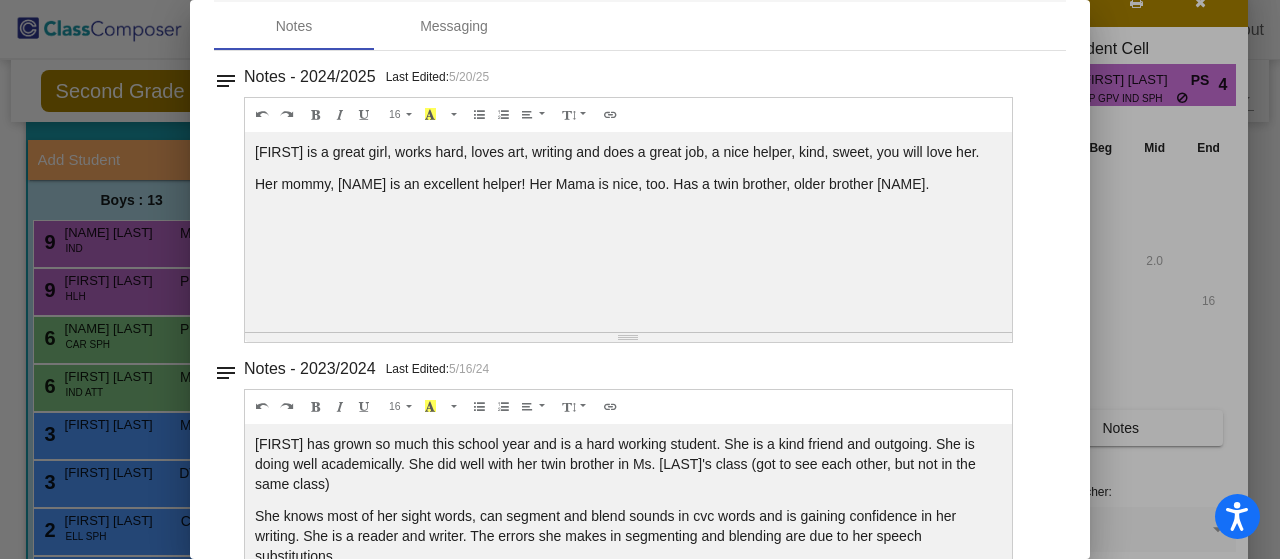 scroll, scrollTop: 0, scrollLeft: 0, axis: both 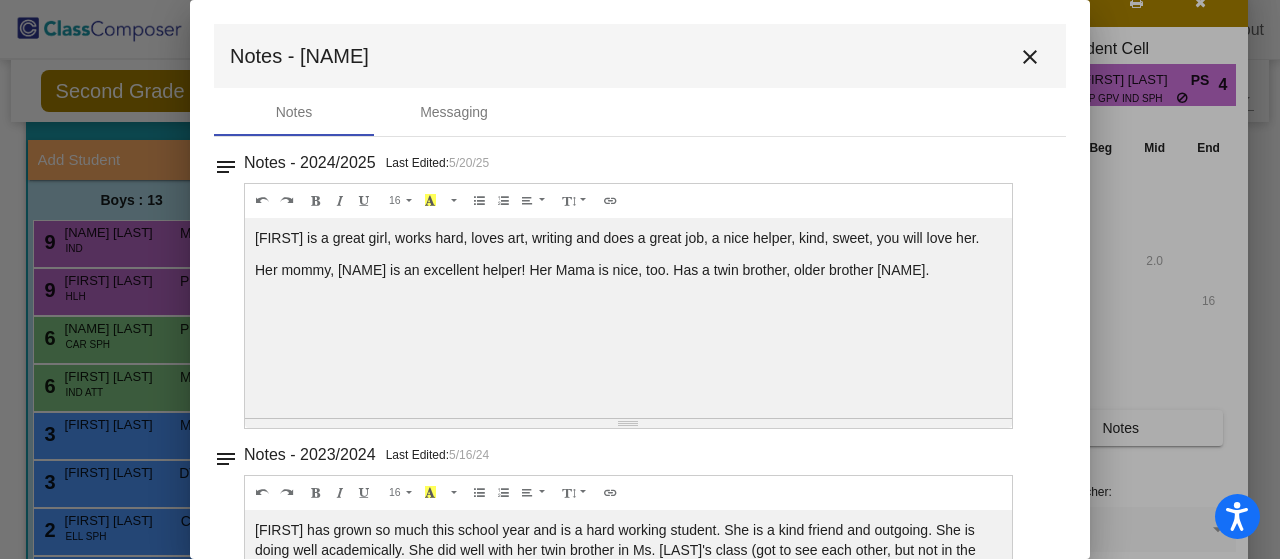 click on "close" at bounding box center [1030, 56] 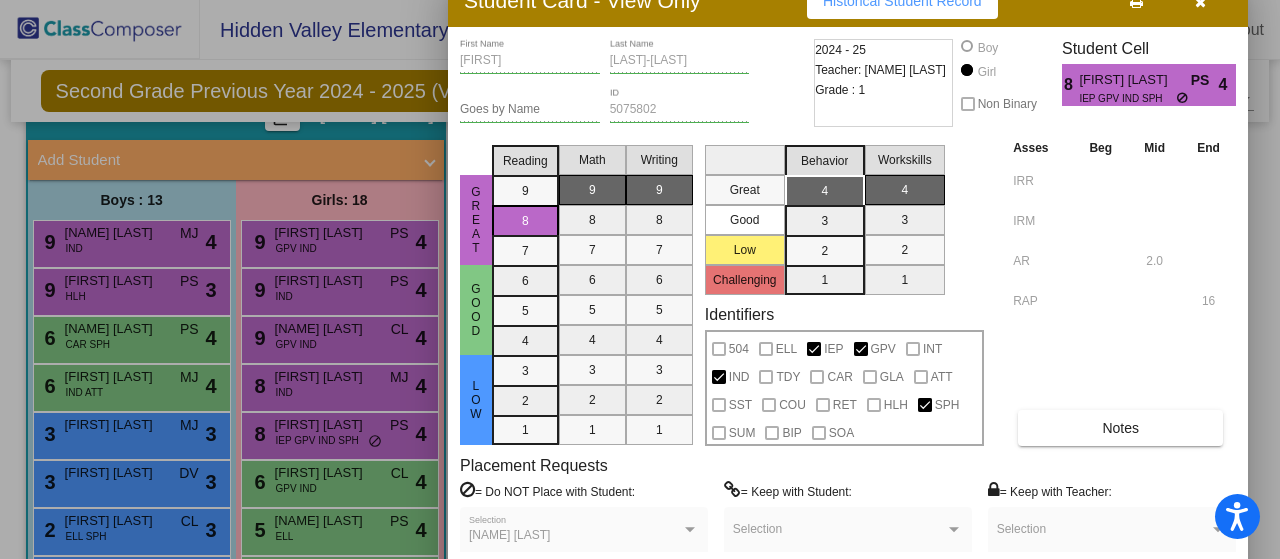 click at bounding box center [1200, 2] 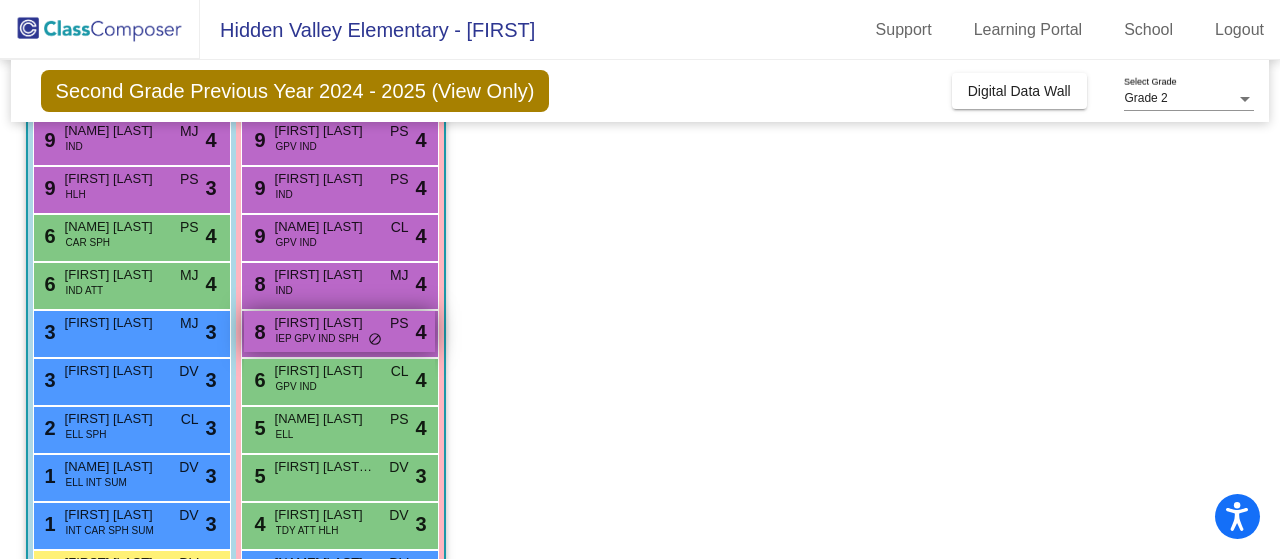 scroll, scrollTop: 300, scrollLeft: 0, axis: vertical 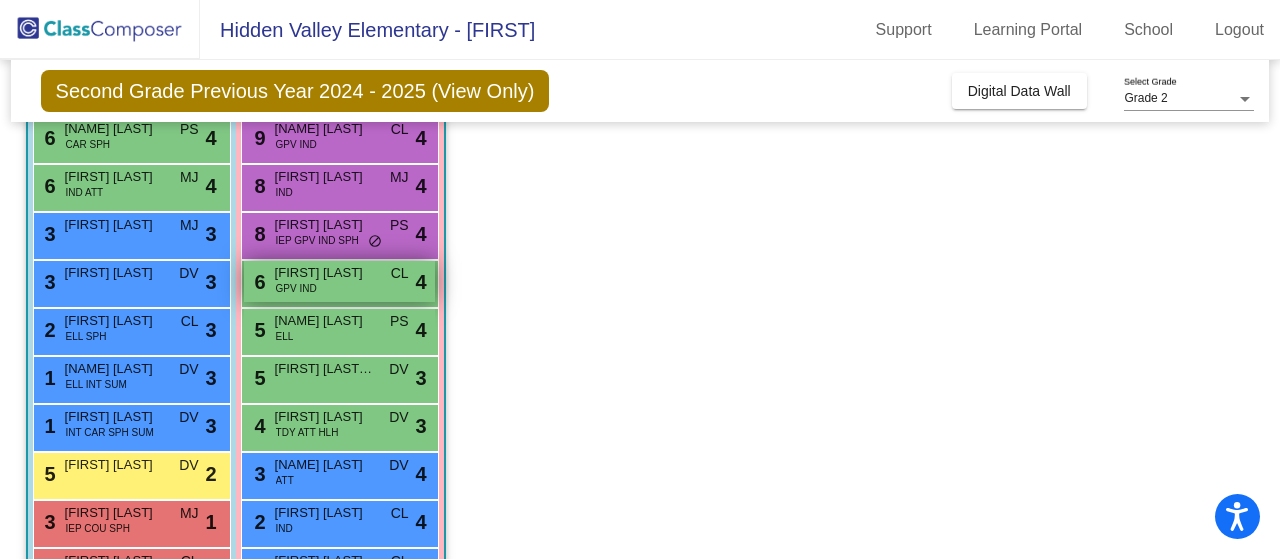 click on "[NUMBER] [NAME] [LAST] GPV IND CL lock do_not_disturb_alt 4" at bounding box center [339, 281] 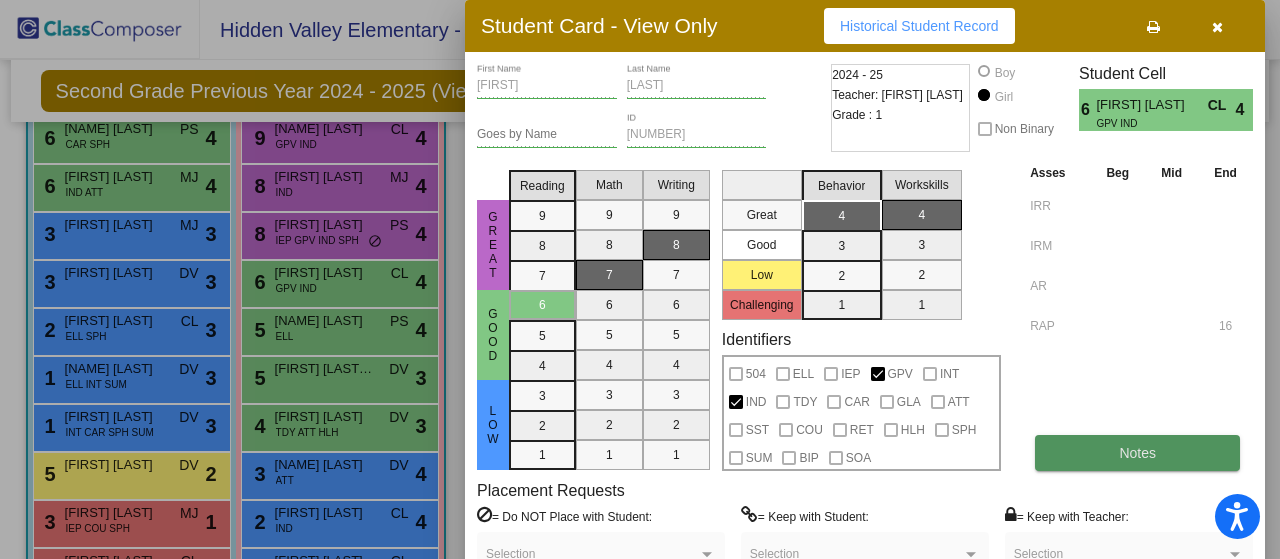 click on "Notes" at bounding box center [1137, 453] 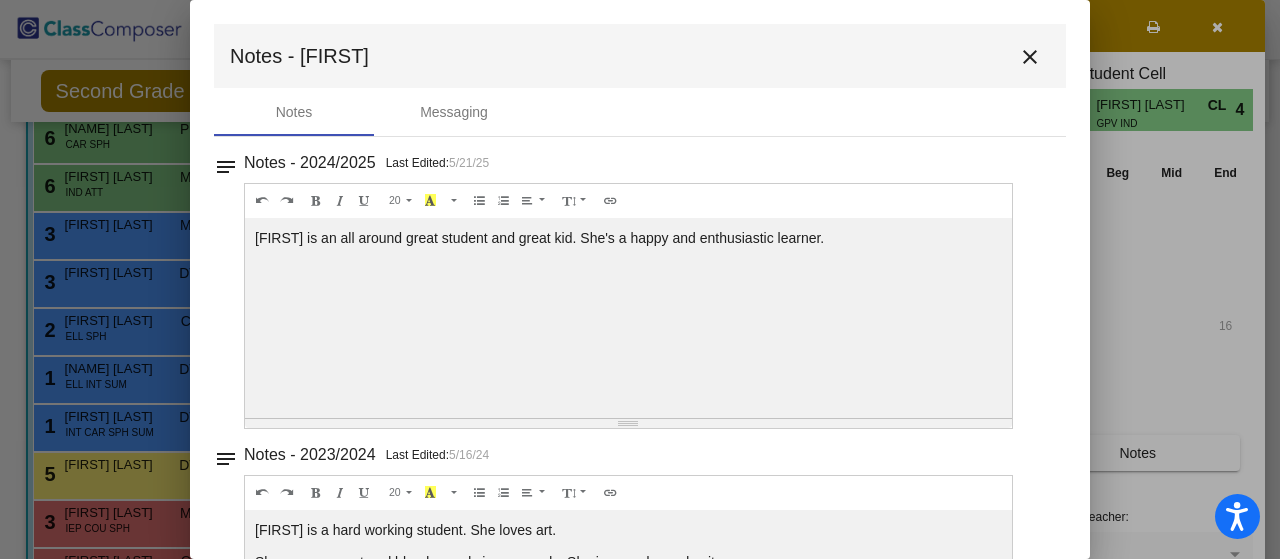 click on "Notes - [FIRST] close" at bounding box center (640, 56) 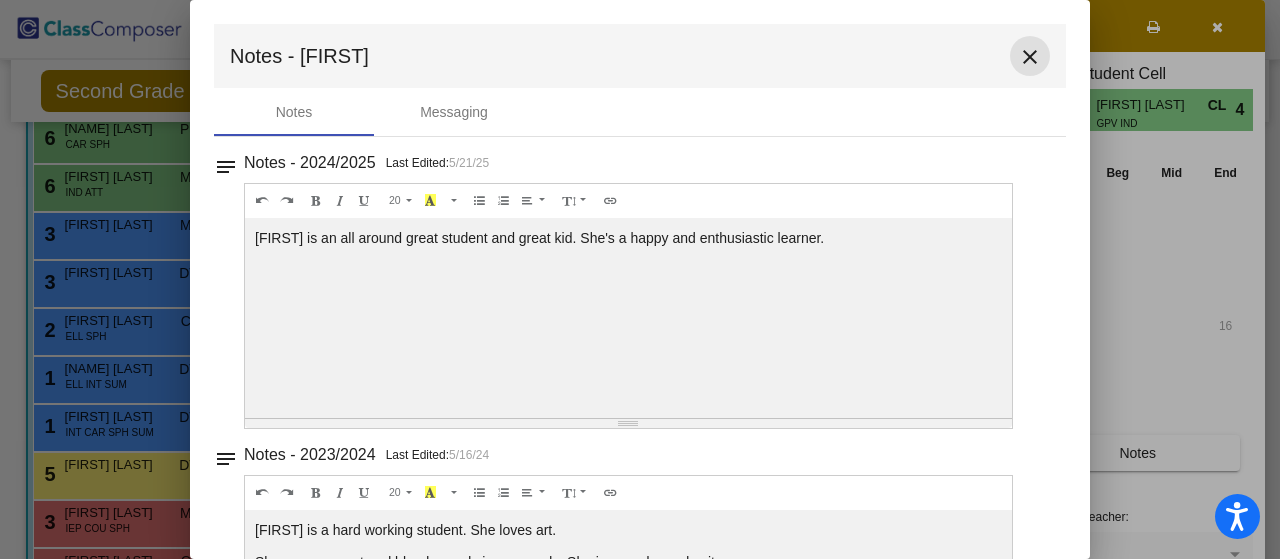 click on "close" at bounding box center (1030, 57) 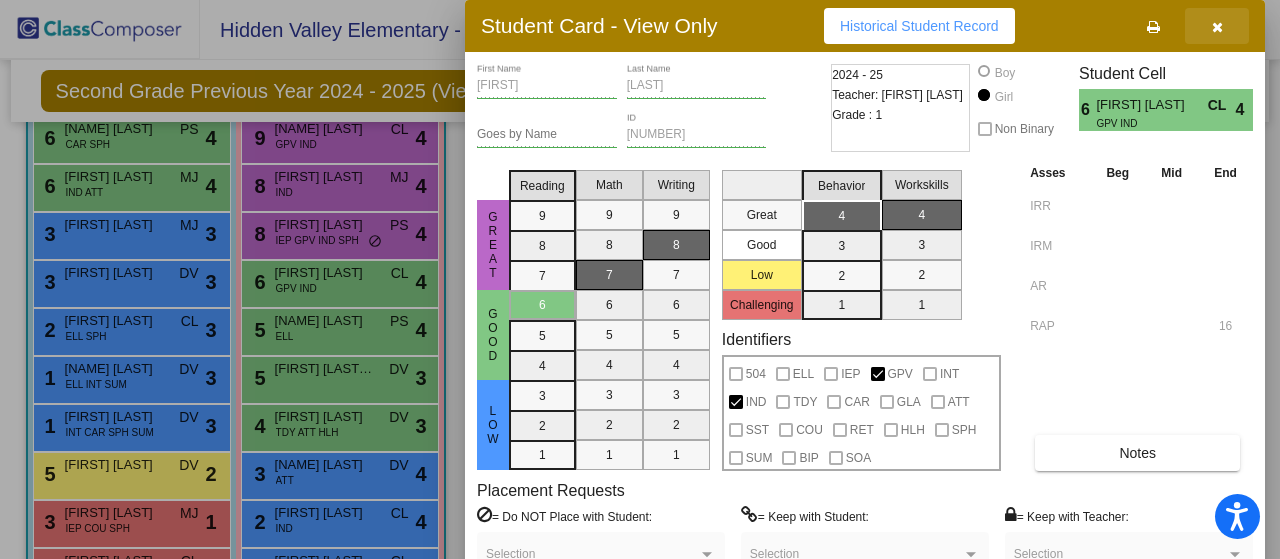 click at bounding box center [1217, 27] 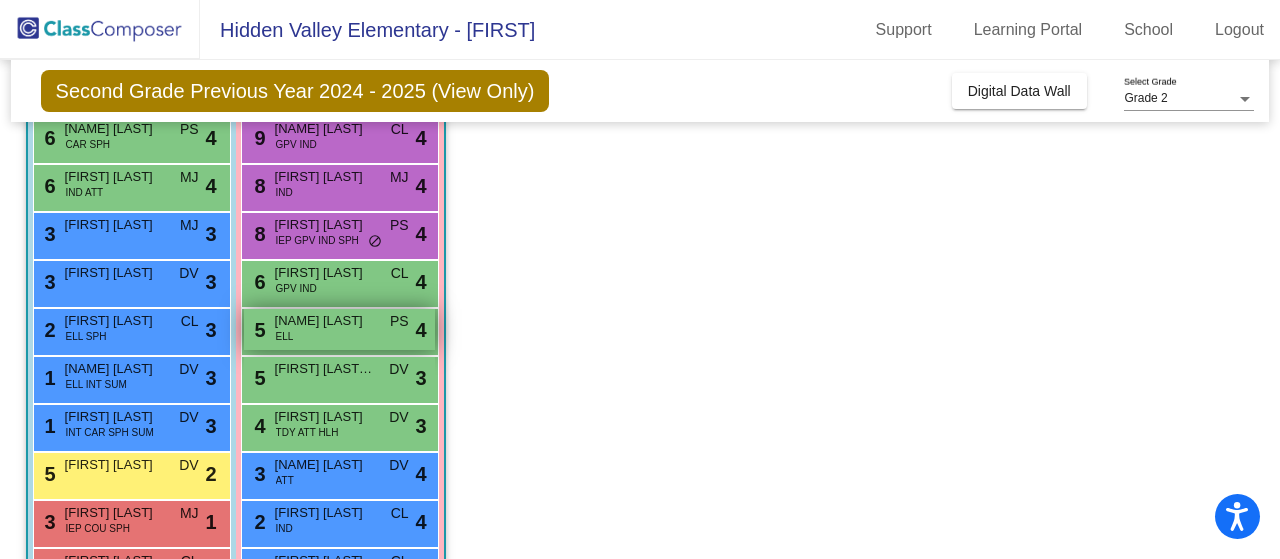 click on "[PHONE] [FIRST] [LAST]" at bounding box center [339, 329] 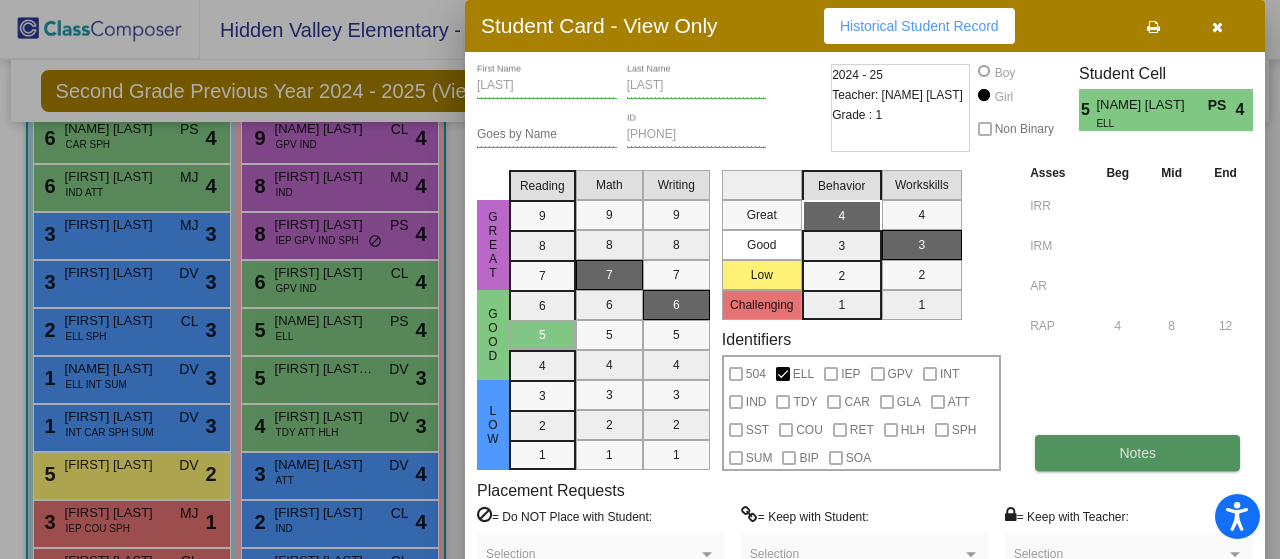 click on "Notes" at bounding box center [1137, 453] 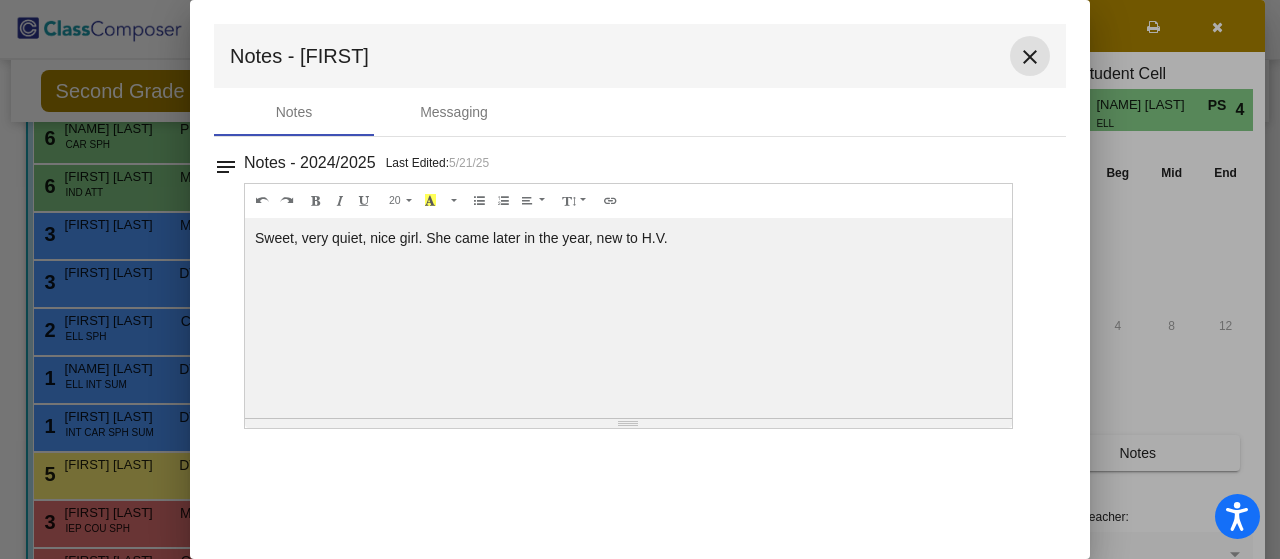 click on "close" at bounding box center (1030, 57) 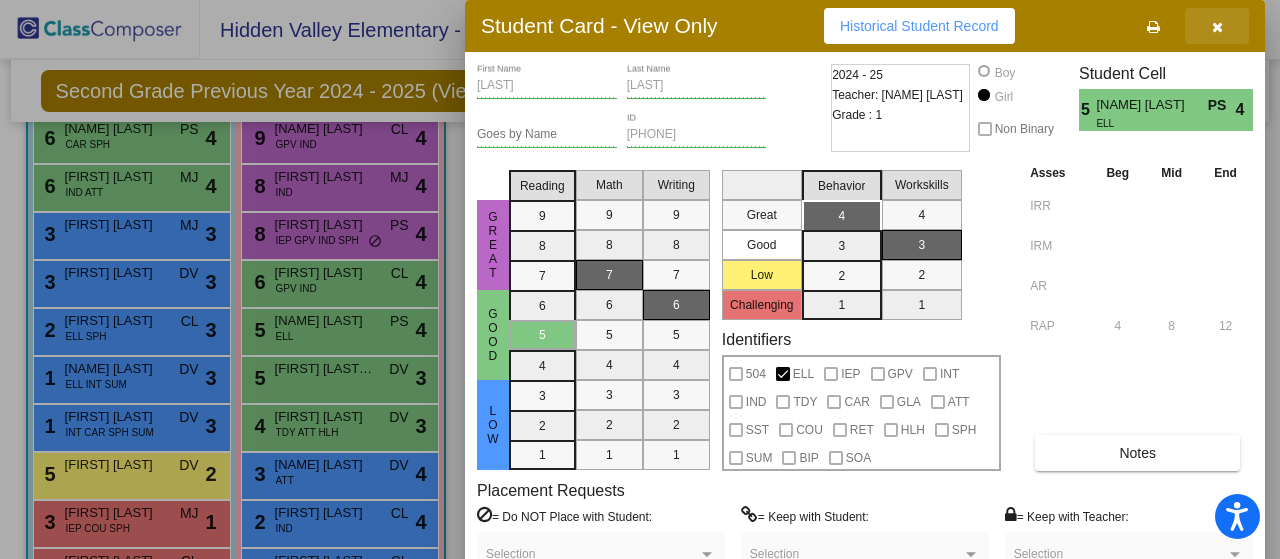 click at bounding box center (1217, 26) 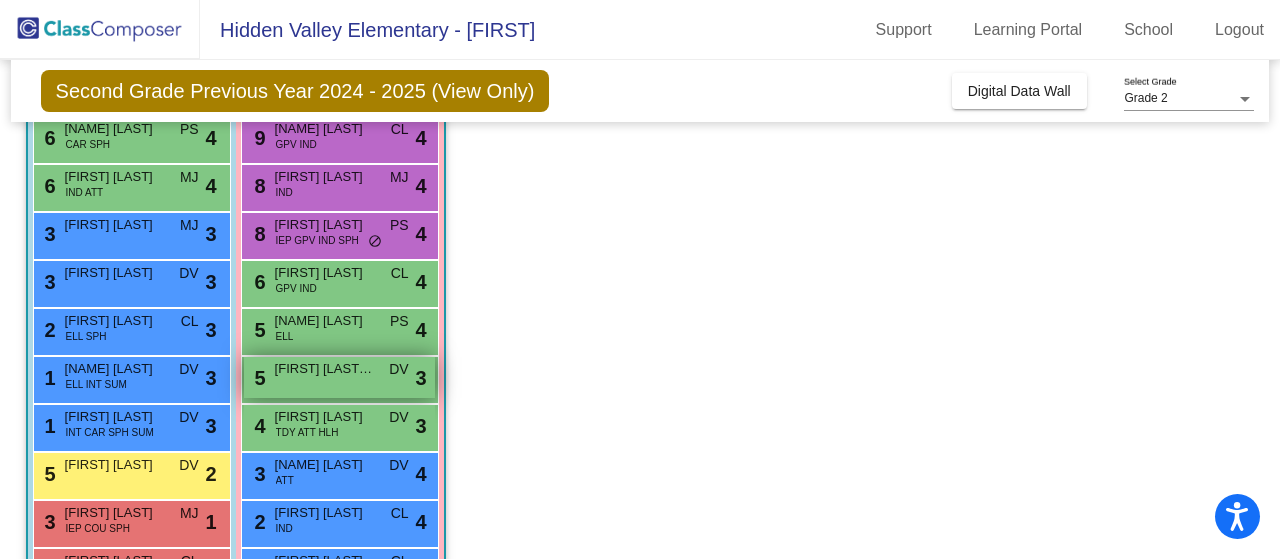 click on "5 [FIRST] [LAST] [LAST] DV lock do_not_disturb_alt 3" at bounding box center [339, 377] 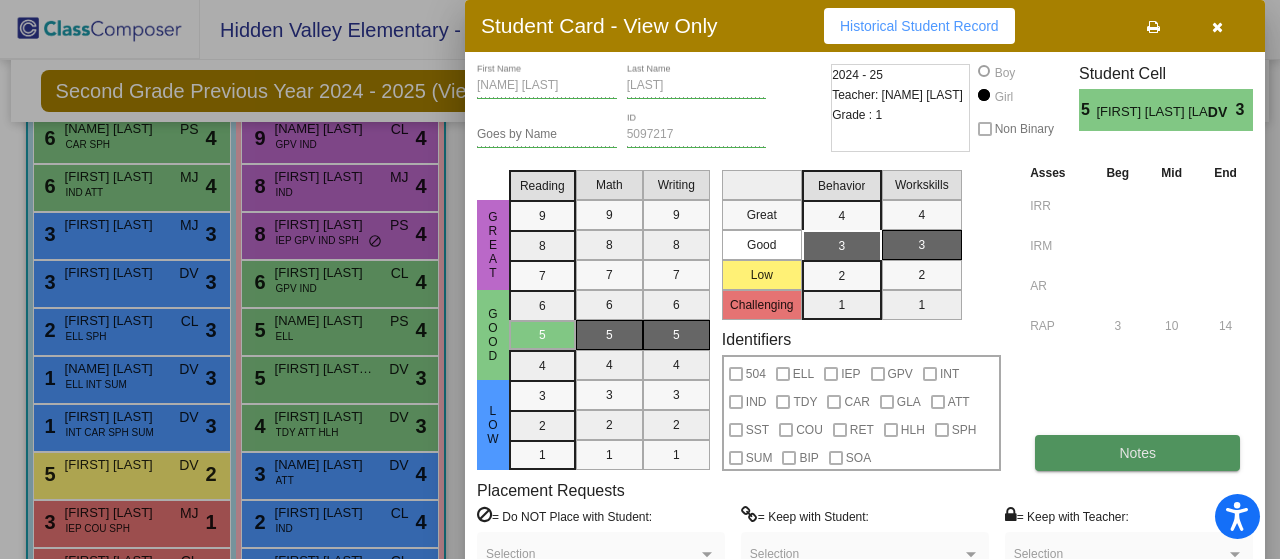 click on "Notes" at bounding box center (1137, 453) 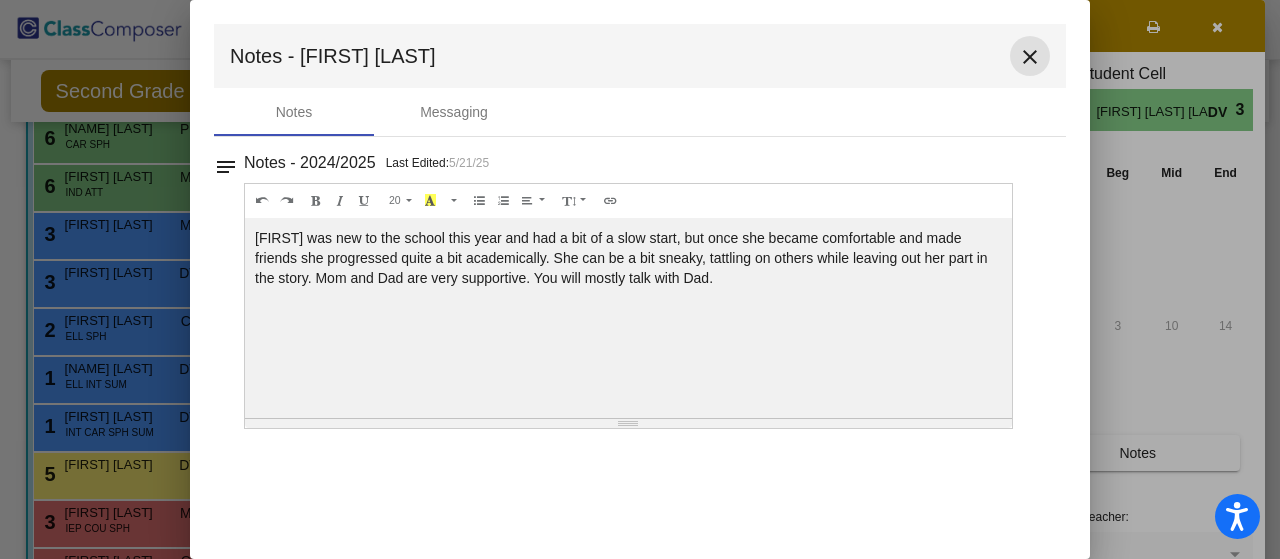 click on "close" at bounding box center [1030, 57] 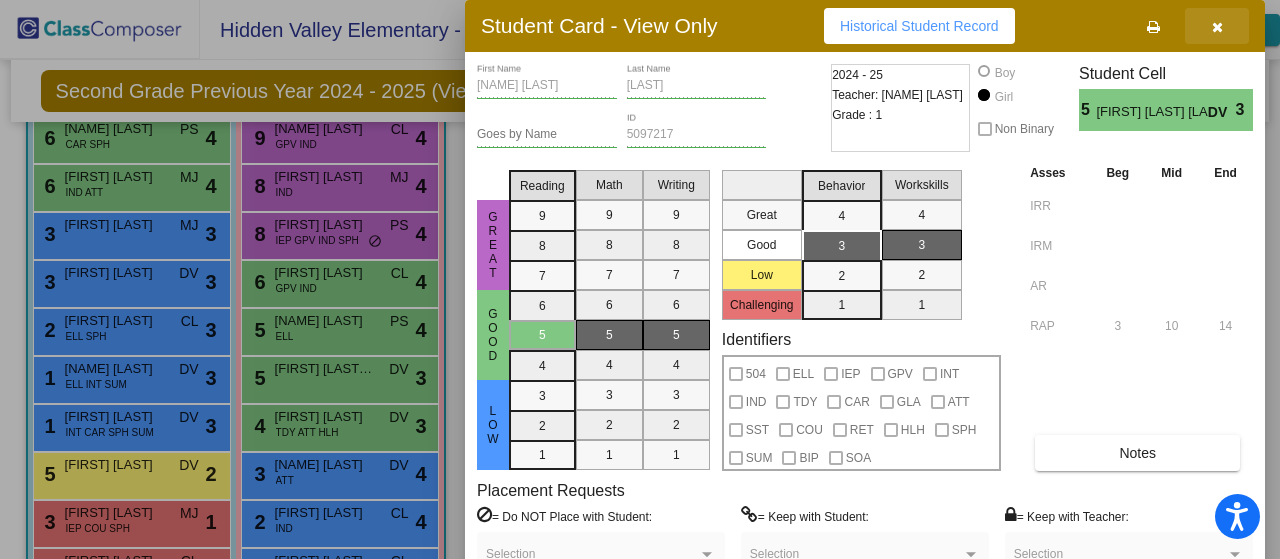 click at bounding box center (1217, 27) 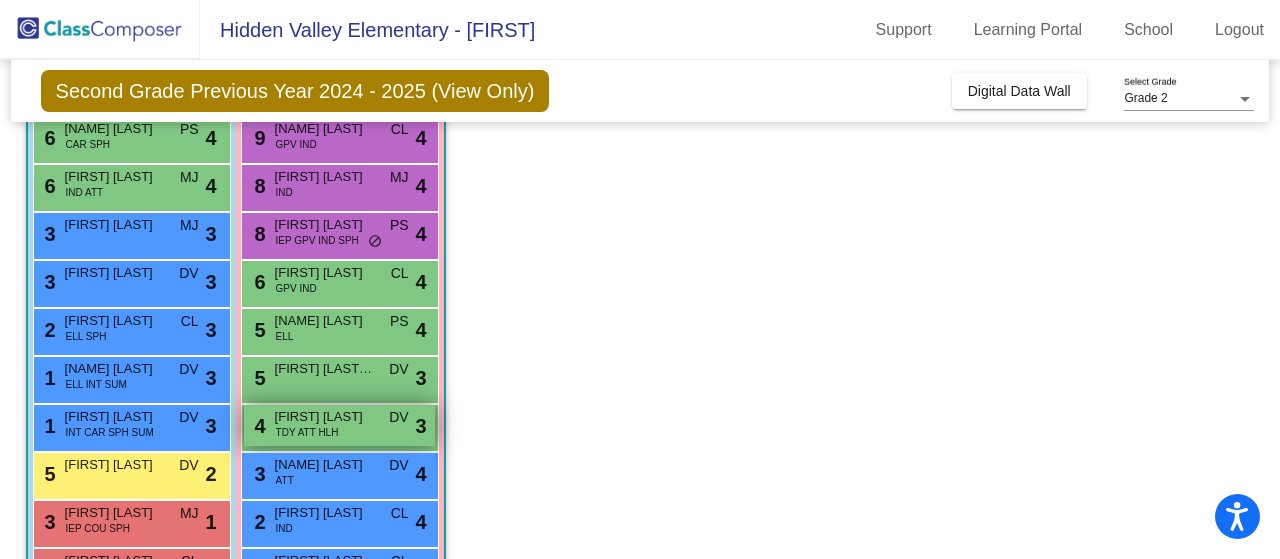 click on "TDY ATT HLH" at bounding box center [307, 432] 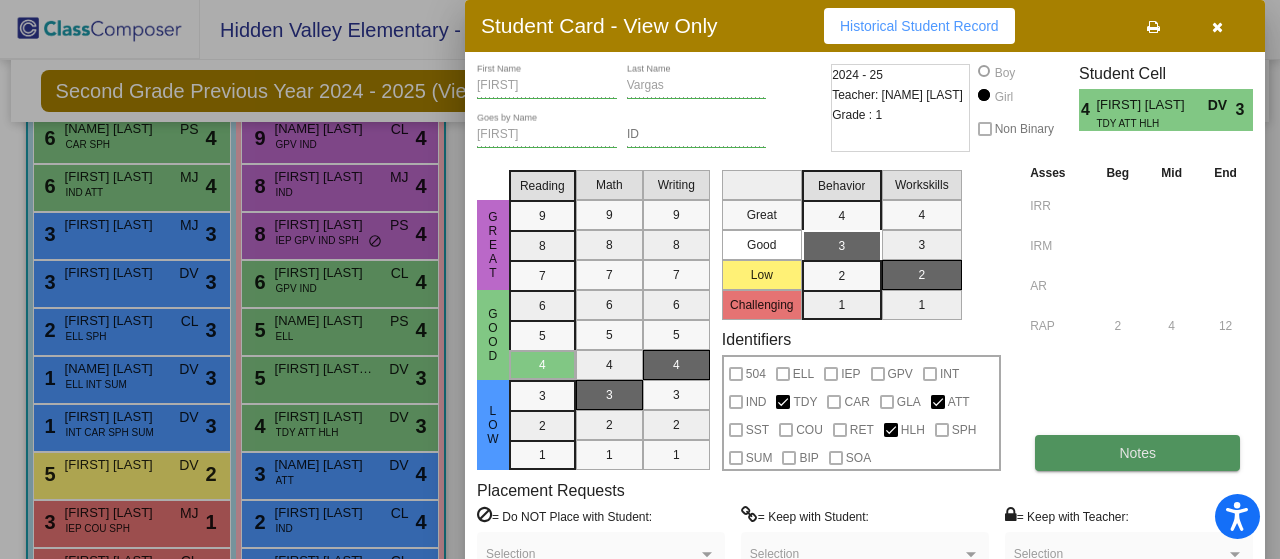 click on "Notes" at bounding box center [1137, 453] 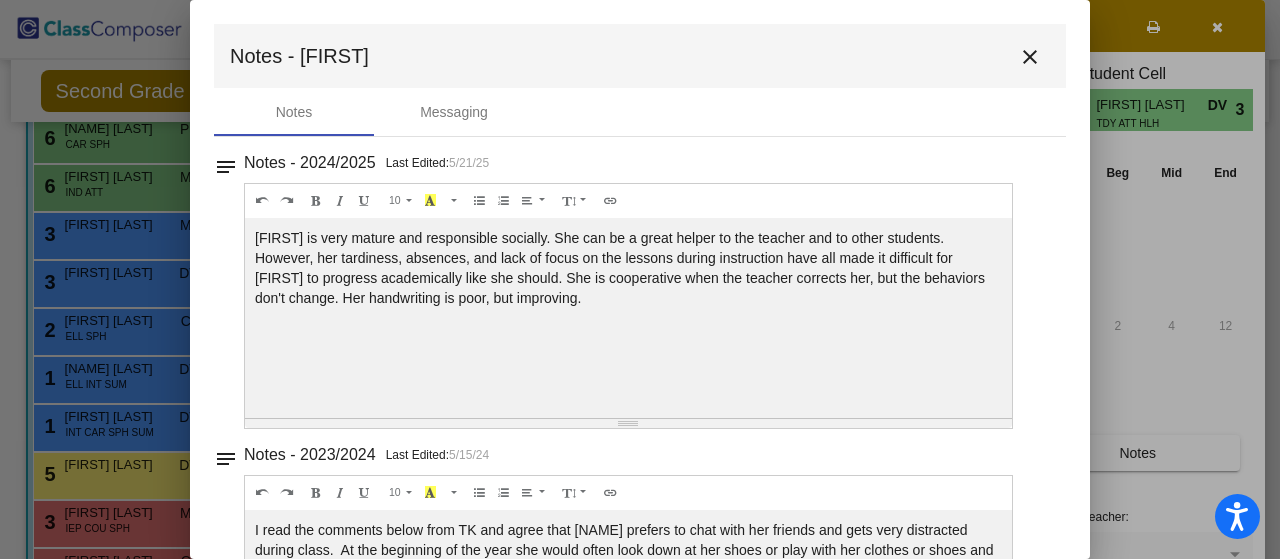 click on "close" at bounding box center (1030, 56) 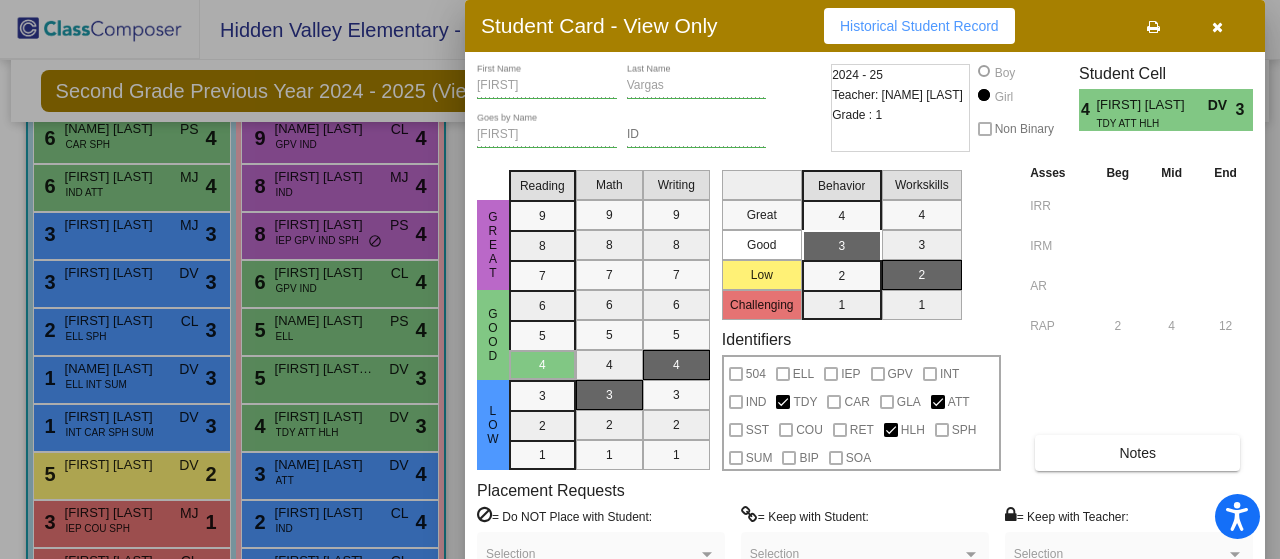 click at bounding box center (1217, 27) 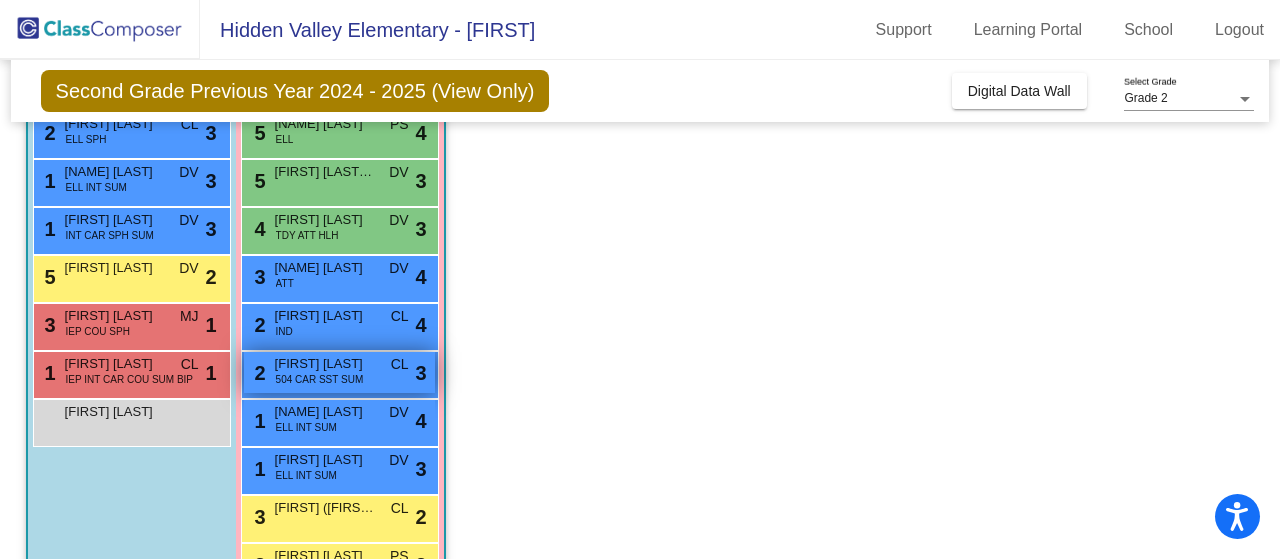 scroll, scrollTop: 500, scrollLeft: 0, axis: vertical 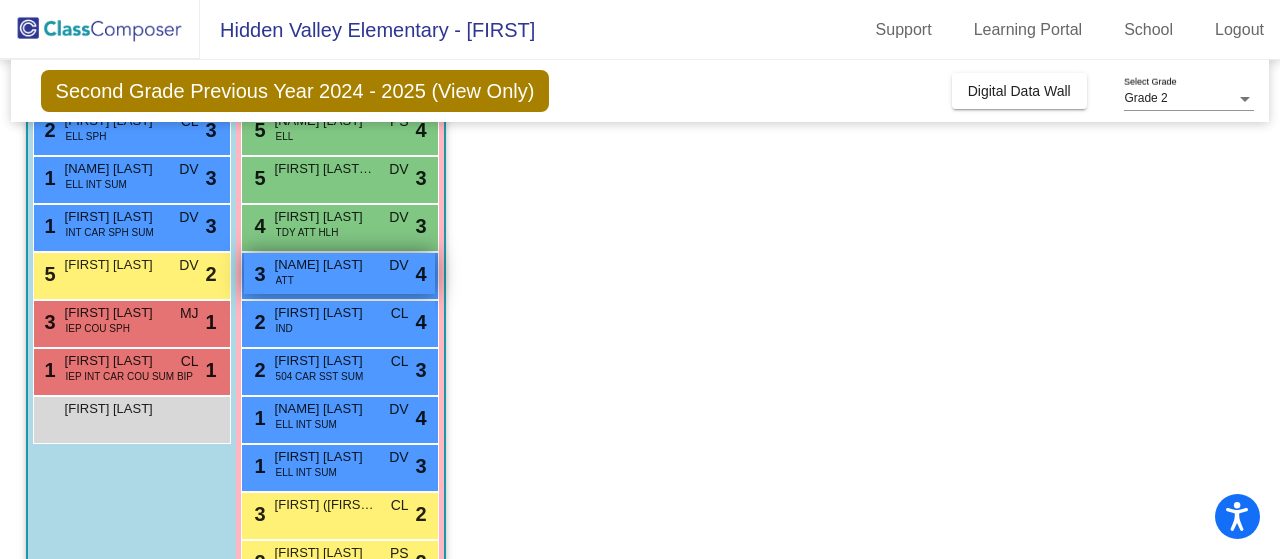 click on "[NAME] [LAST]" at bounding box center [325, 265] 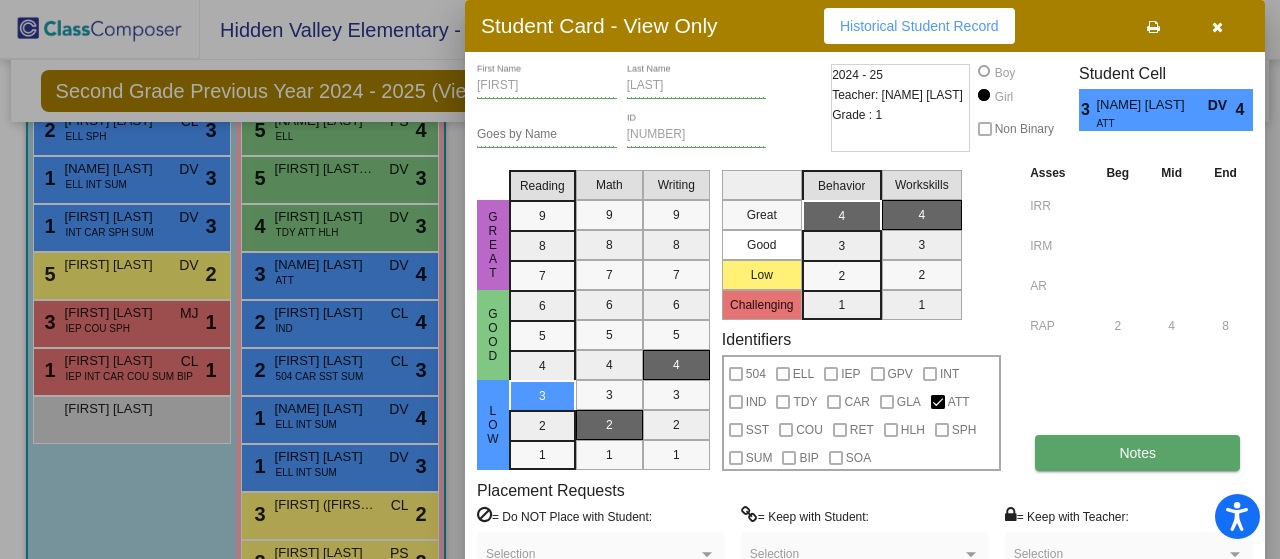 click on "Notes" at bounding box center (1137, 453) 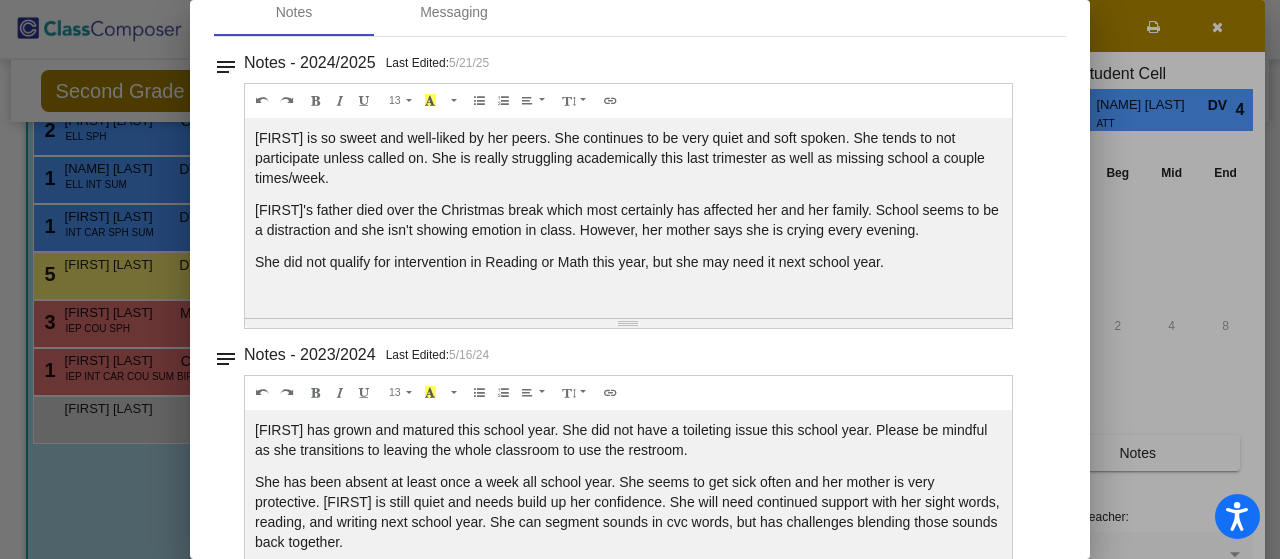 scroll, scrollTop: 0, scrollLeft: 0, axis: both 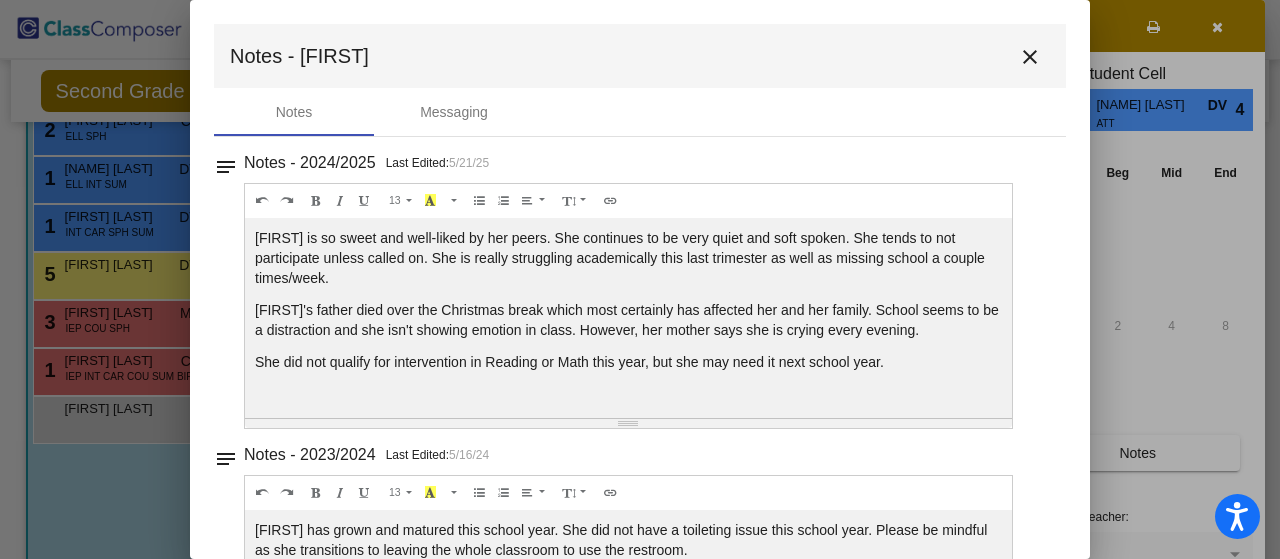 click on "close" at bounding box center [1030, 56] 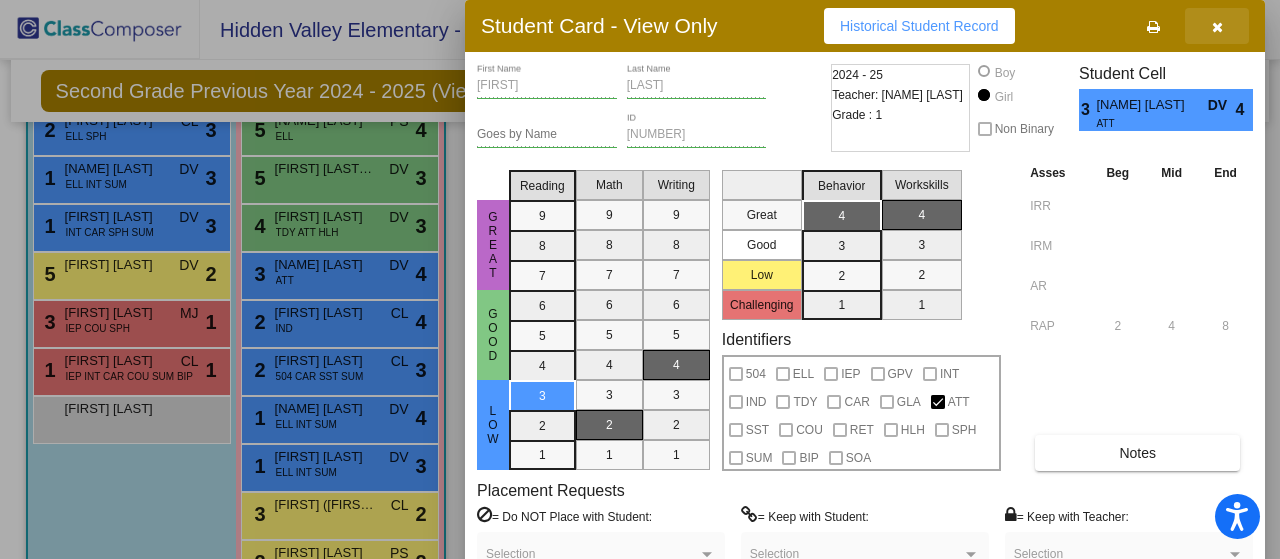 click at bounding box center [1217, 27] 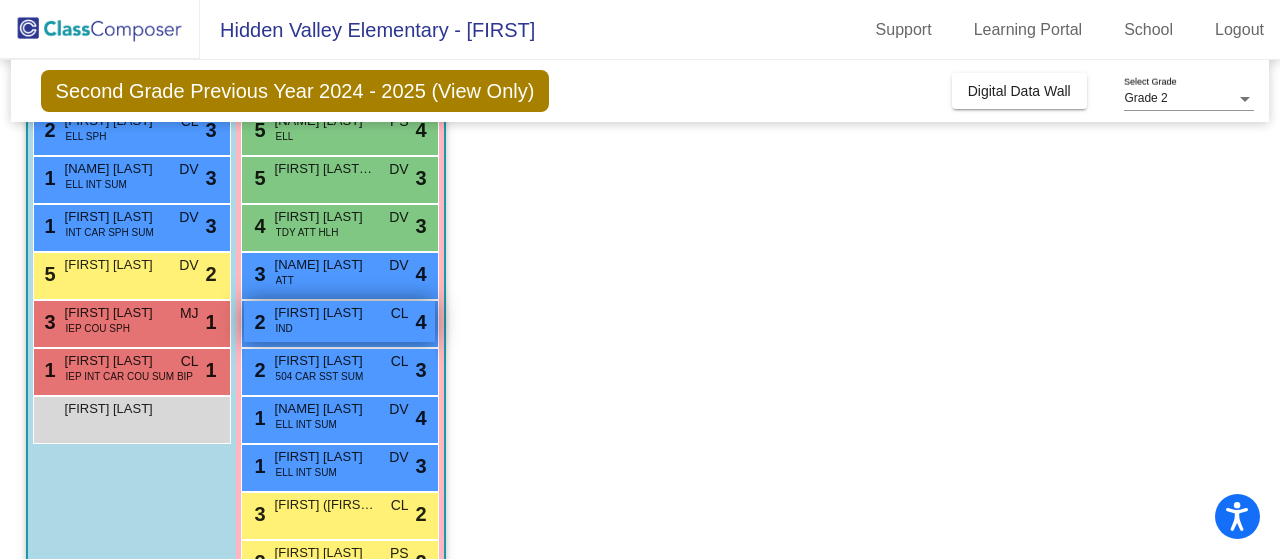 click on "2 [FIRST] [LAST] IND CL lock do_not_disturb_alt 4" at bounding box center [339, 321] 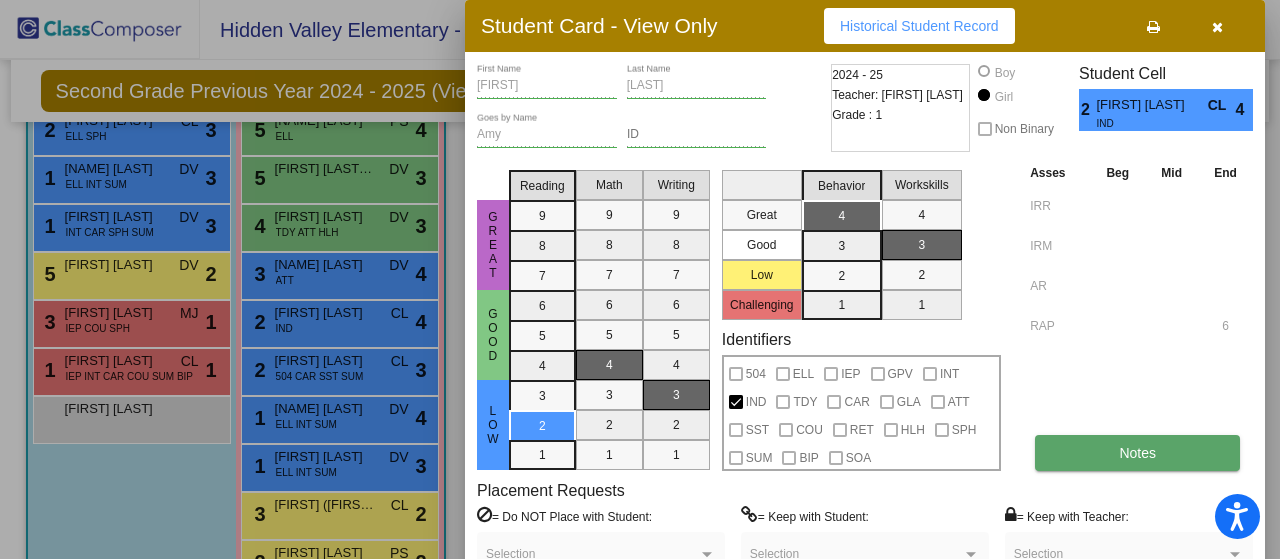 click on "Notes" at bounding box center (1137, 453) 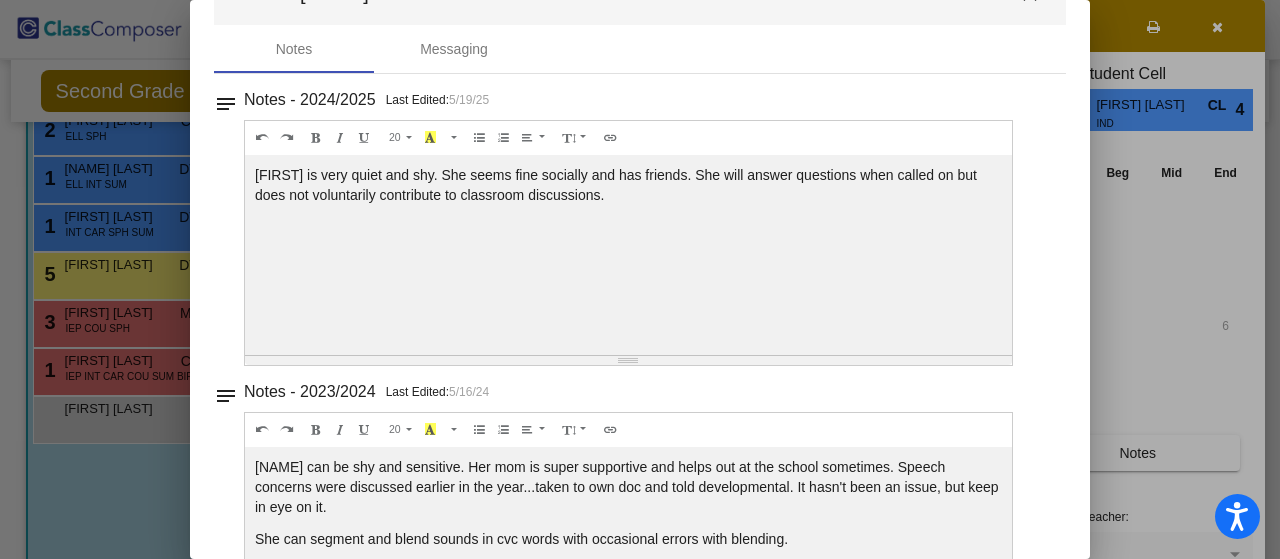 scroll, scrollTop: 0, scrollLeft: 0, axis: both 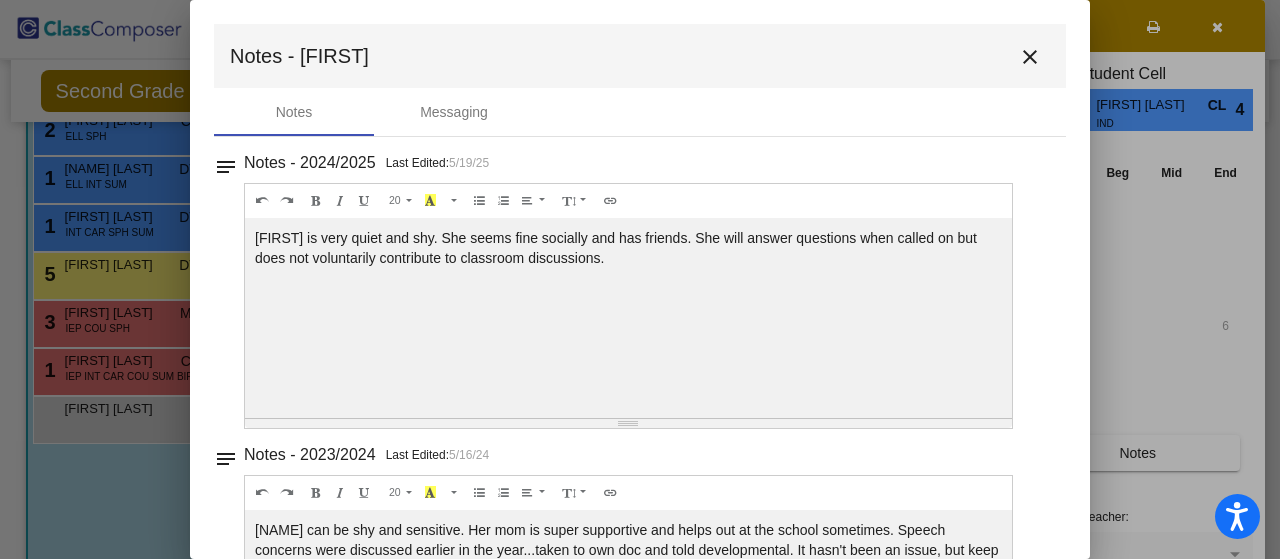click on "close" at bounding box center (1030, 57) 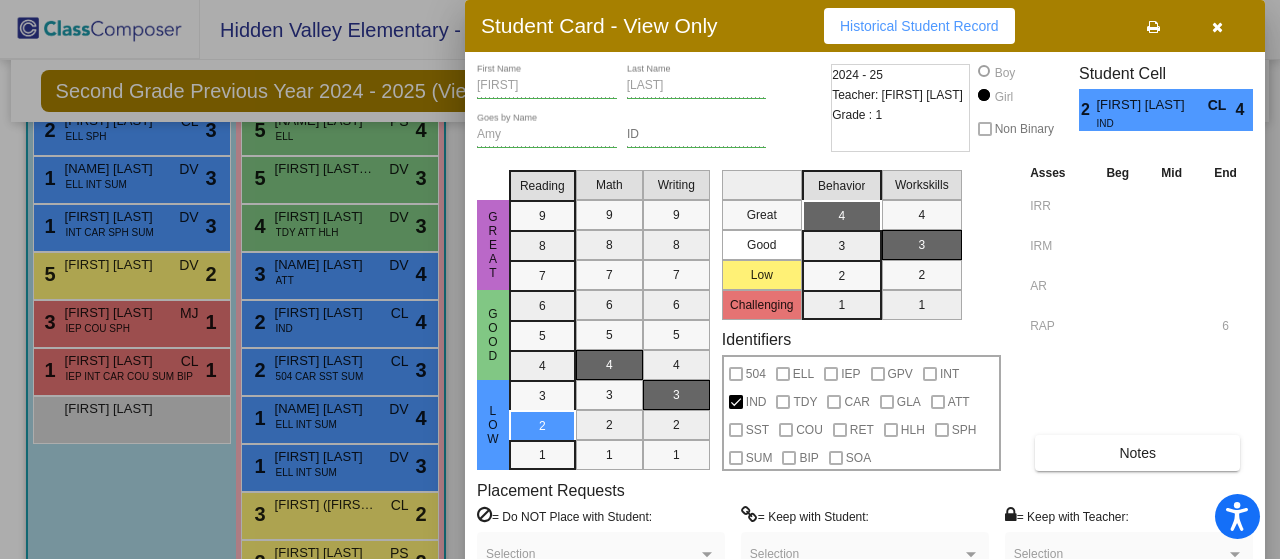 click at bounding box center (1217, 26) 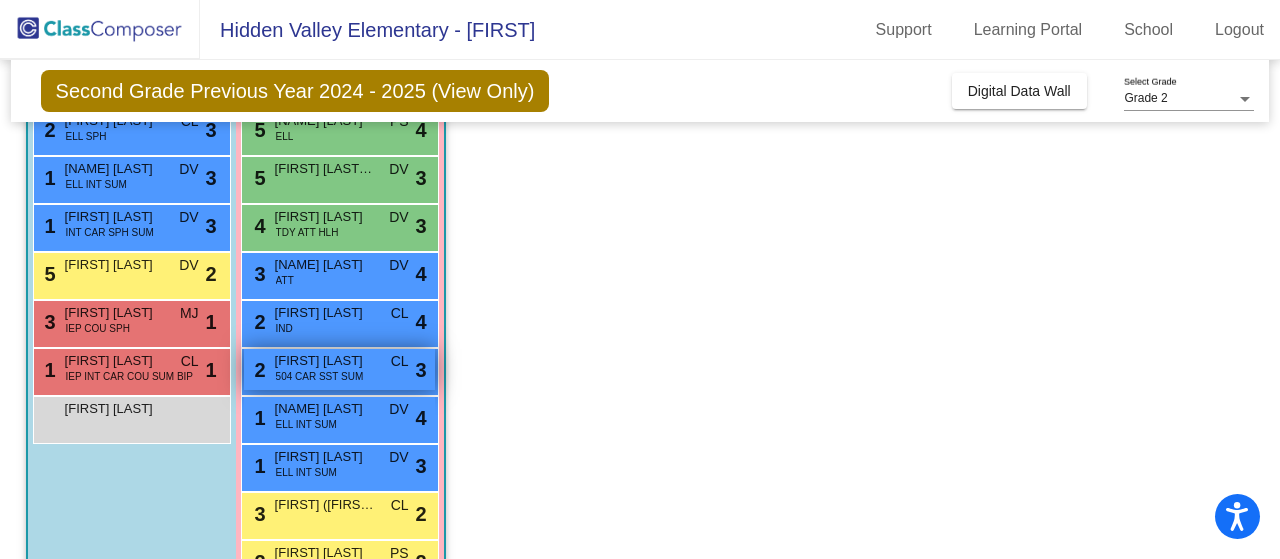 click on "[FIRST] [LAST]" at bounding box center (325, 361) 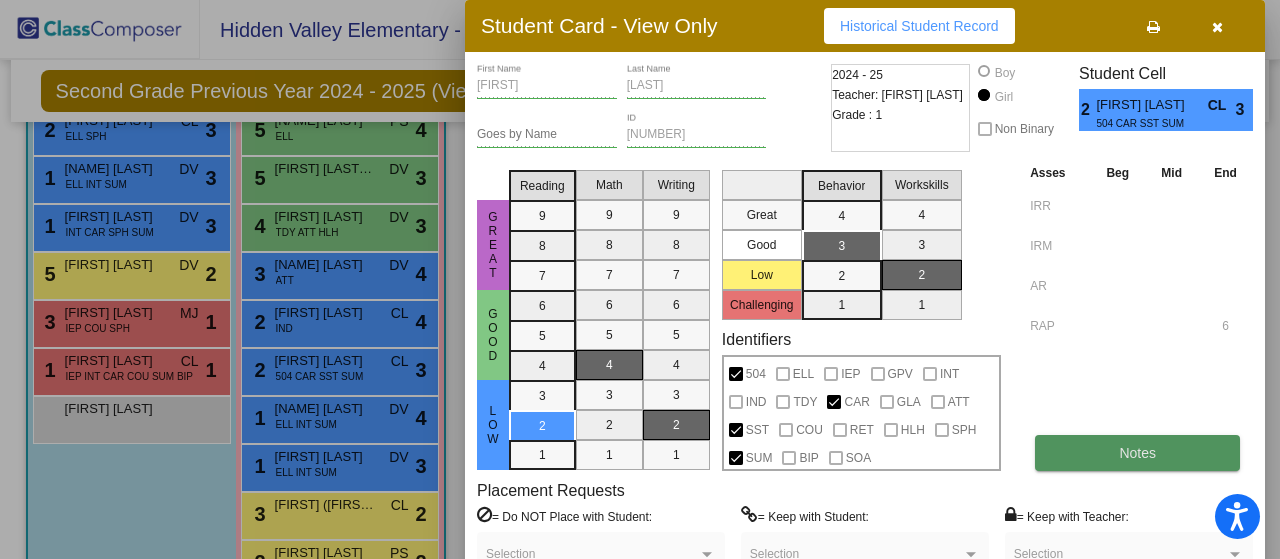 click on "Notes" at bounding box center (1137, 453) 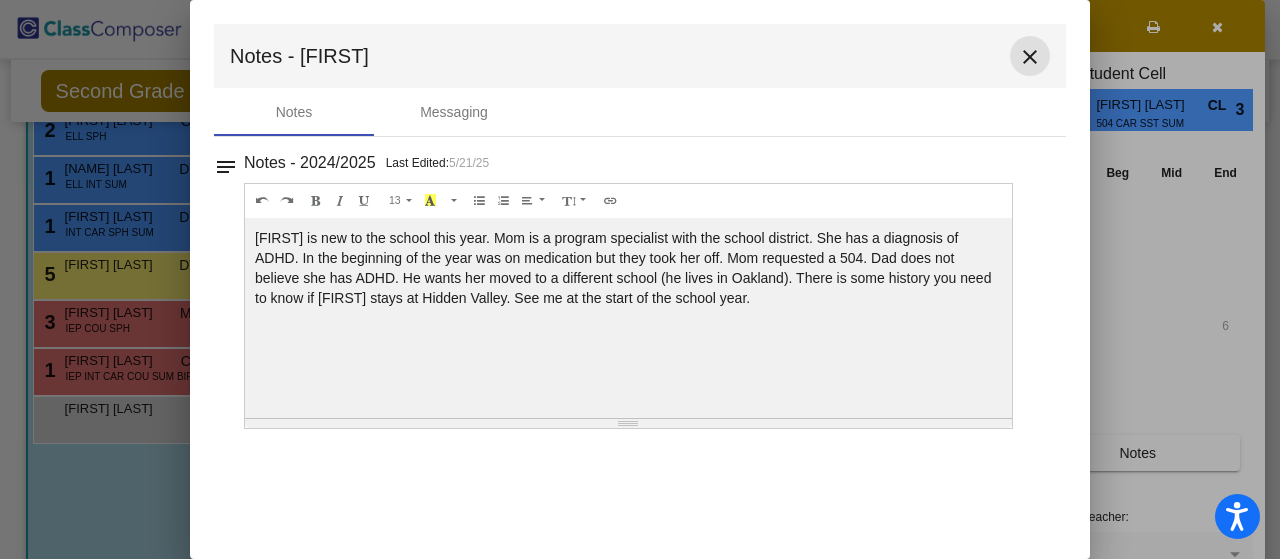 click on "close" at bounding box center (1030, 56) 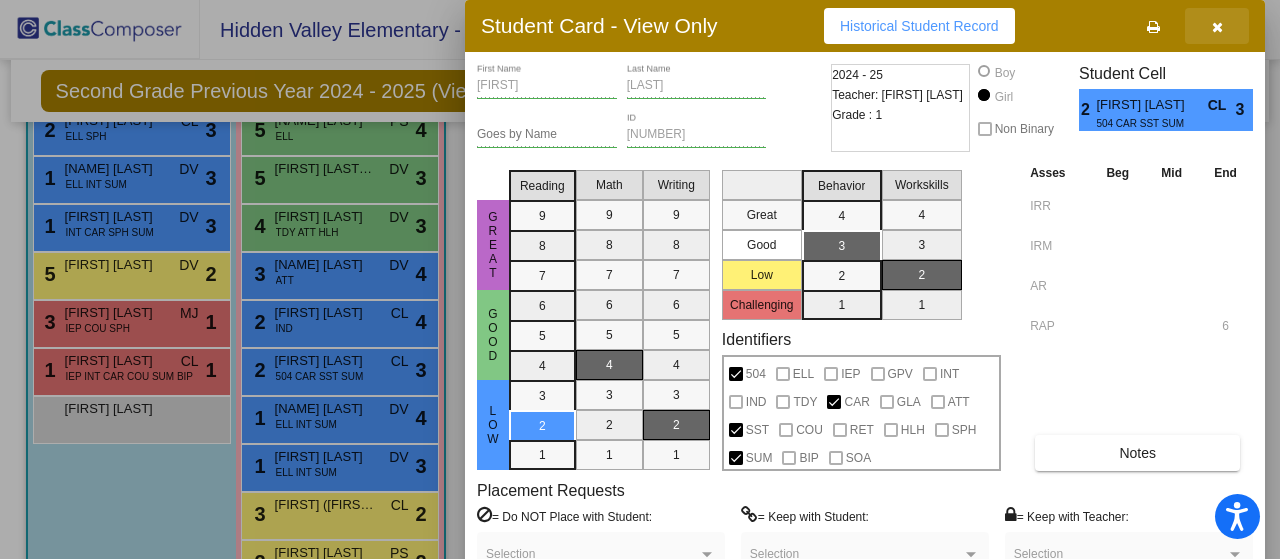 click at bounding box center [1217, 26] 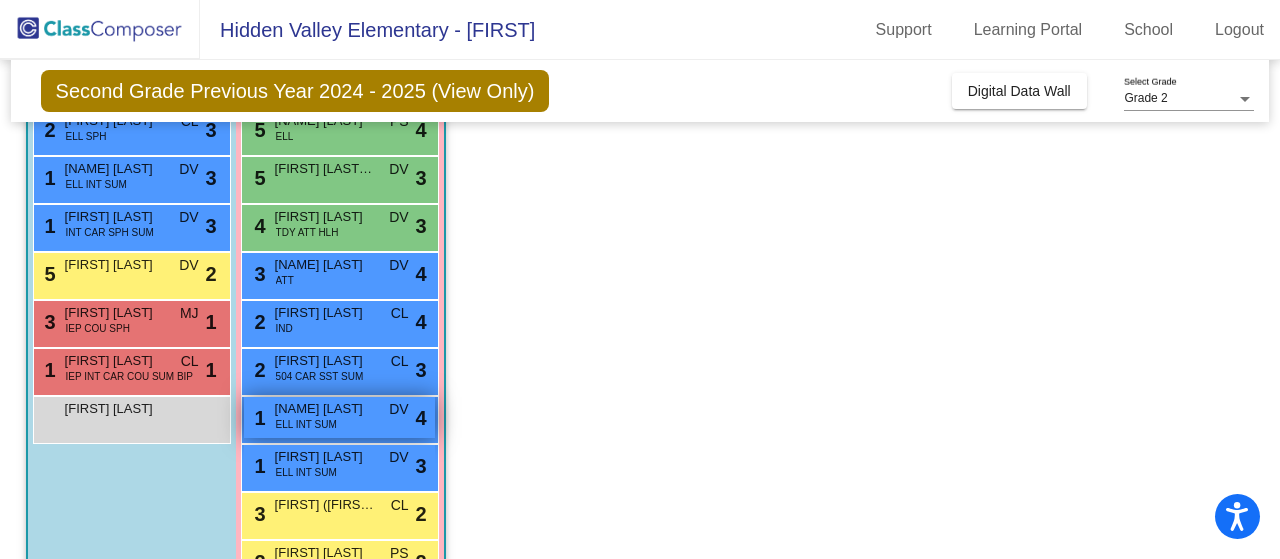 click on "[NAME] [LAST]" at bounding box center (325, 409) 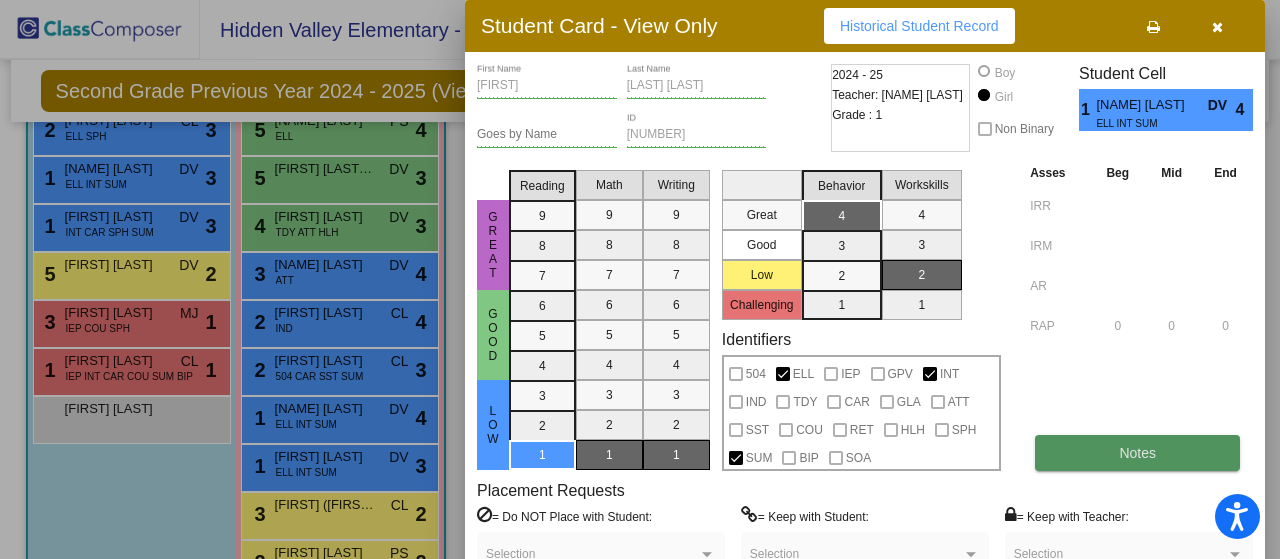 click on "Notes" at bounding box center [1137, 453] 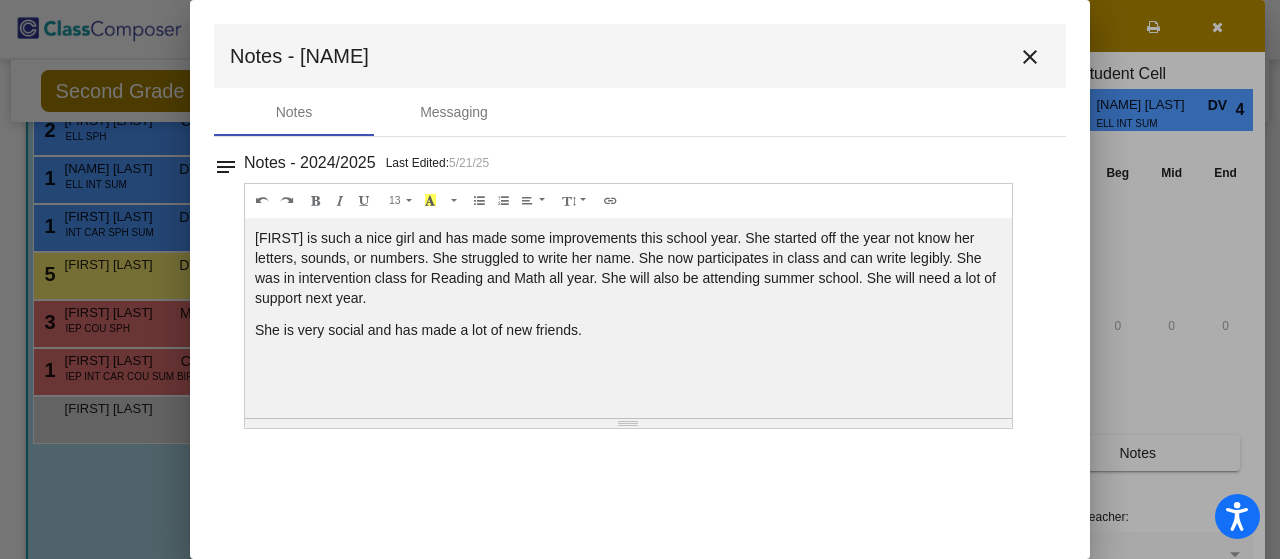 click on "close" at bounding box center (1030, 57) 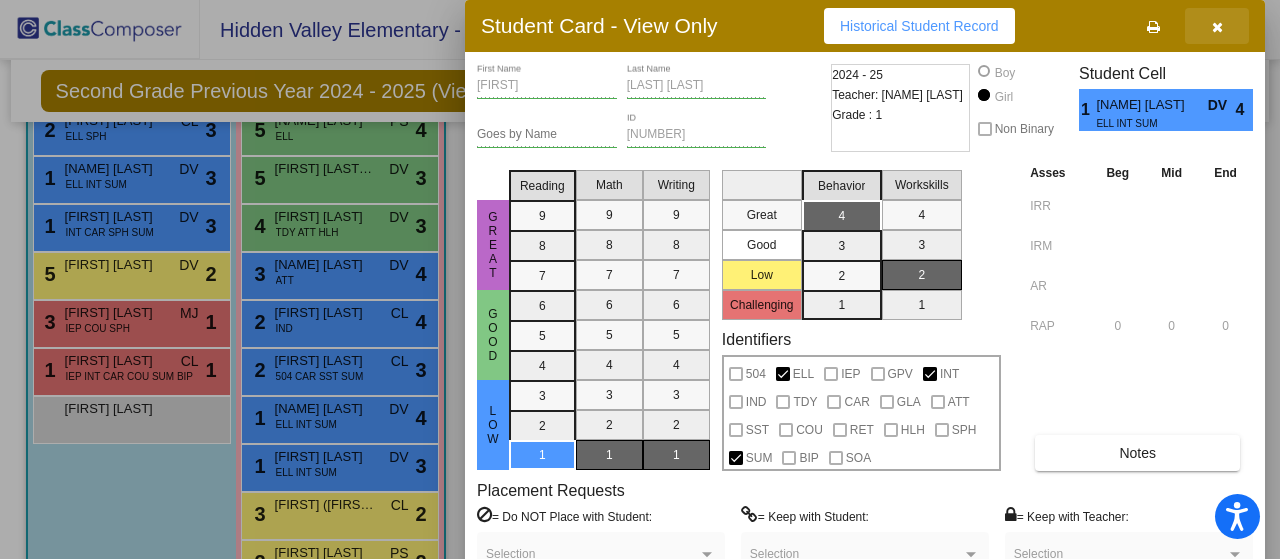 click at bounding box center (1217, 27) 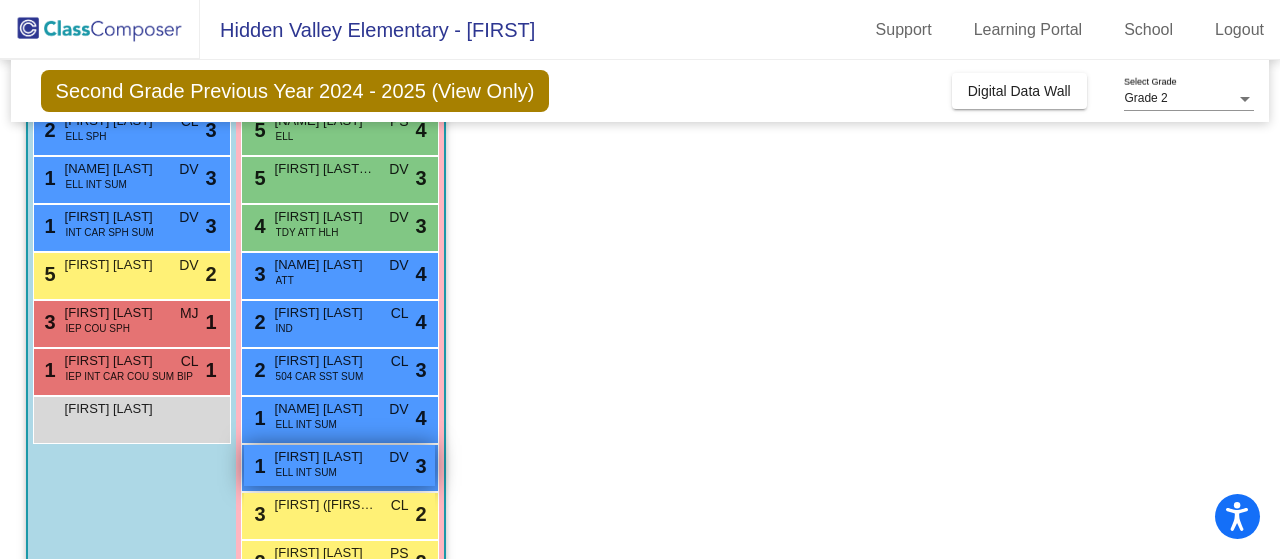 click on "ELL INT SUM" at bounding box center [306, 472] 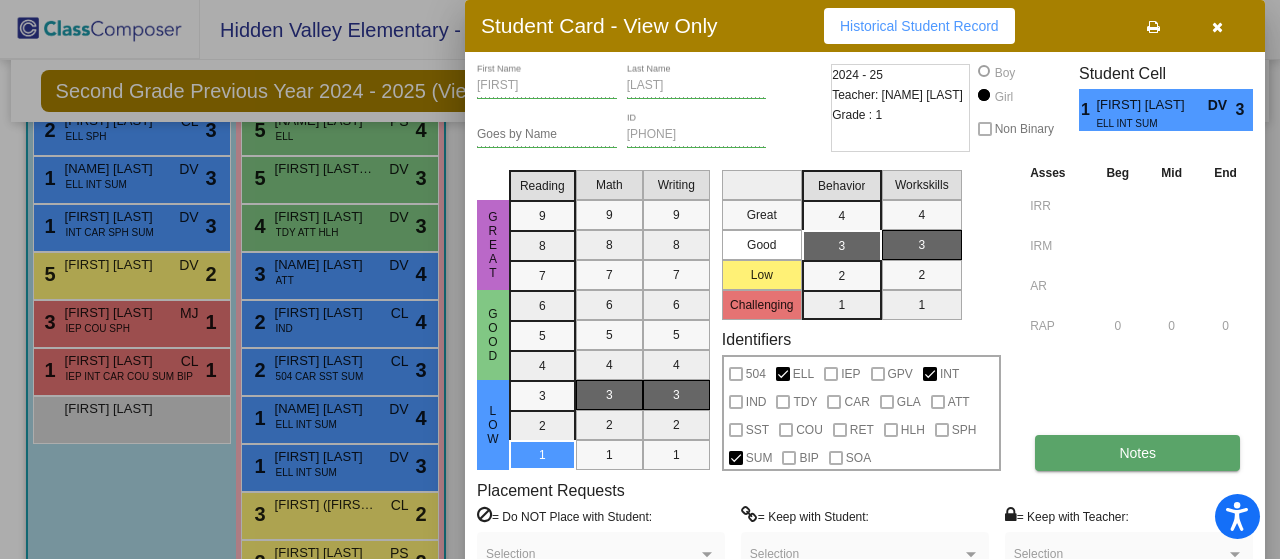 click on "Notes" at bounding box center (1137, 453) 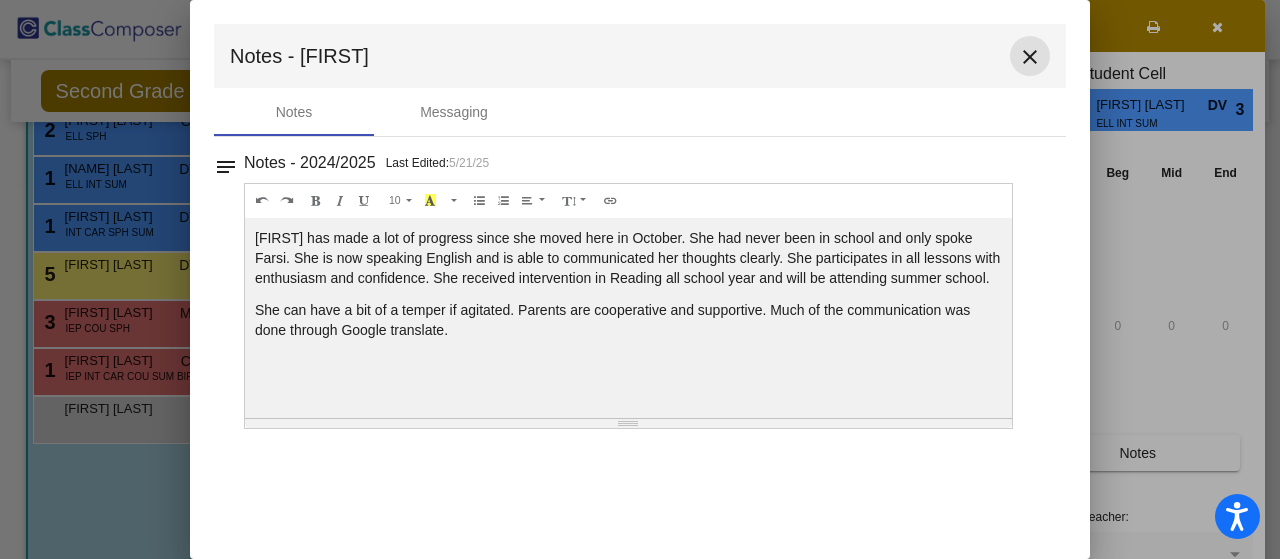 click on "close" at bounding box center (1030, 57) 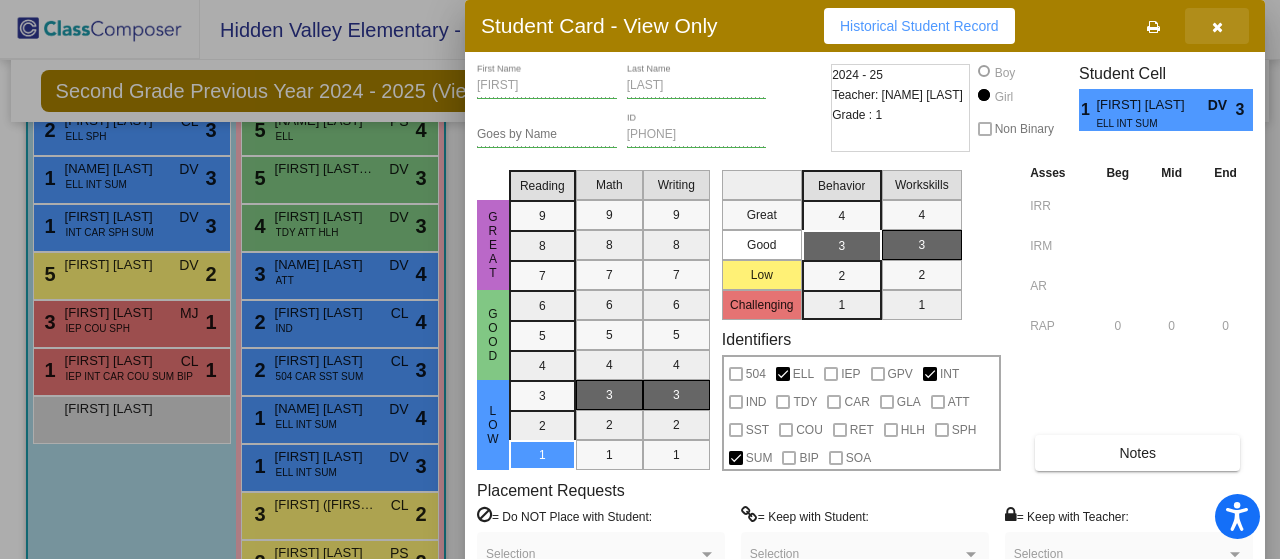 click at bounding box center (1217, 27) 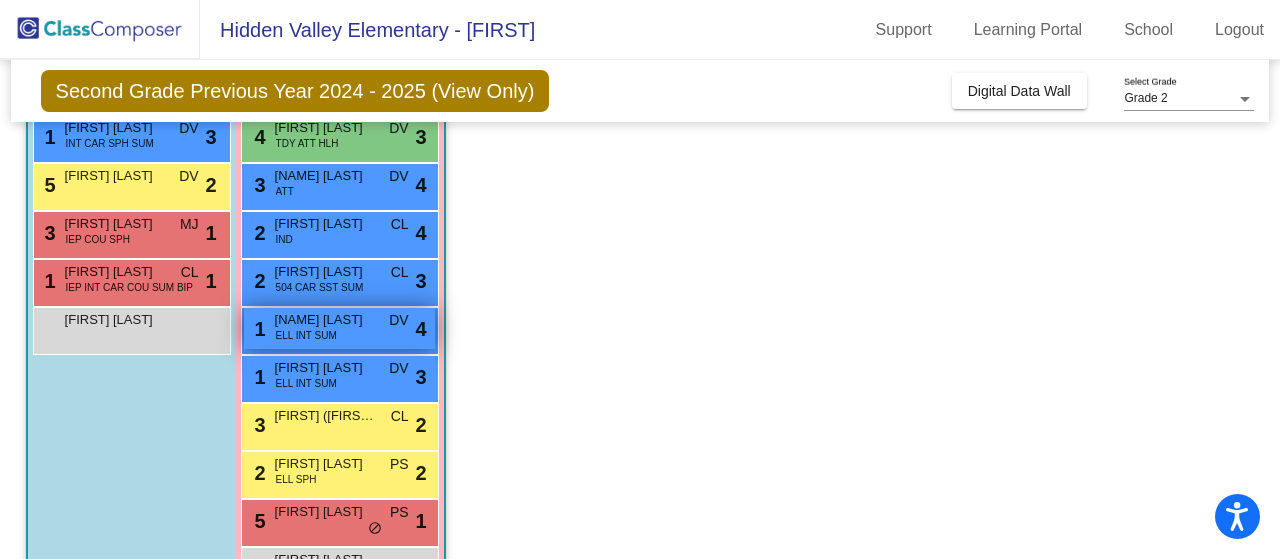 scroll, scrollTop: 656, scrollLeft: 0, axis: vertical 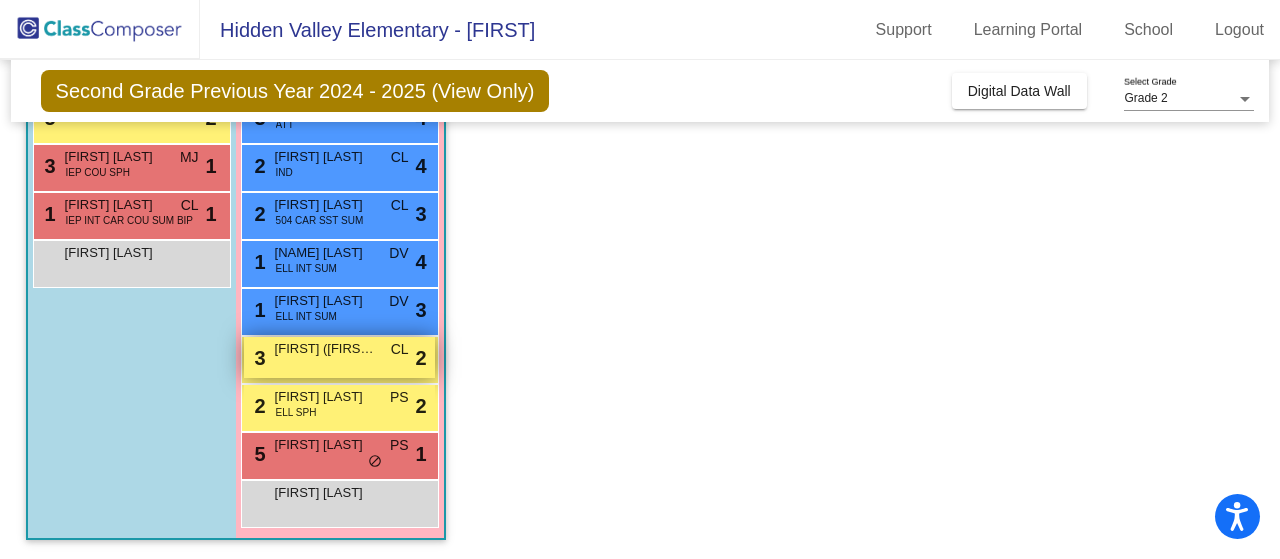 click on "[NUMBER] [NAME] ([ABBR]) [LAST] CL lock do_not_disturb_alt 2" at bounding box center [339, 357] 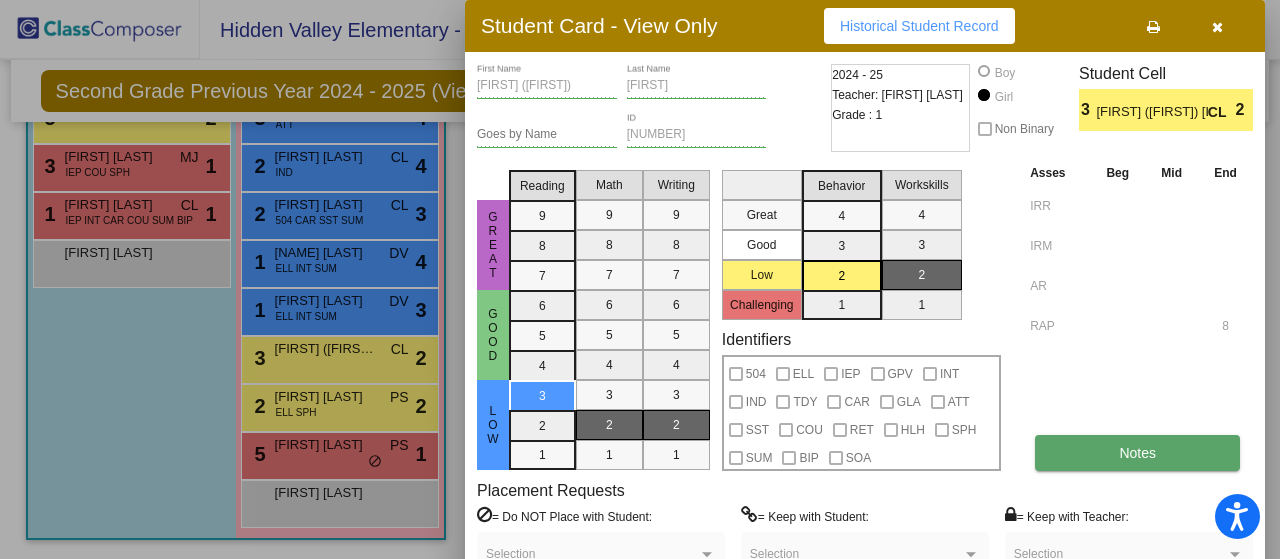 click on "Notes" at bounding box center [1137, 453] 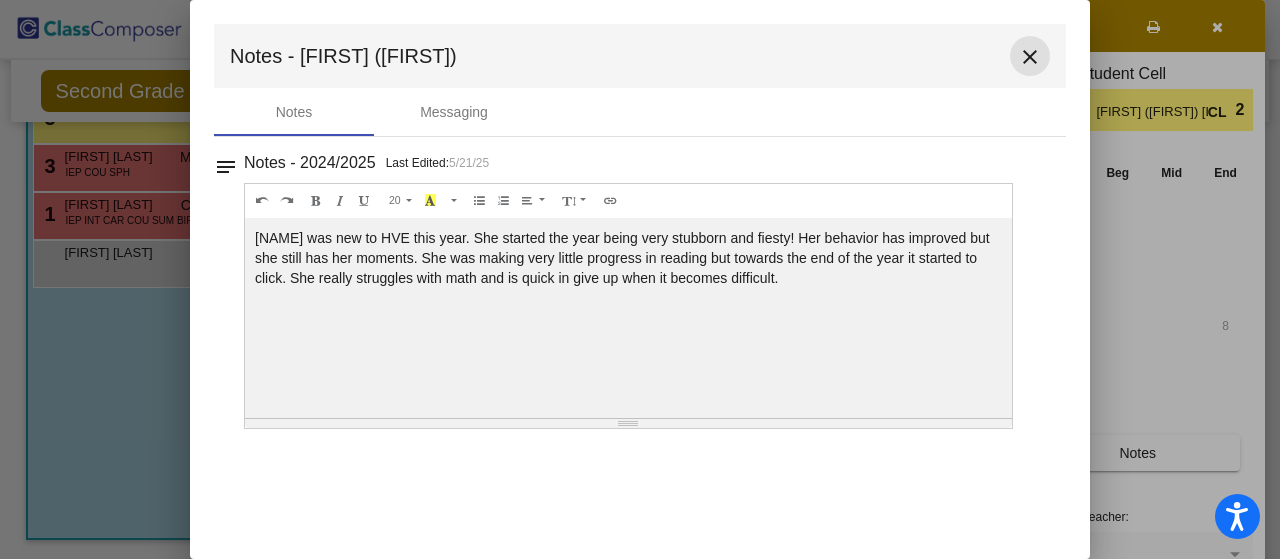 click on "close" at bounding box center [1030, 57] 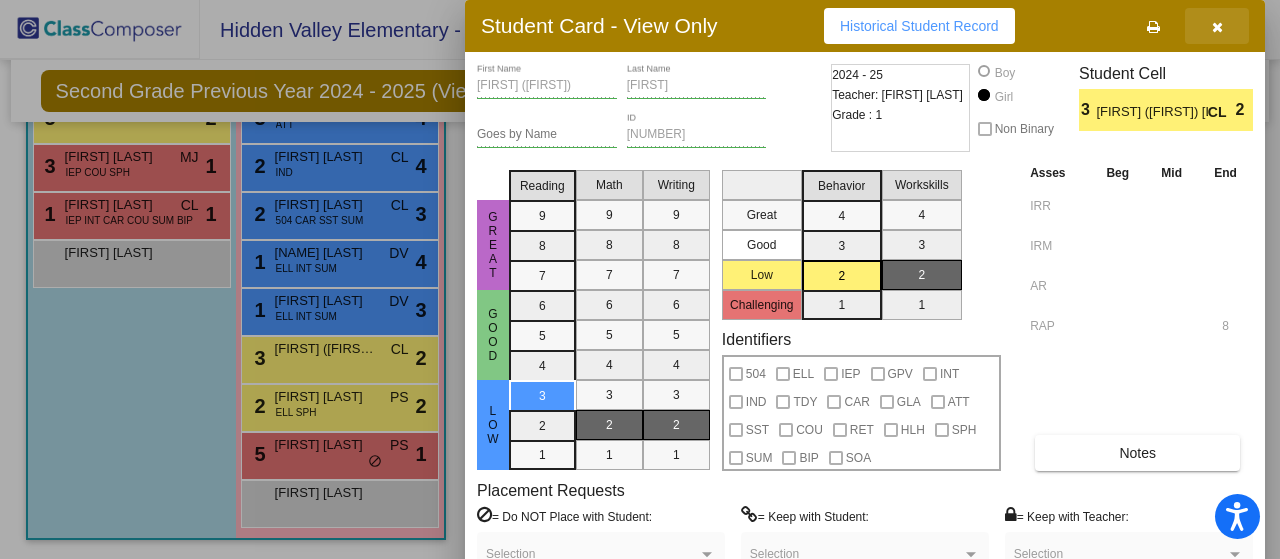 click at bounding box center (1217, 27) 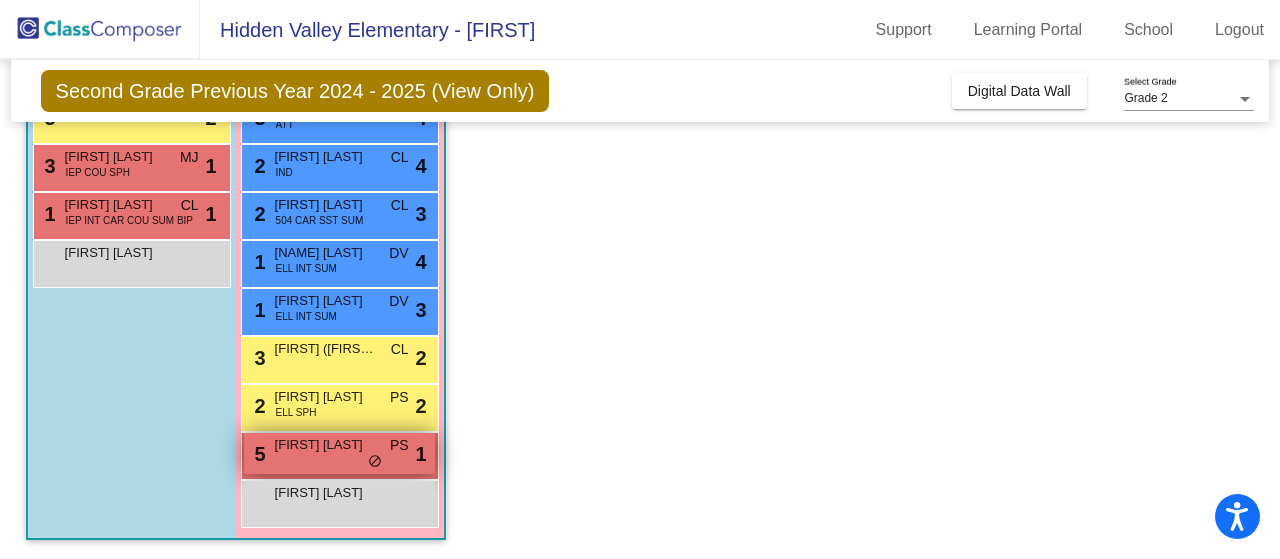 click on "[FIRST] [LAST]" at bounding box center [325, 445] 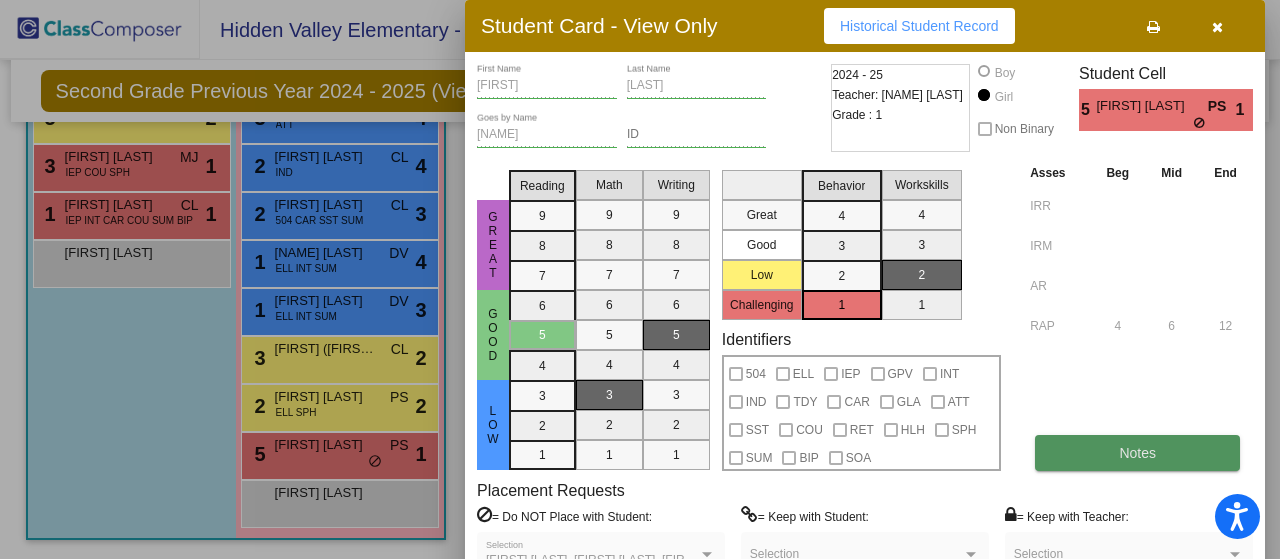click on "Notes" at bounding box center [1137, 453] 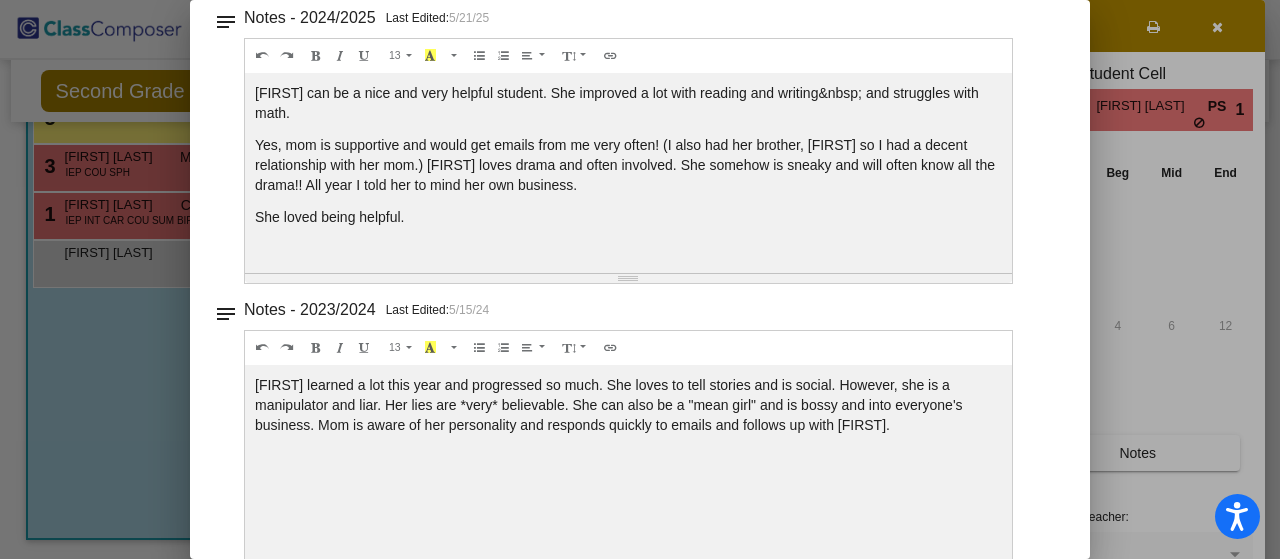 scroll, scrollTop: 0, scrollLeft: 0, axis: both 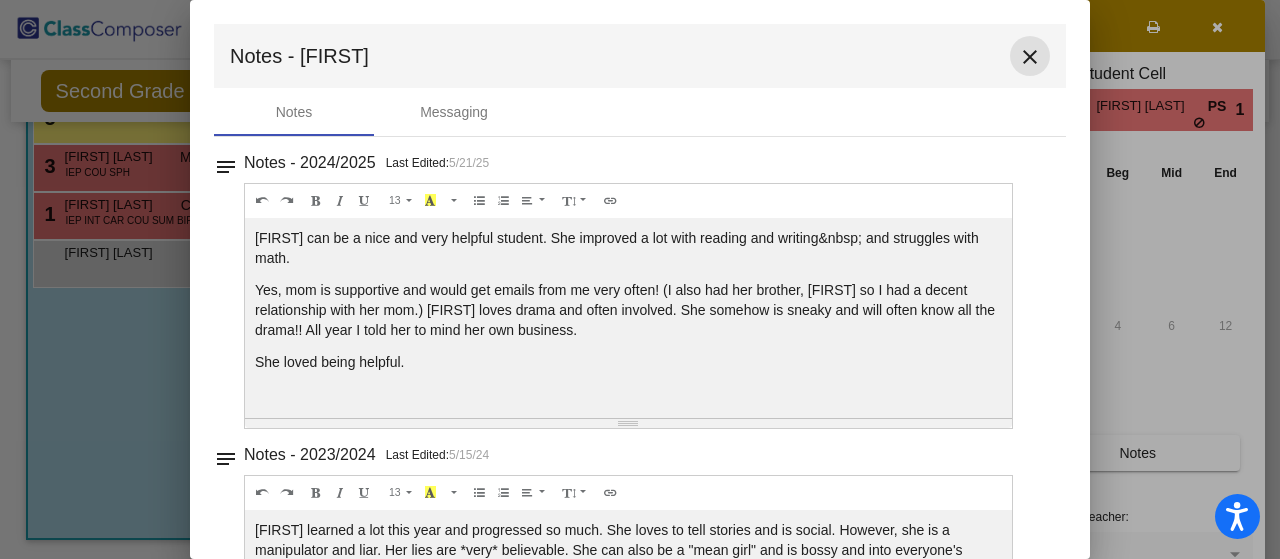 drag, startPoint x: 1016, startPoint y: 54, endPoint x: 1179, endPoint y: 23, distance: 165.92166 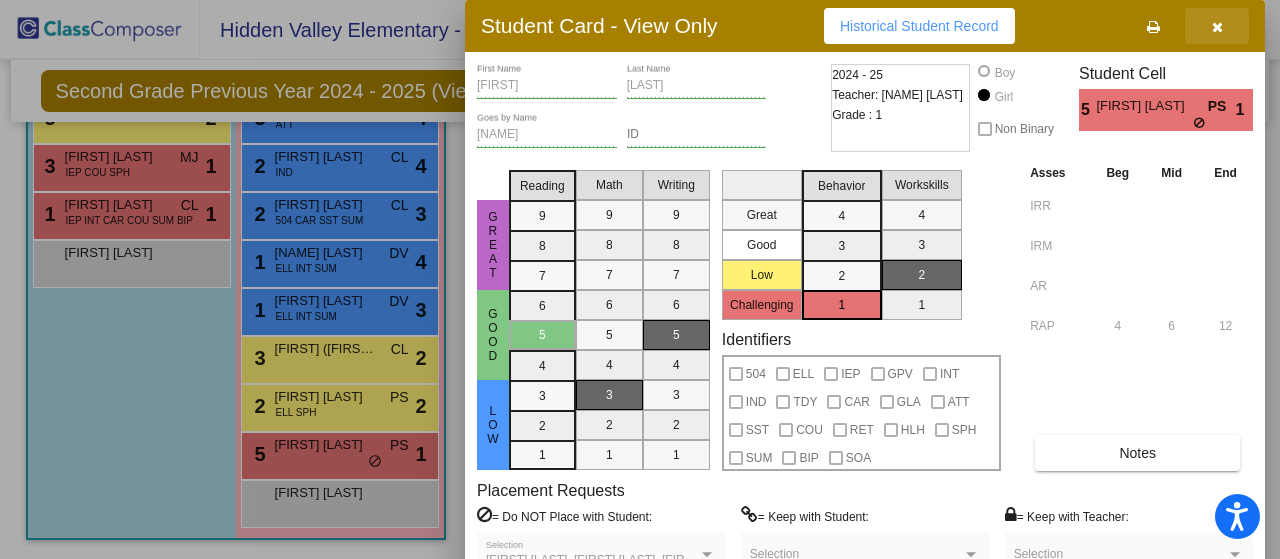 click at bounding box center (1217, 27) 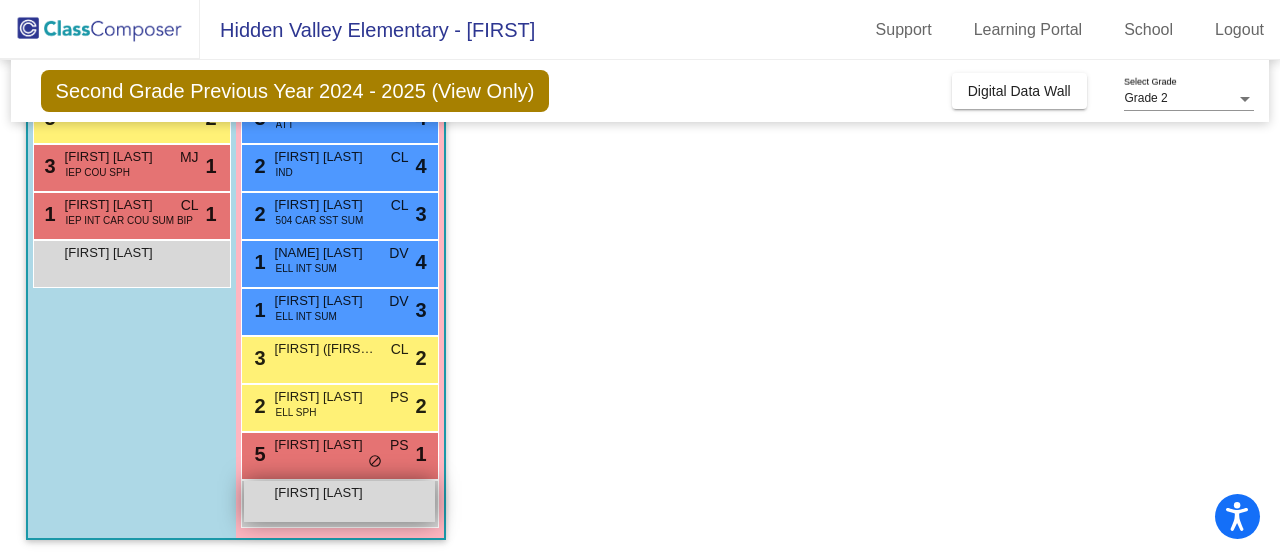click on "[FIRST] [LAST]" at bounding box center (339, 501) 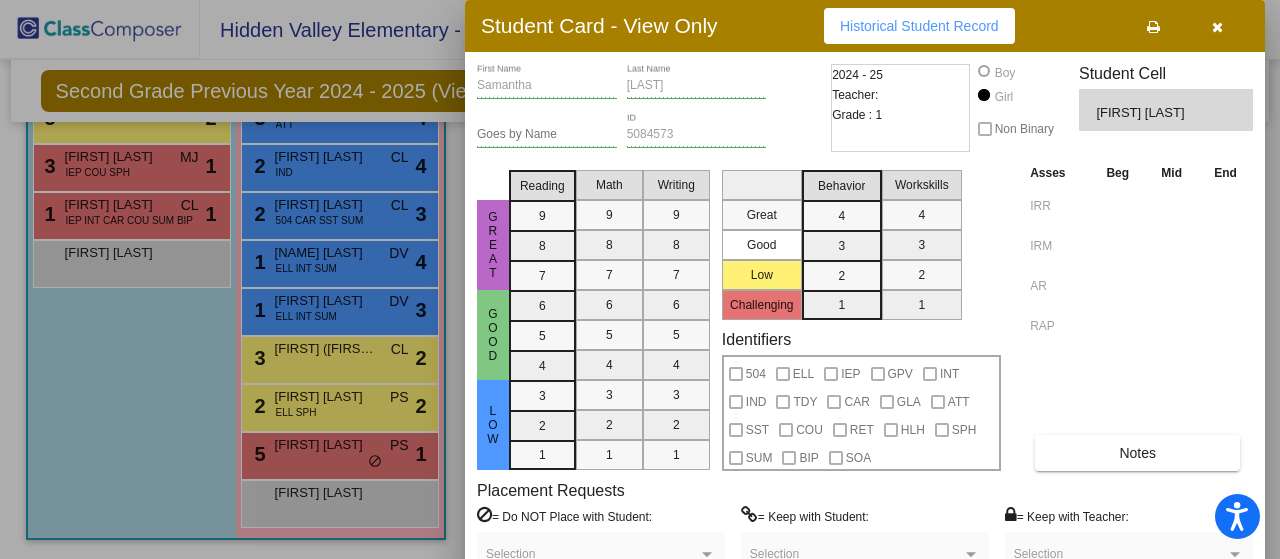click at bounding box center [1217, 27] 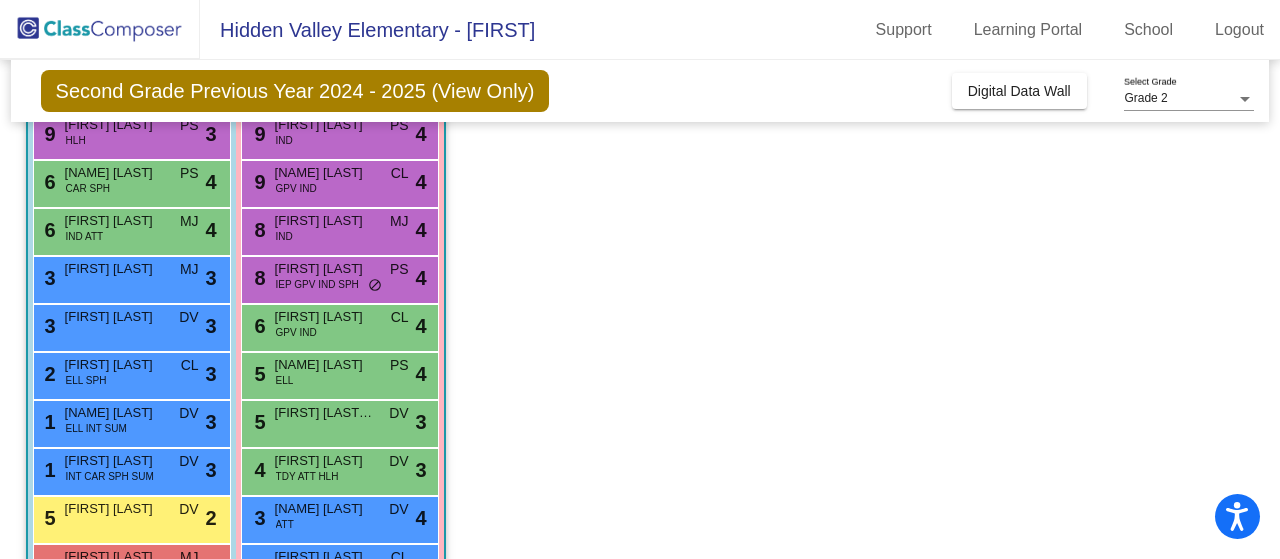 scroll, scrollTop: 0, scrollLeft: 0, axis: both 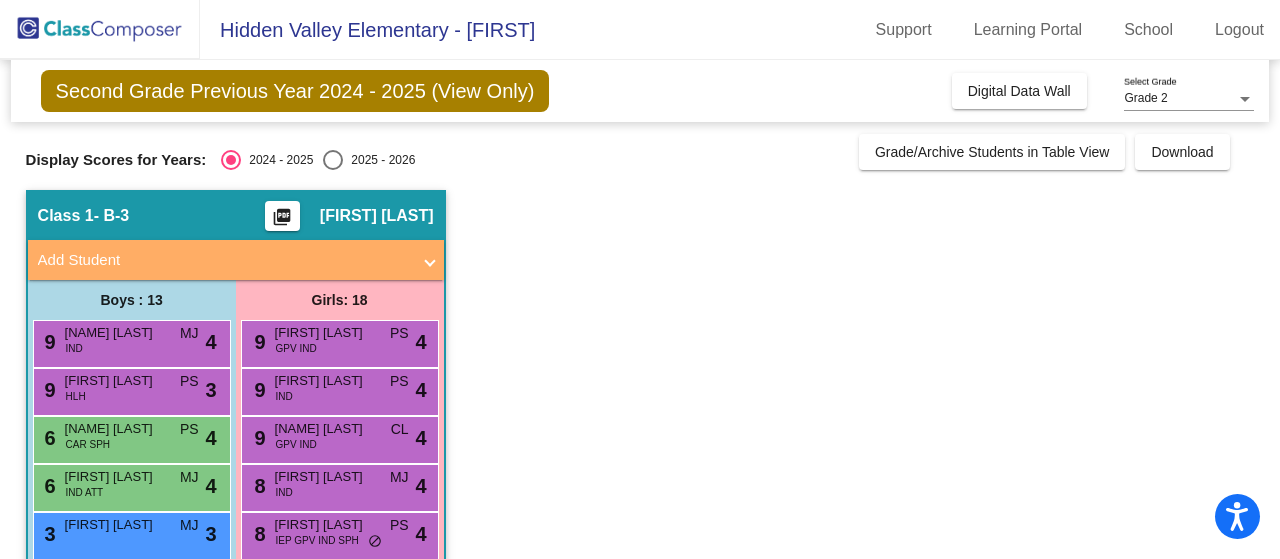 click at bounding box center [333, 160] 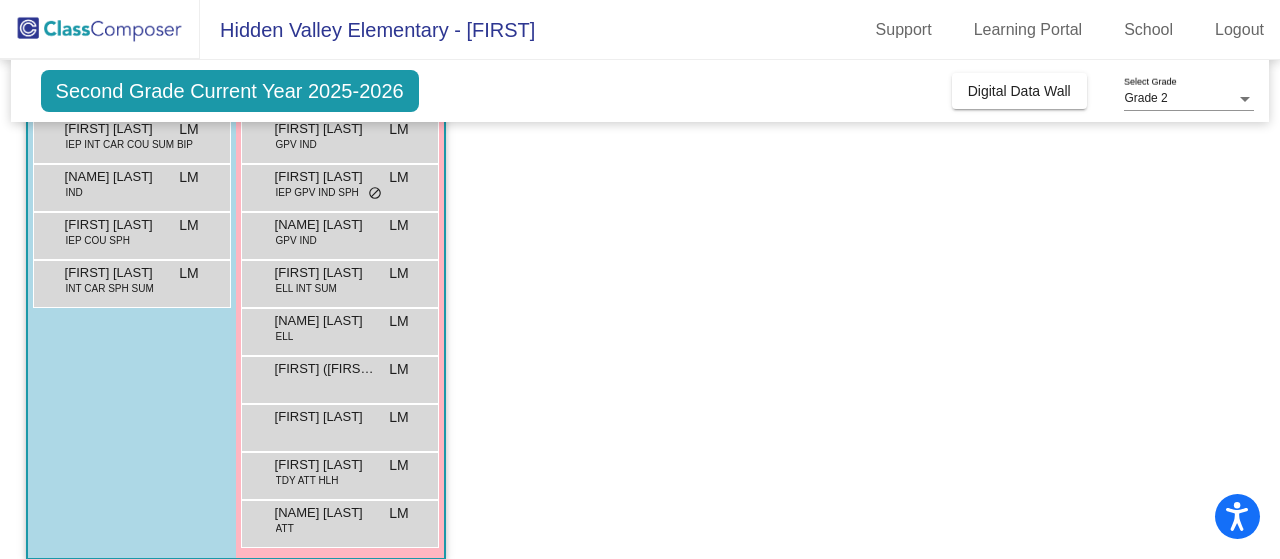 scroll, scrollTop: 656, scrollLeft: 0, axis: vertical 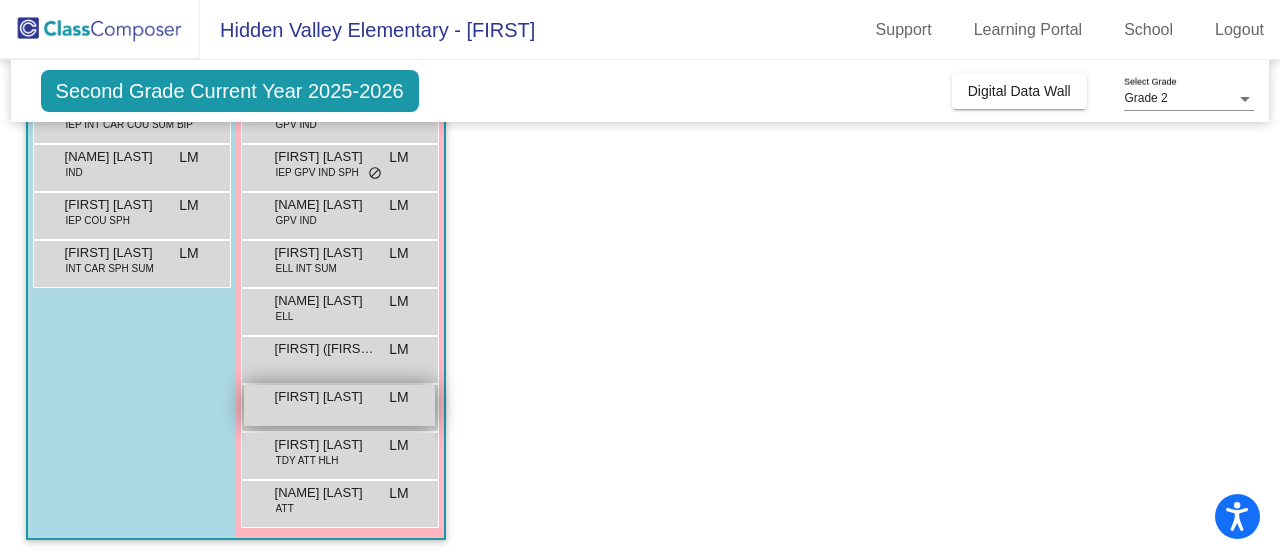 click on "[FIRST] [LAST] LM lock do_not_disturb_alt" at bounding box center [339, 405] 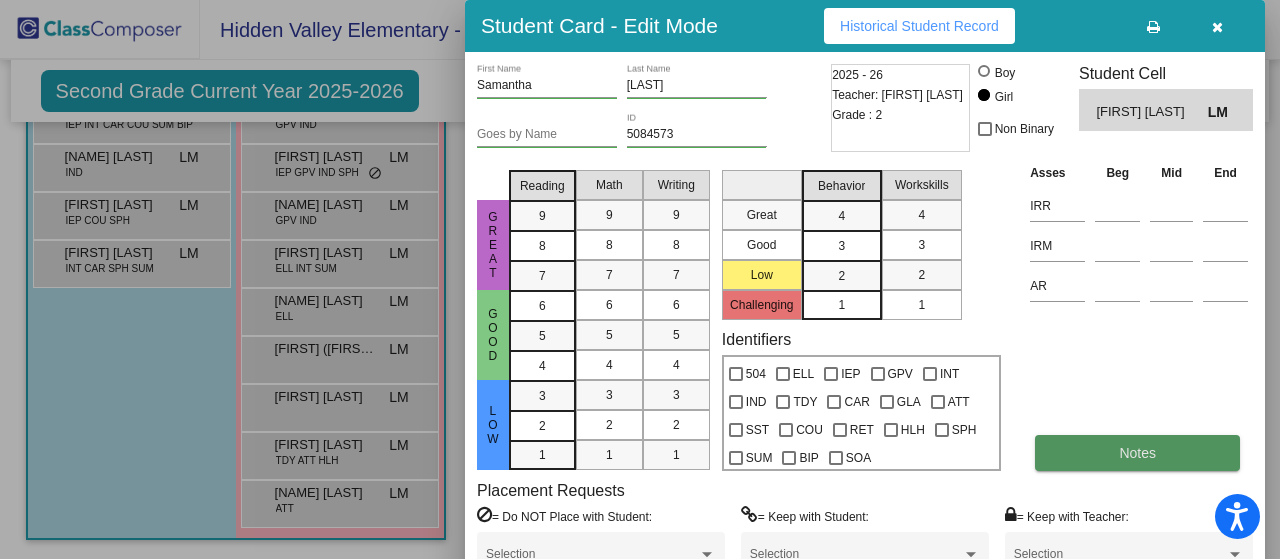 click on "Notes" at bounding box center (1137, 453) 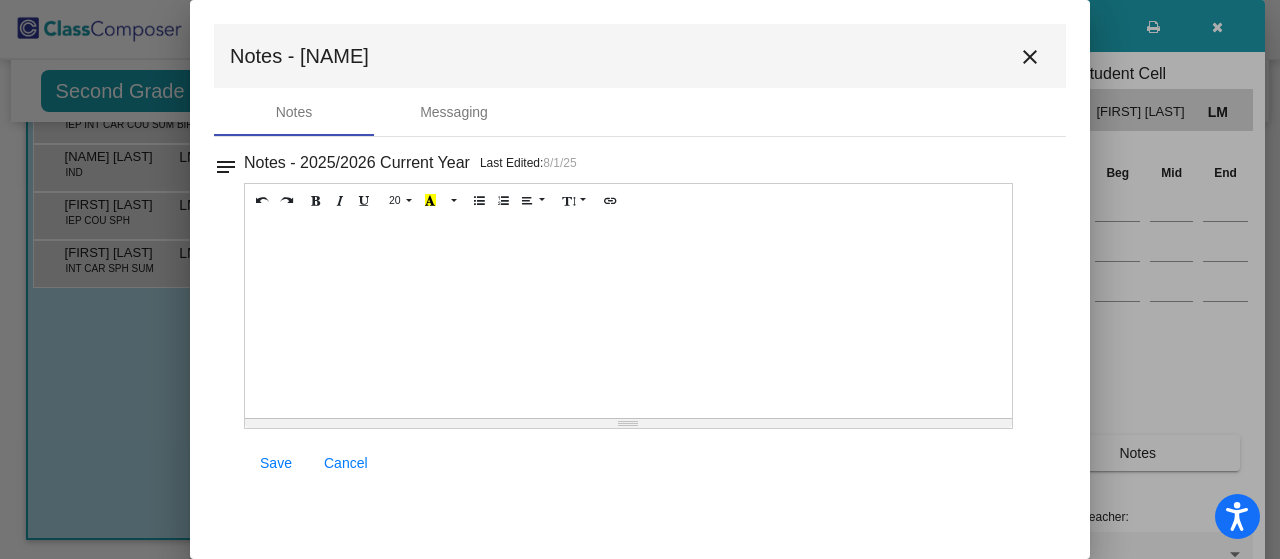 drag, startPoint x: 1034, startPoint y: 48, endPoint x: 1078, endPoint y: 37, distance: 45.35416 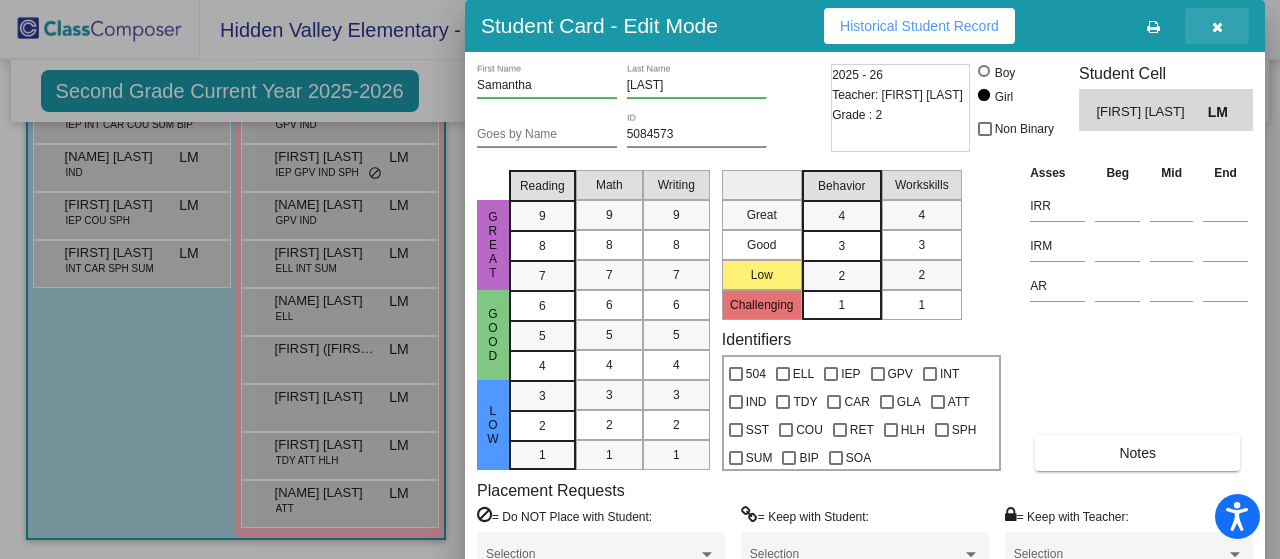 click at bounding box center (1217, 26) 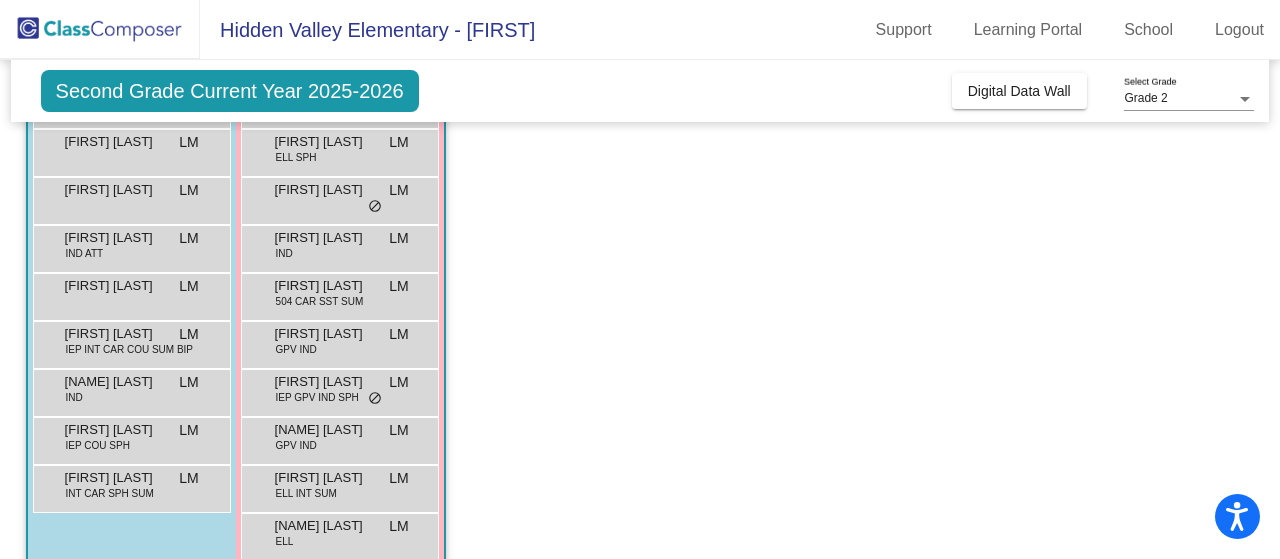 scroll, scrollTop: 400, scrollLeft: 0, axis: vertical 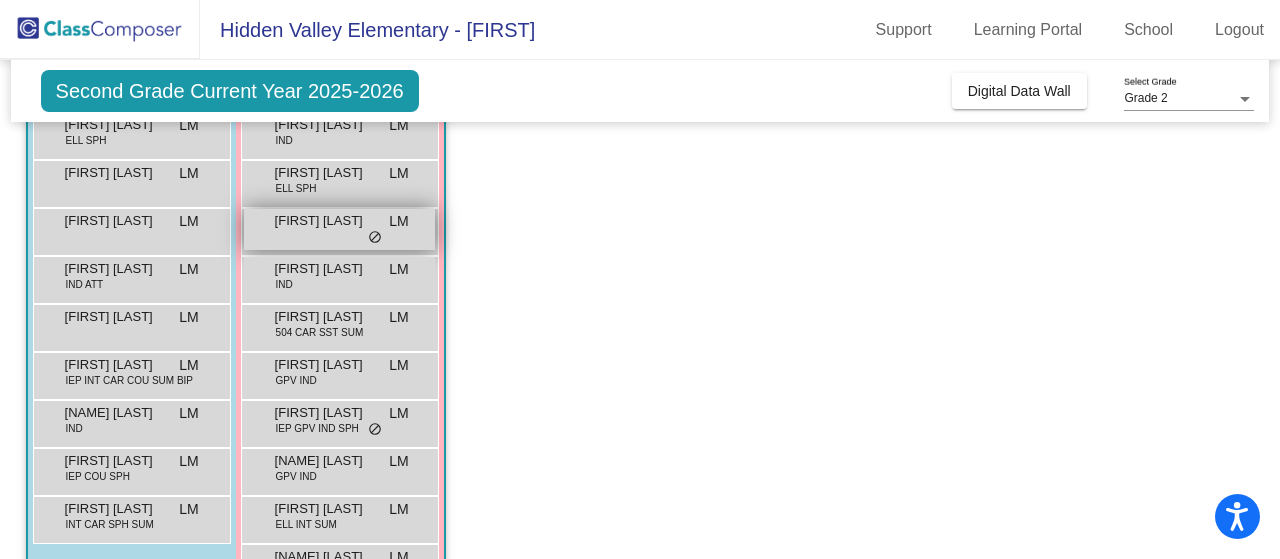 click on "[FIRST] [LAST]" at bounding box center (325, 221) 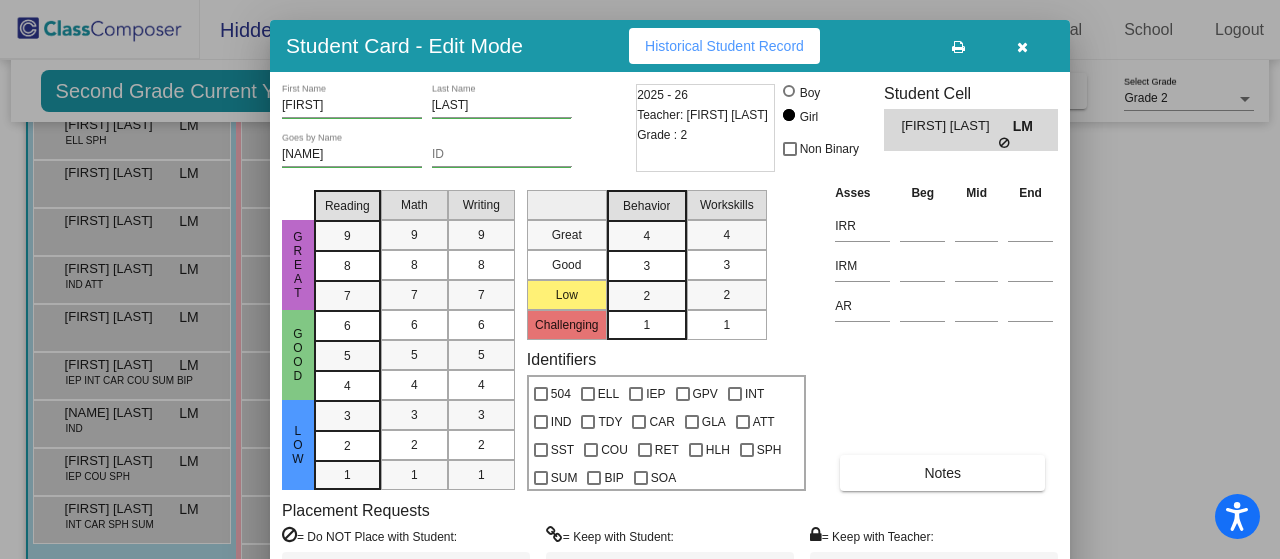 drag, startPoint x: 722, startPoint y: 43, endPoint x: 386, endPoint y: 118, distance: 344.2688 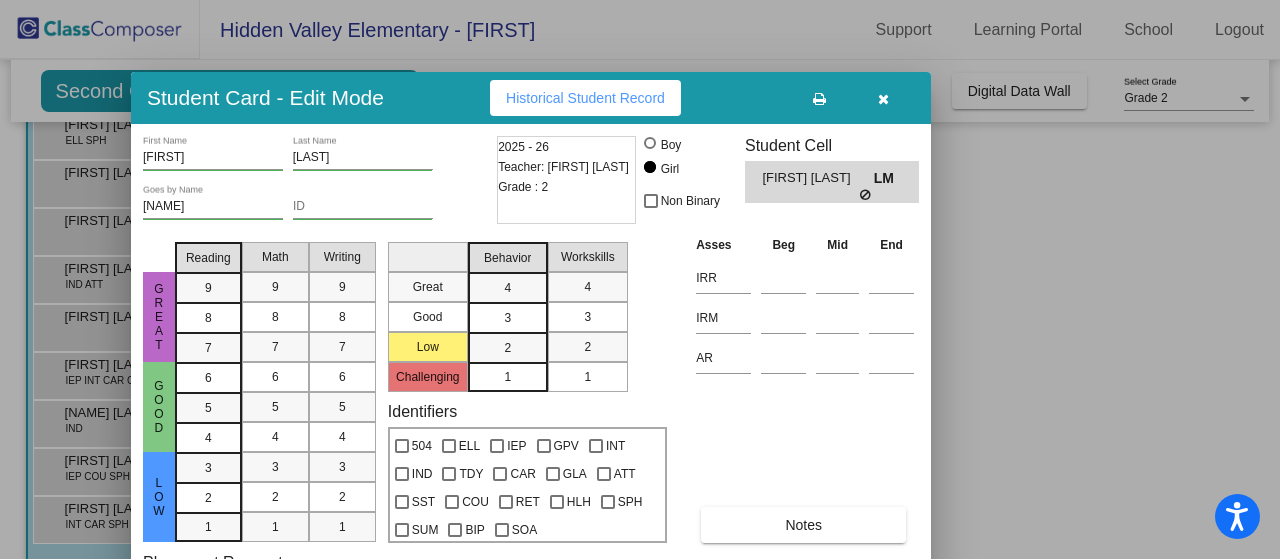 click at bounding box center (883, 98) 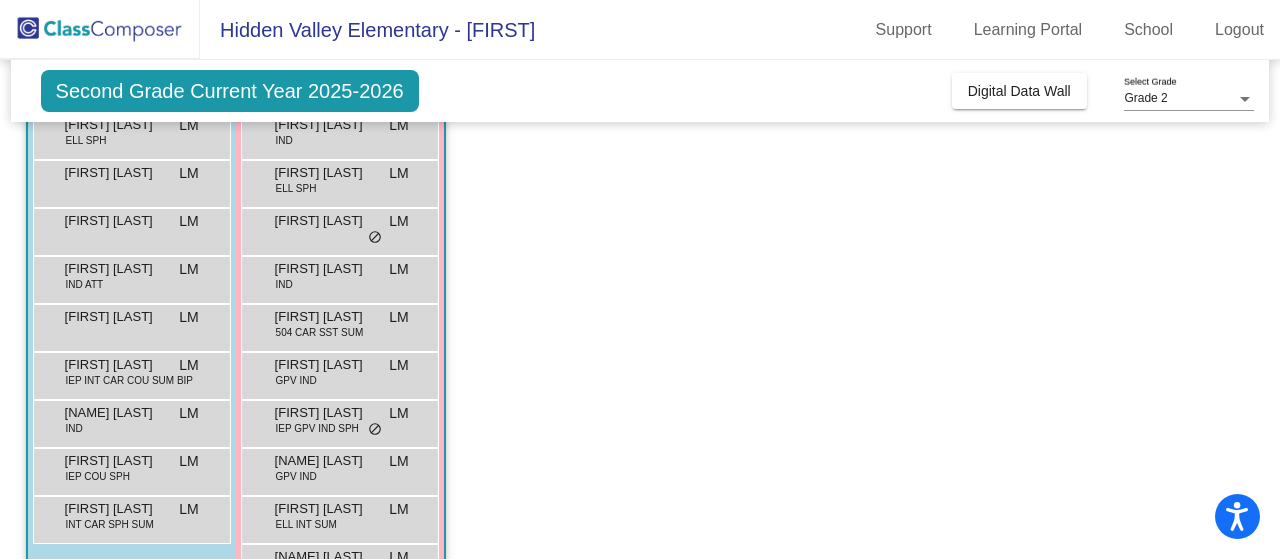 click on "Class 1 &nbsp; - B-3 &nbsp; picture_as_pdf [FIRST] [LAST] &nbsp; Add Student &nbsp; First Name Last Name Student Id &nbsp; (Recommended) &nbsp; Boy &nbsp; Girl &nbsp; Non Binary Add Close &nbsp; Boys : 13 &nbsp; [FIRST] [LAST] CAR SPH LM lock do_not_disturb_alt [FIRST] [LAST] LM lock do_not_disturb_alt [FIRST] [LAST] ELL INT SUM LM lock do_not_disturb_alt [FIRST] [LAST] HLH LM lock do_not_disturb_alt [FIRST] [LAST] ELL SPH LM lock do_not_disturb_alt [FIRST] [LAST] LM lock do_not_disturb_alt [FIRST] [LAST] LM lock do_not_disturb_alt [FIRST] [LAST] IND ATT LM lock do_not_disturb_alt [FIRST] [LAST] LM lock do_not_disturb_alt [FIRST] [LAST] IEP INT CAR COU SUM BIP LM lock do_not_disturb_alt [FIRST] [LAST] IND LM lock do_not_disturb_alt [FIRST] [LAST] IEP COU SPH LM lock do_not_disturb_alt [FIRST] [LAST] INT CAR SPH SUM LM lock do_not_disturb_alt Girls: 18 [FIRST] [LAST] GPV IND LM lock do_not_disturb_alt [FIRST] [LAST] IND LM lock do_not_disturb_alt [FIRST] [LAST] ELL INT SUM LM lock do_not_disturb_alt [FIRST] [LAST] [LAST] LM lock do_not_disturb_alt" 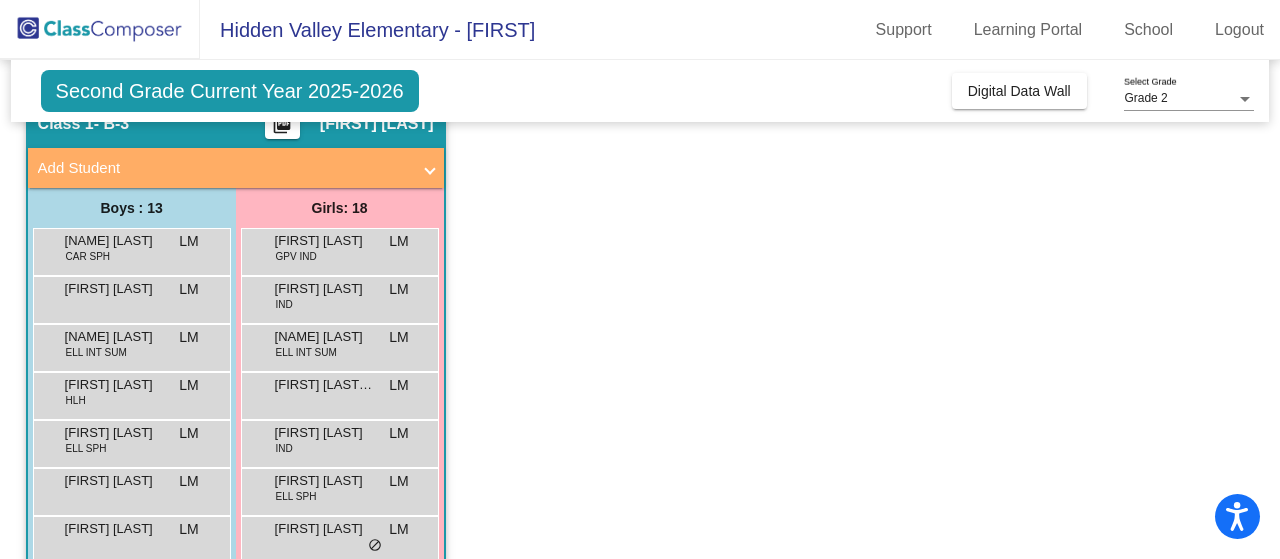 scroll, scrollTop: 0, scrollLeft: 0, axis: both 